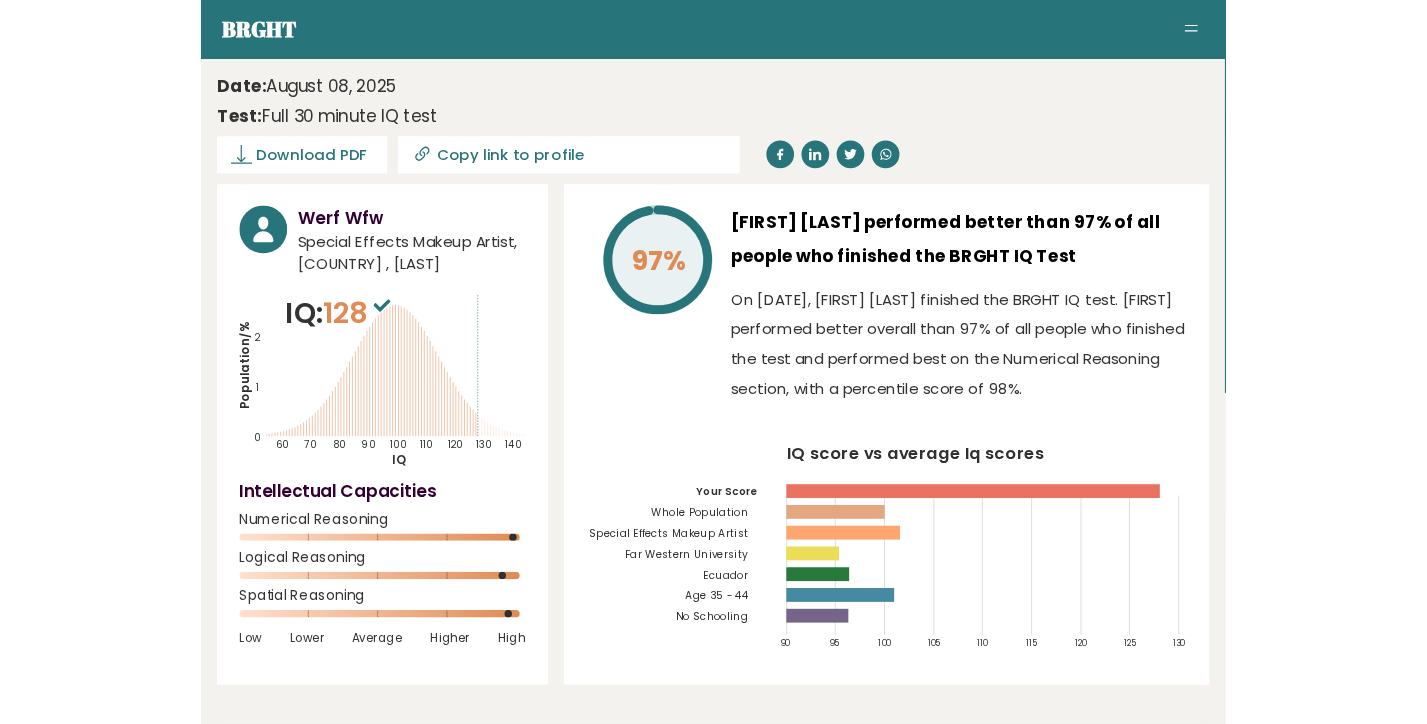 scroll, scrollTop: 0, scrollLeft: 0, axis: both 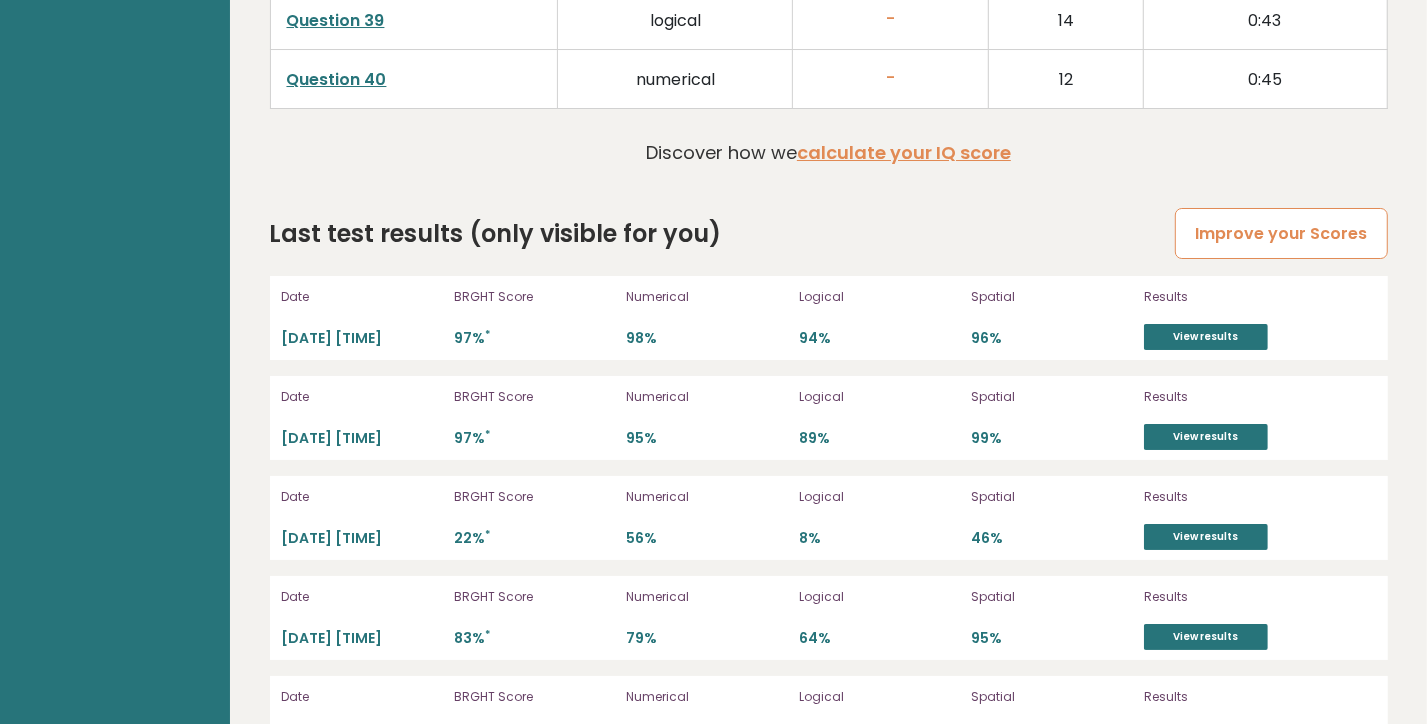 click on "Improve your Scores" at bounding box center (1281, 233) 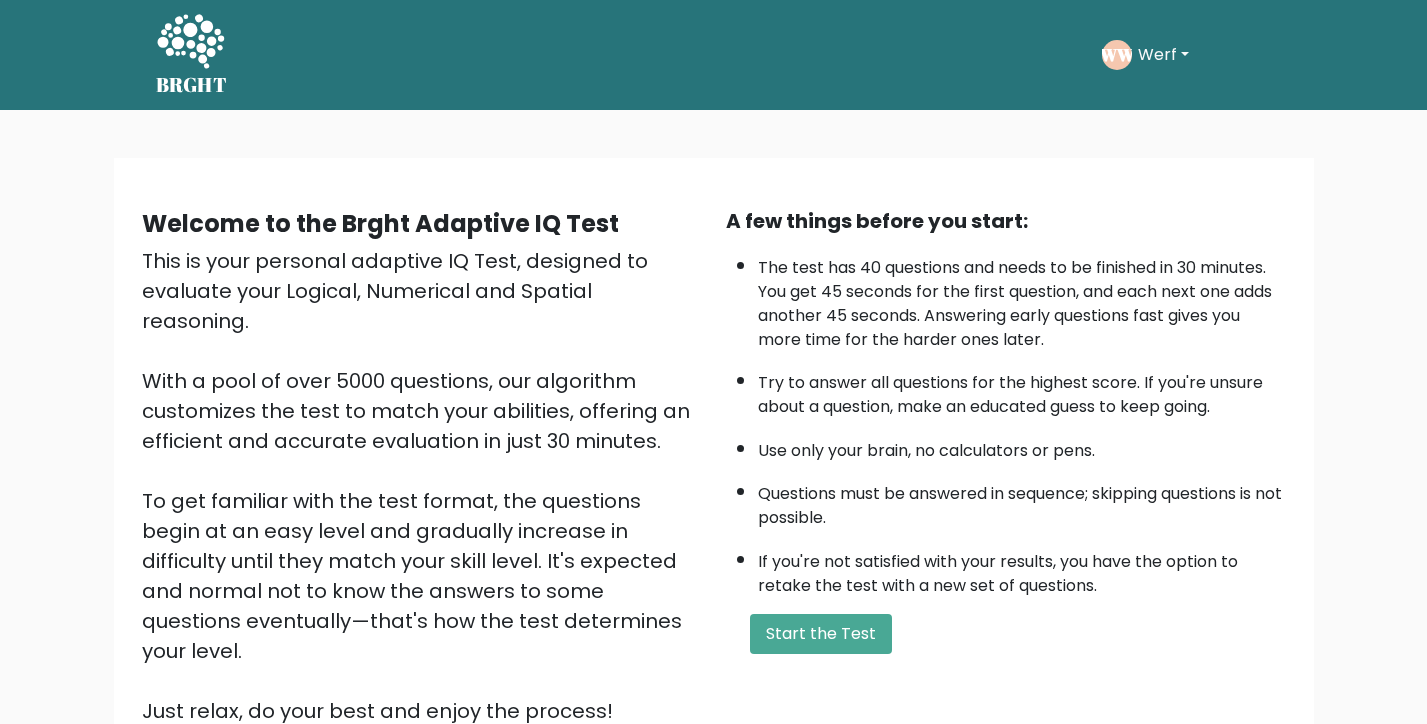 scroll, scrollTop: 0, scrollLeft: 0, axis: both 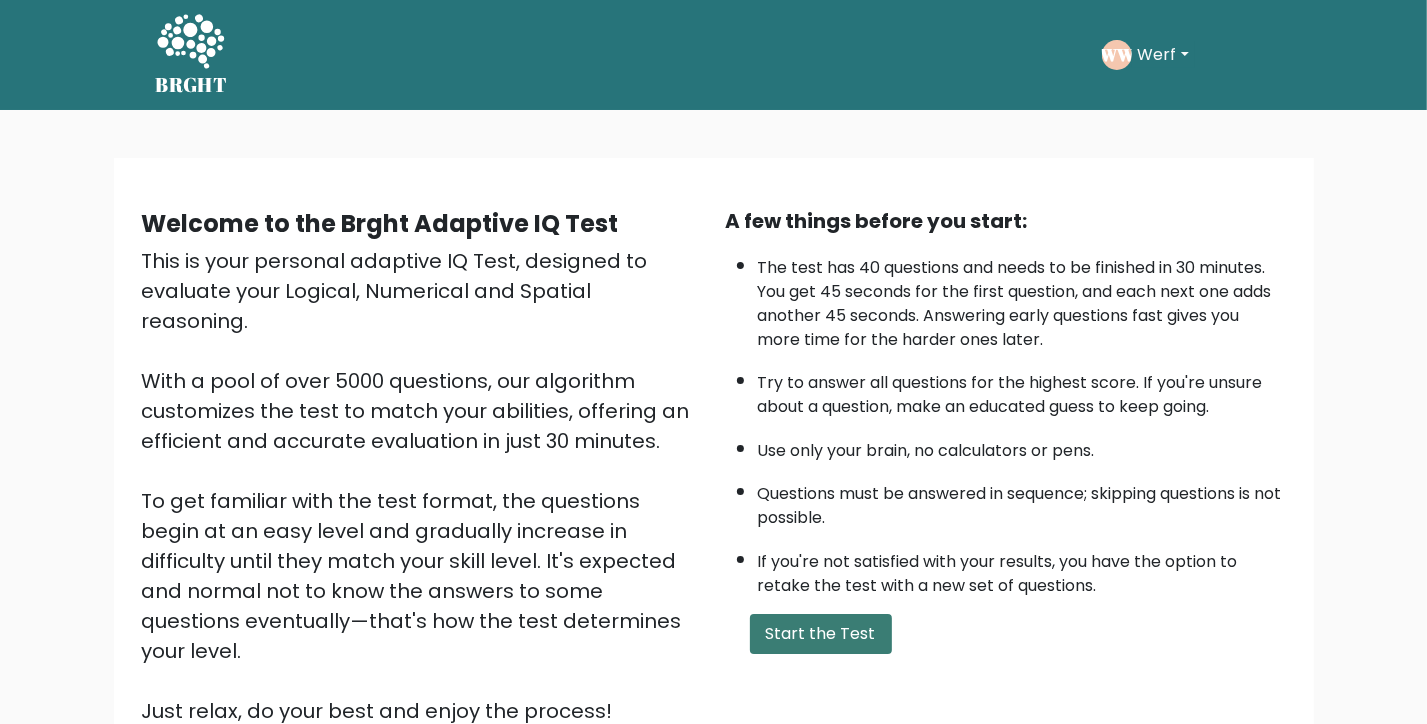 click on "Start the Test" at bounding box center (821, 634) 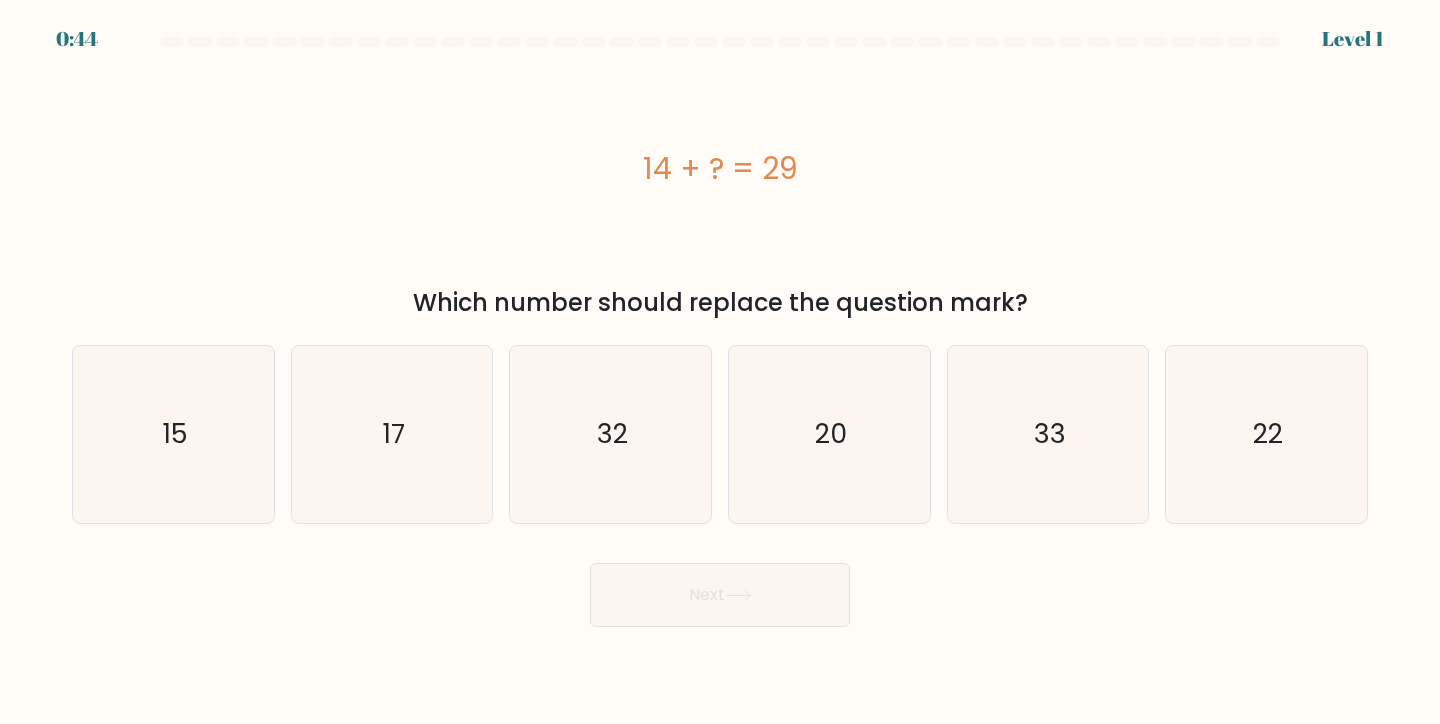 scroll, scrollTop: 0, scrollLeft: 0, axis: both 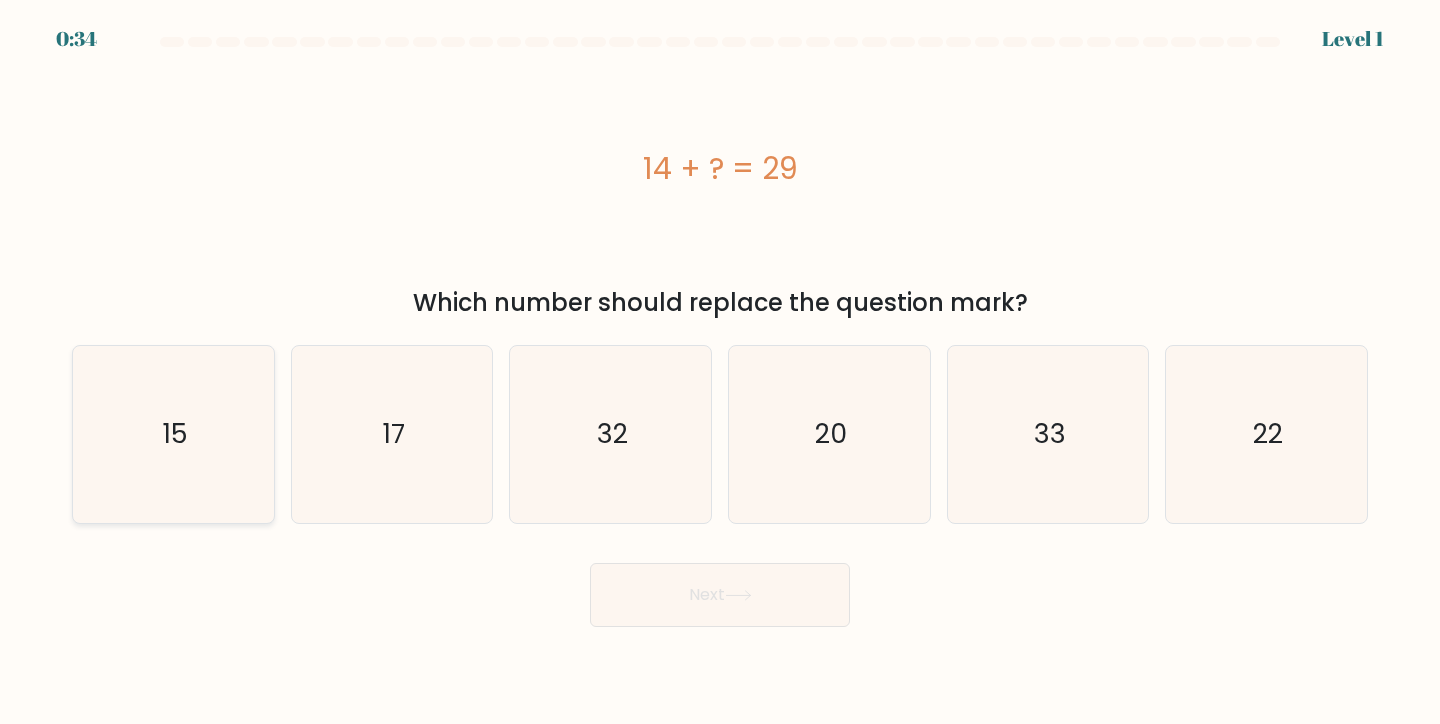 click on "15" 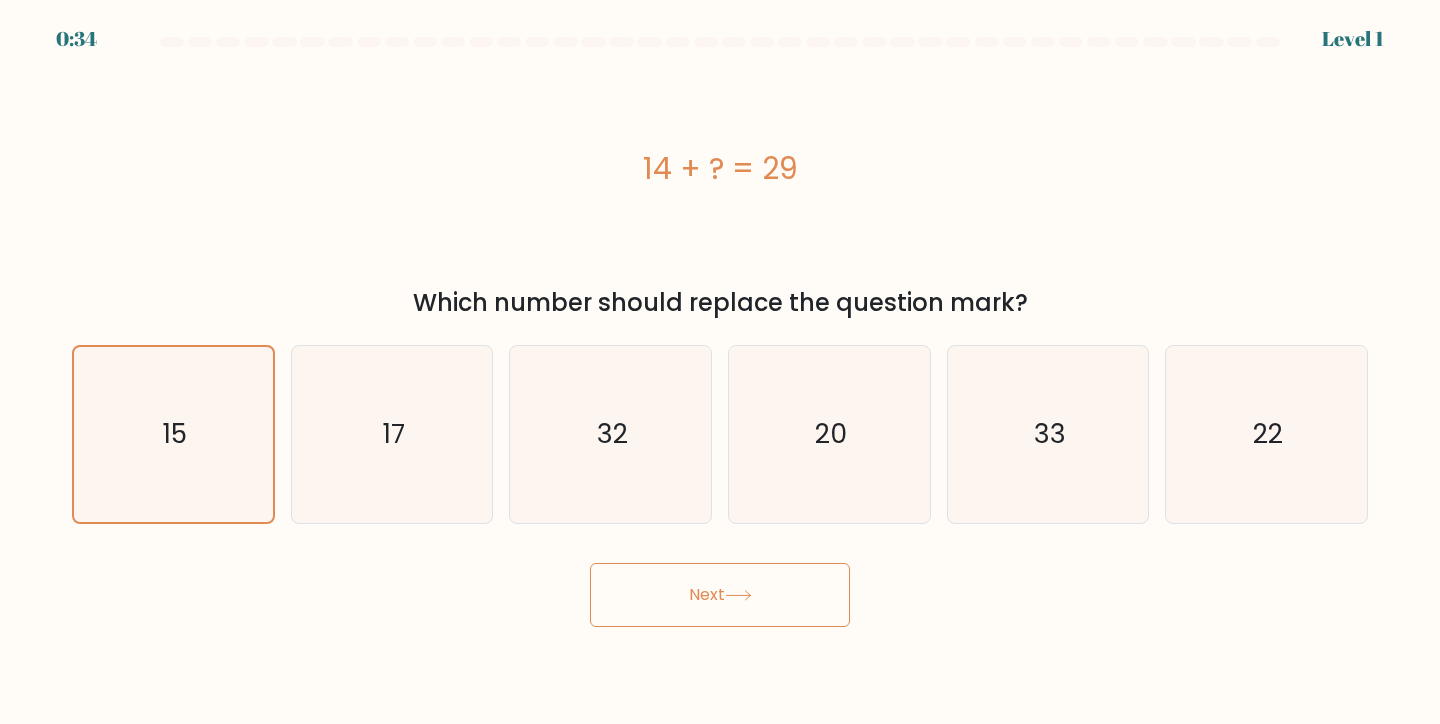 click on "Next" at bounding box center (720, 595) 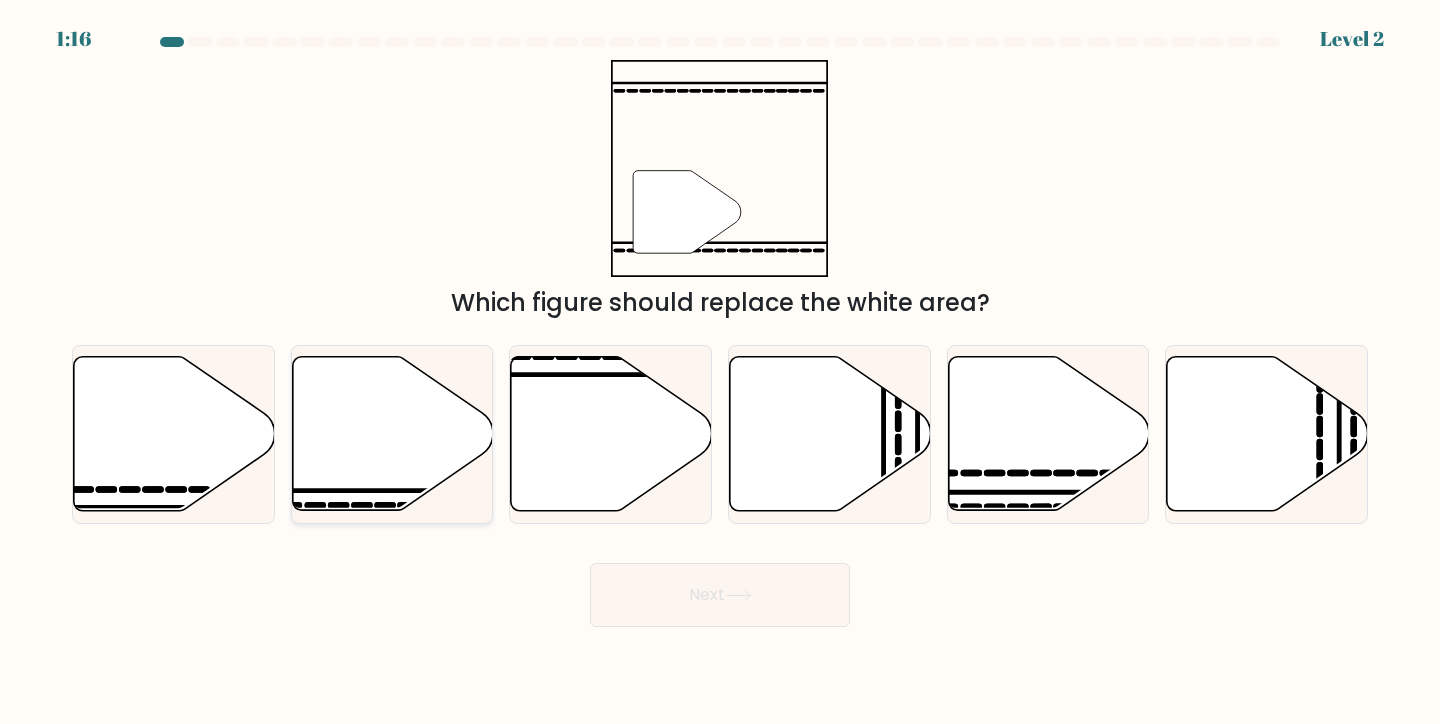 click 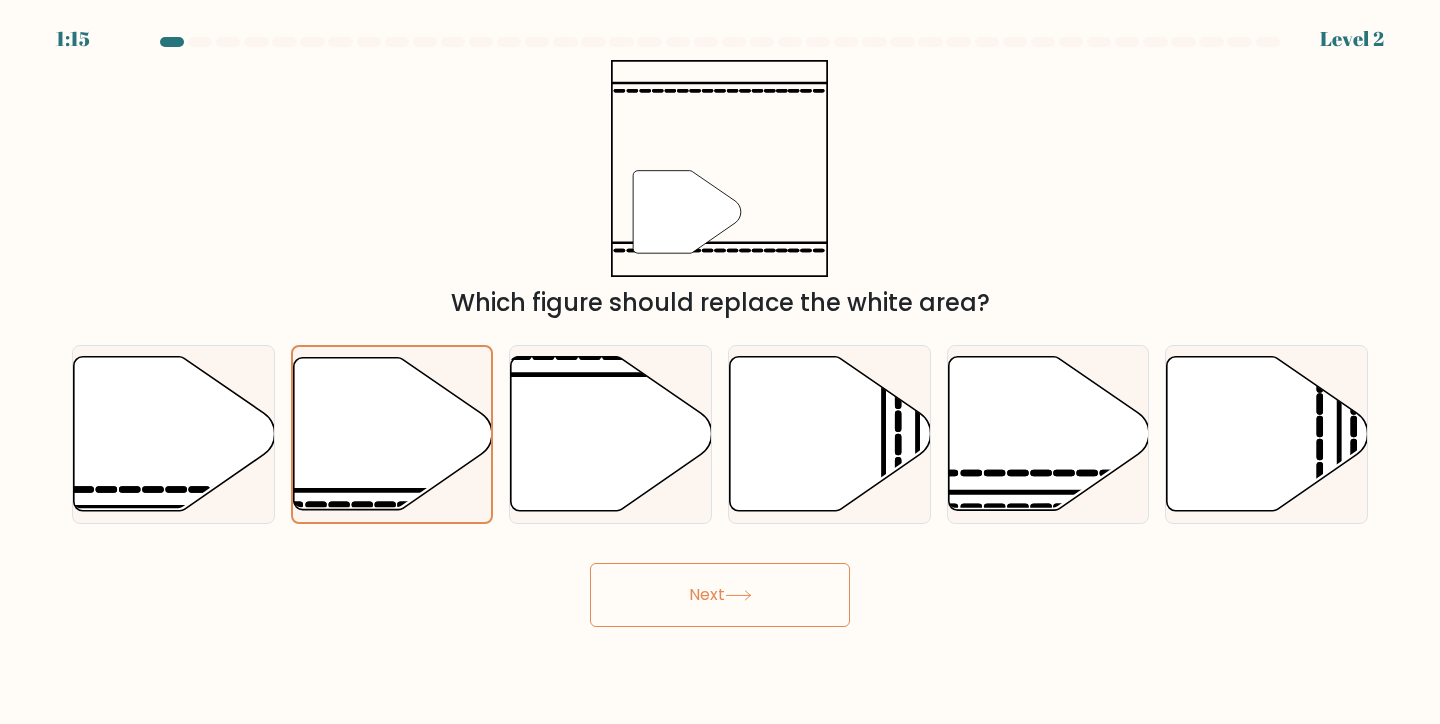 click on "Next" at bounding box center (720, 595) 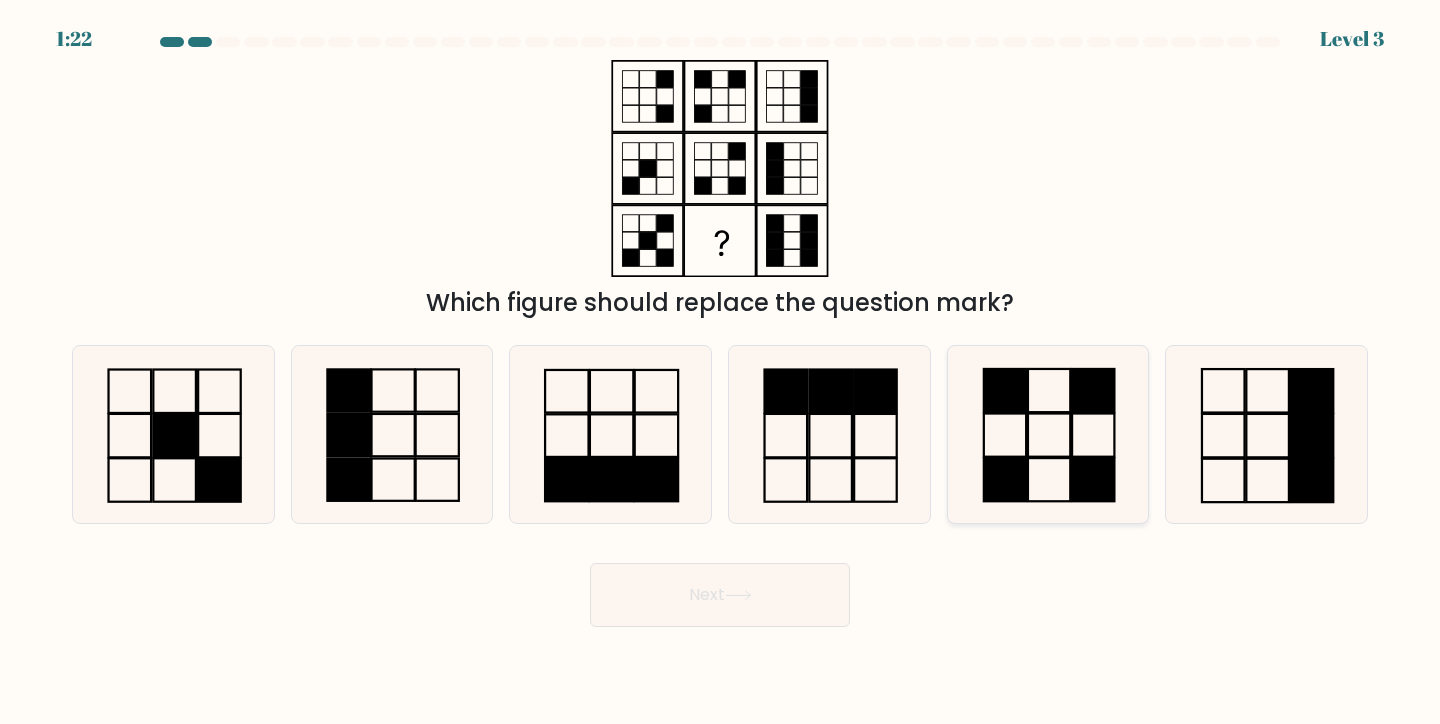 click 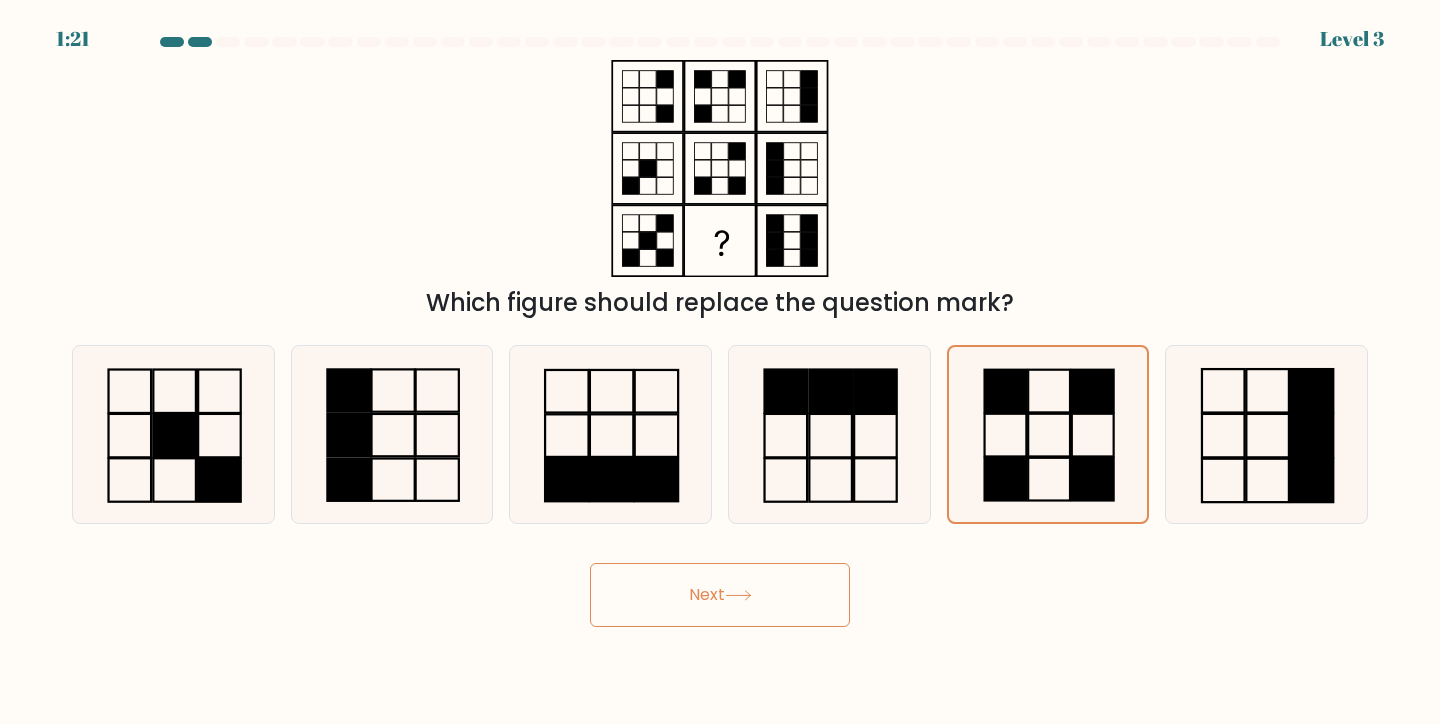 click on "Next" at bounding box center [720, 595] 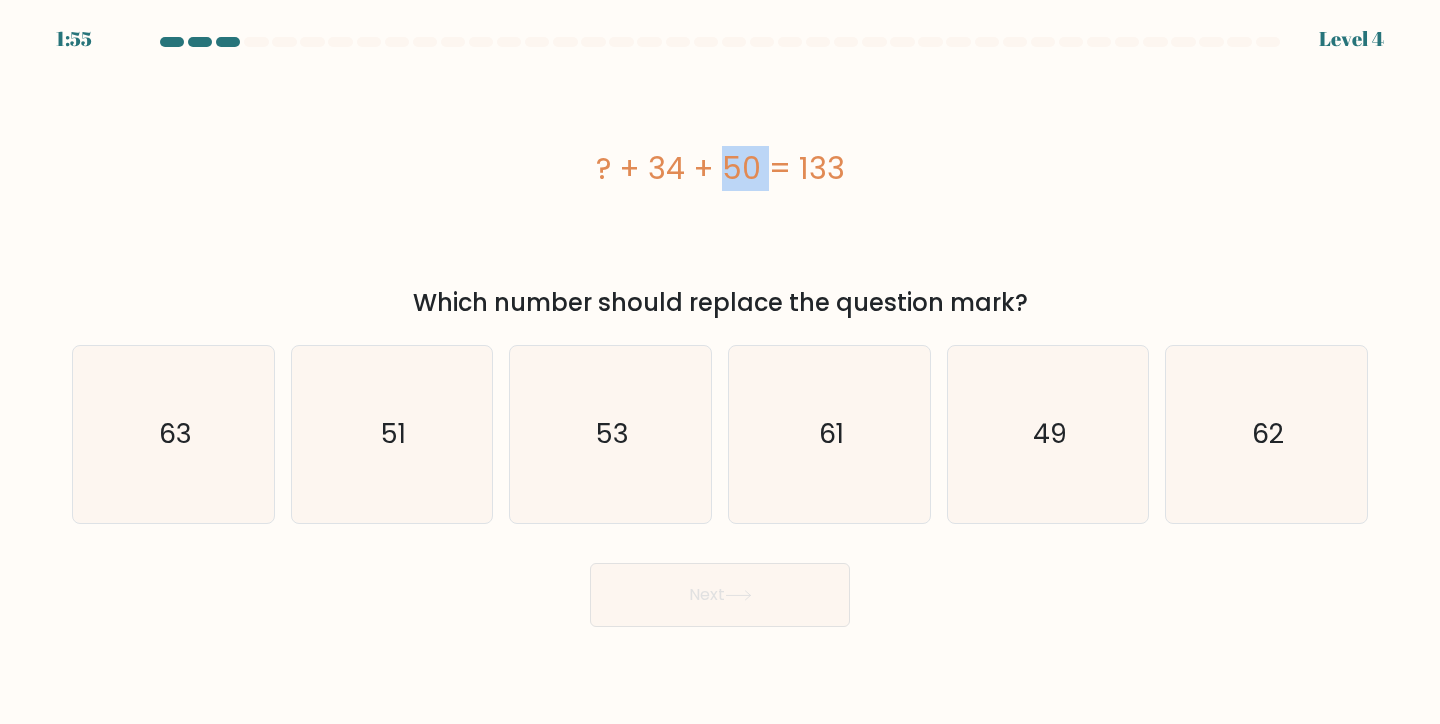 drag, startPoint x: 644, startPoint y: 176, endPoint x: 585, endPoint y: 185, distance: 59.682495 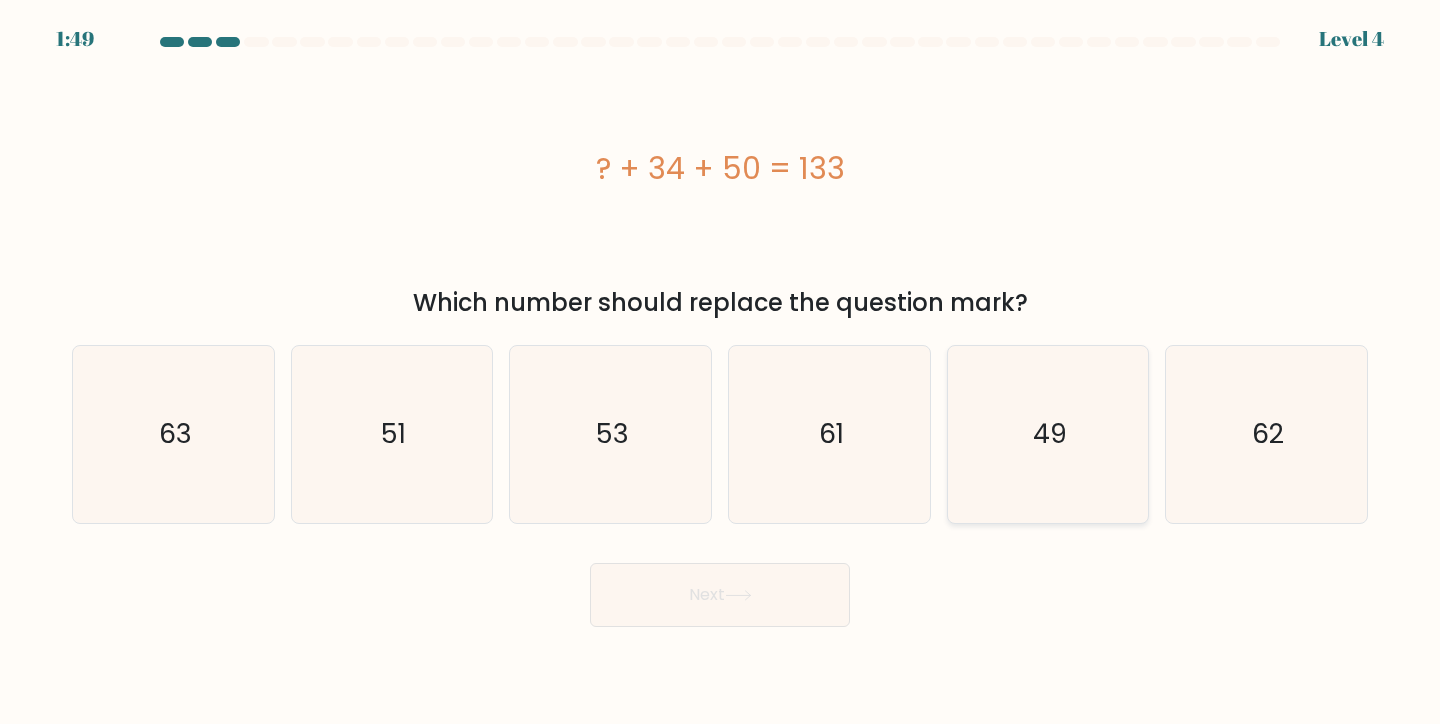 click on "49" 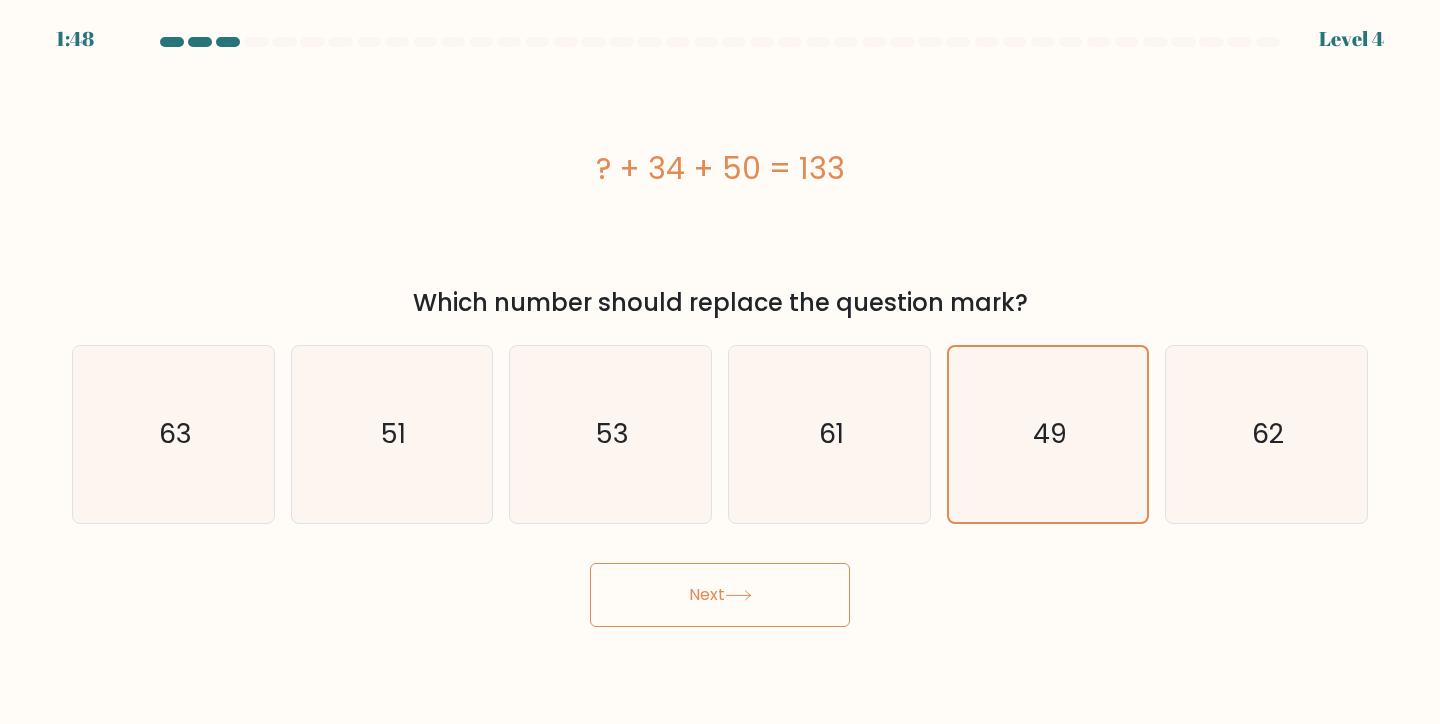 click on "Next" at bounding box center (720, 595) 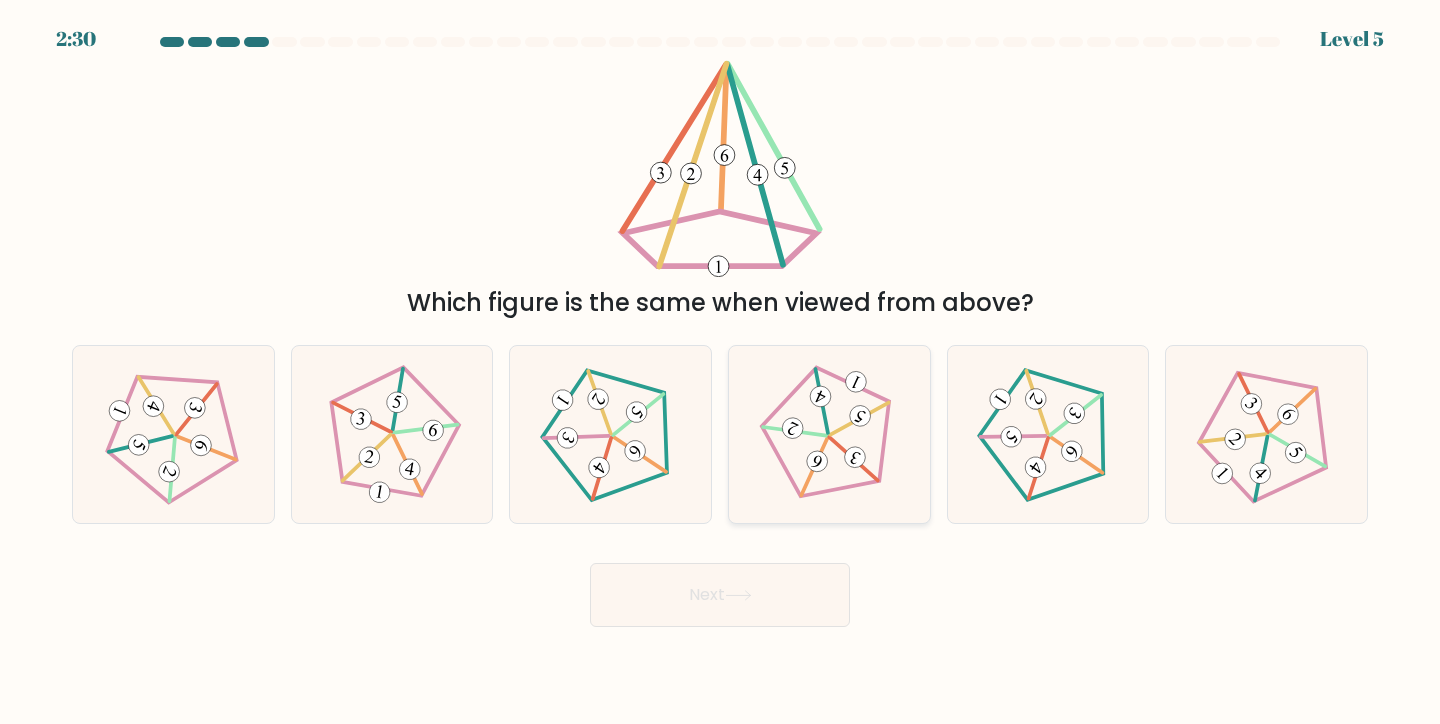 click 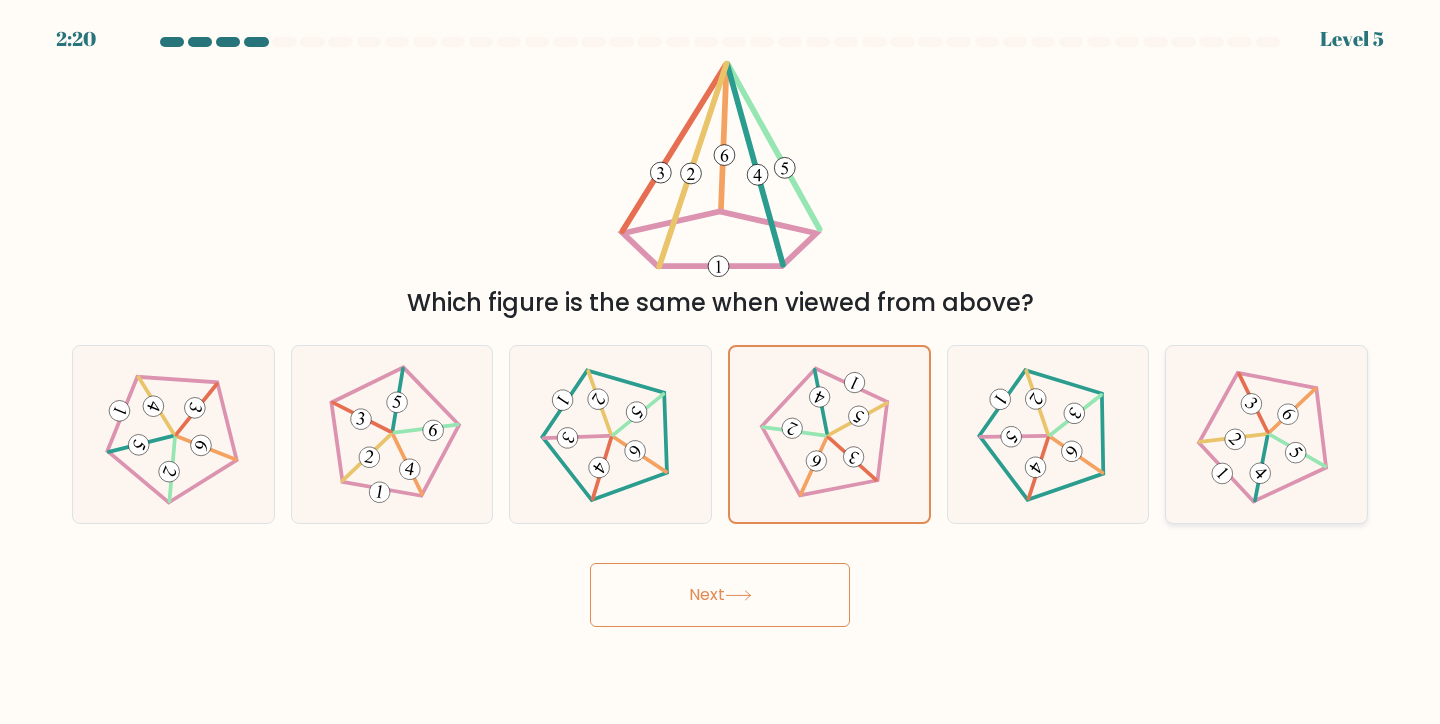 click 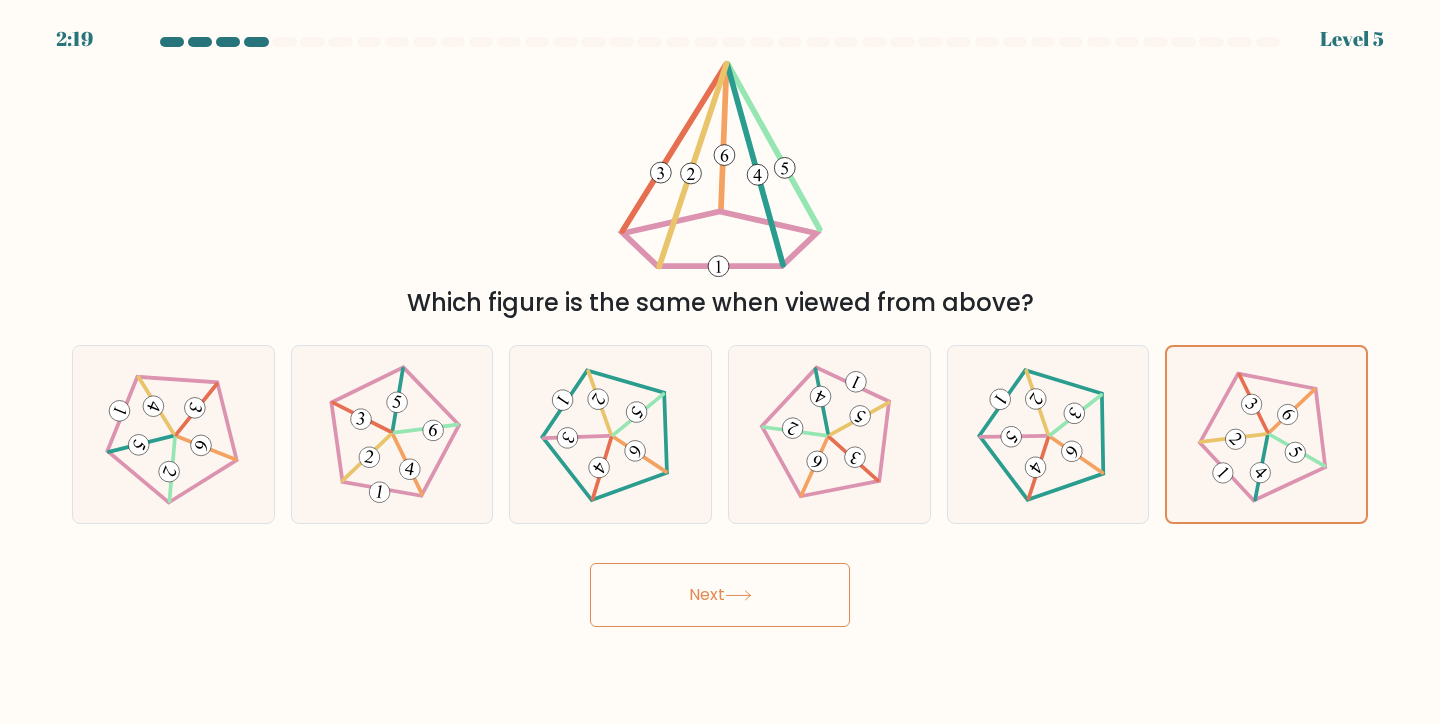 click on "Next" at bounding box center [720, 595] 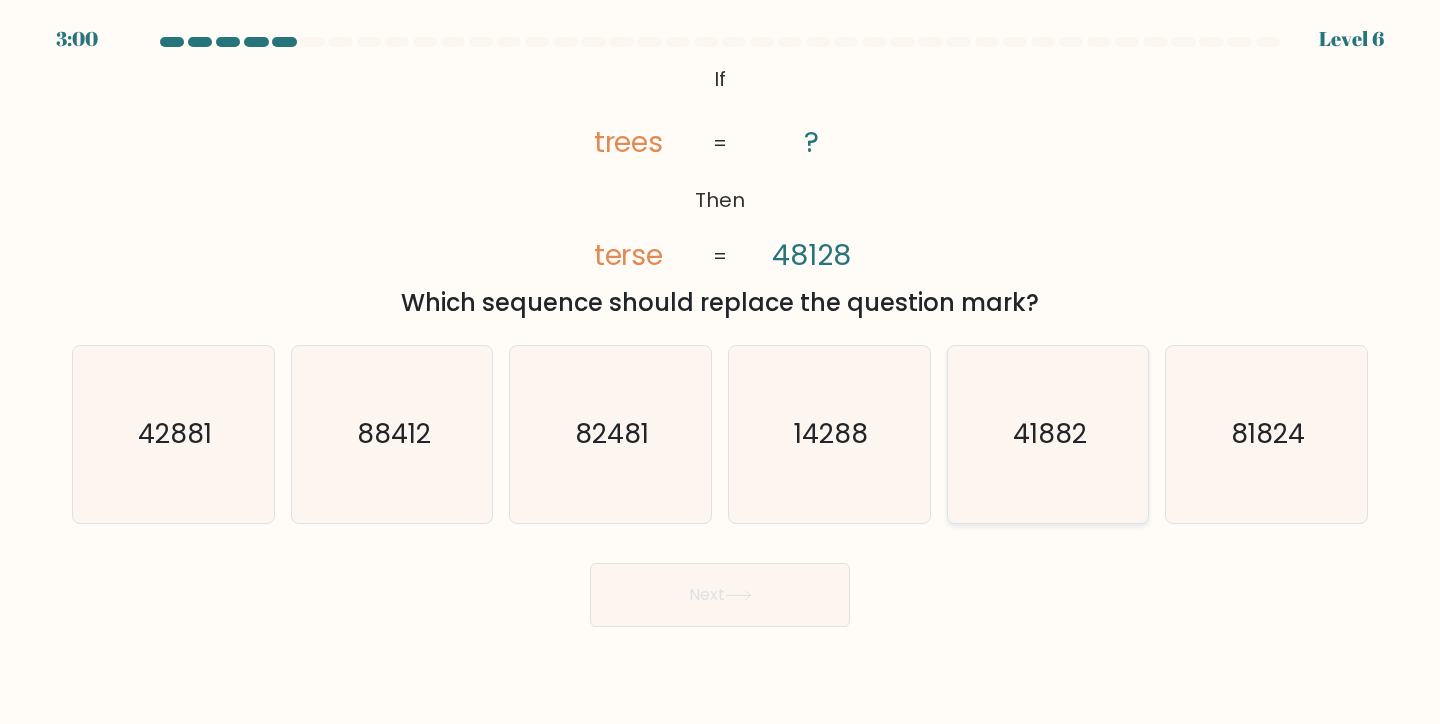 click on "41882" 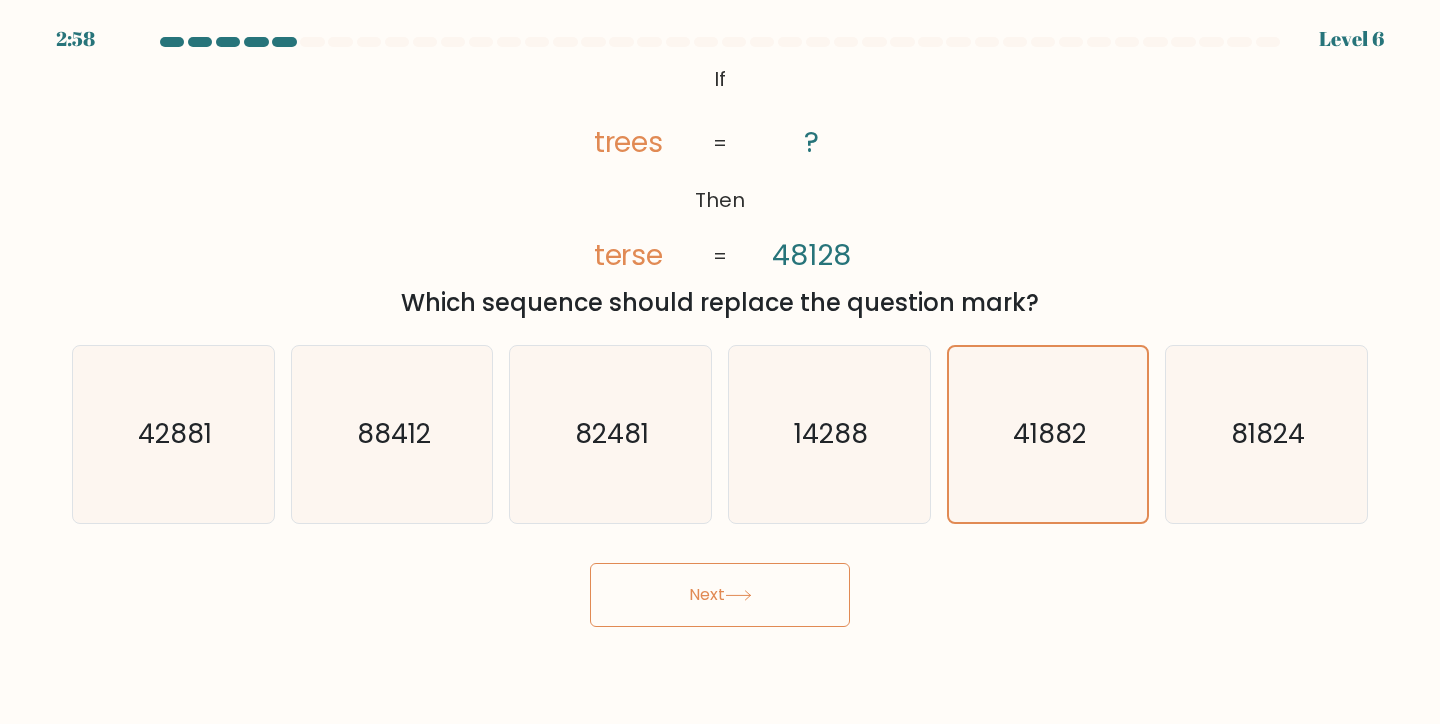 click on "Next" at bounding box center (720, 595) 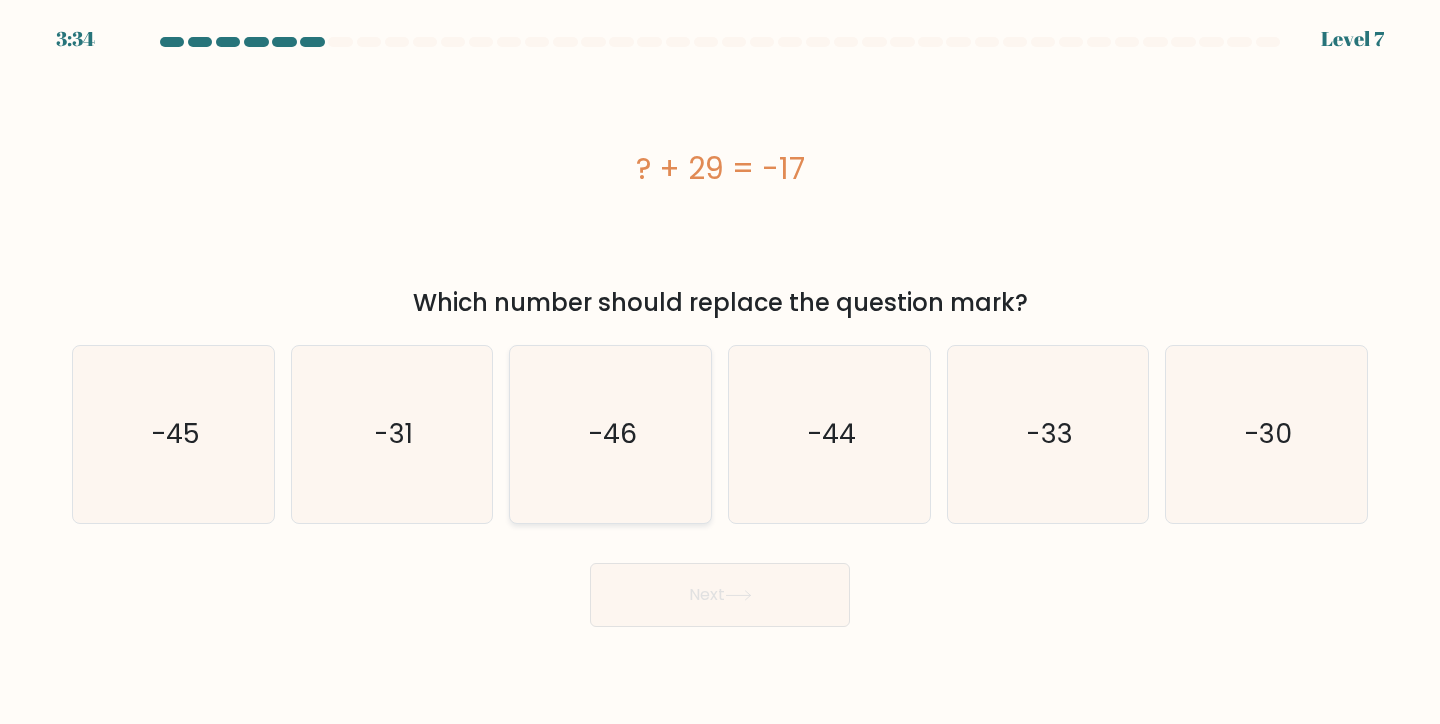 click on "-46" 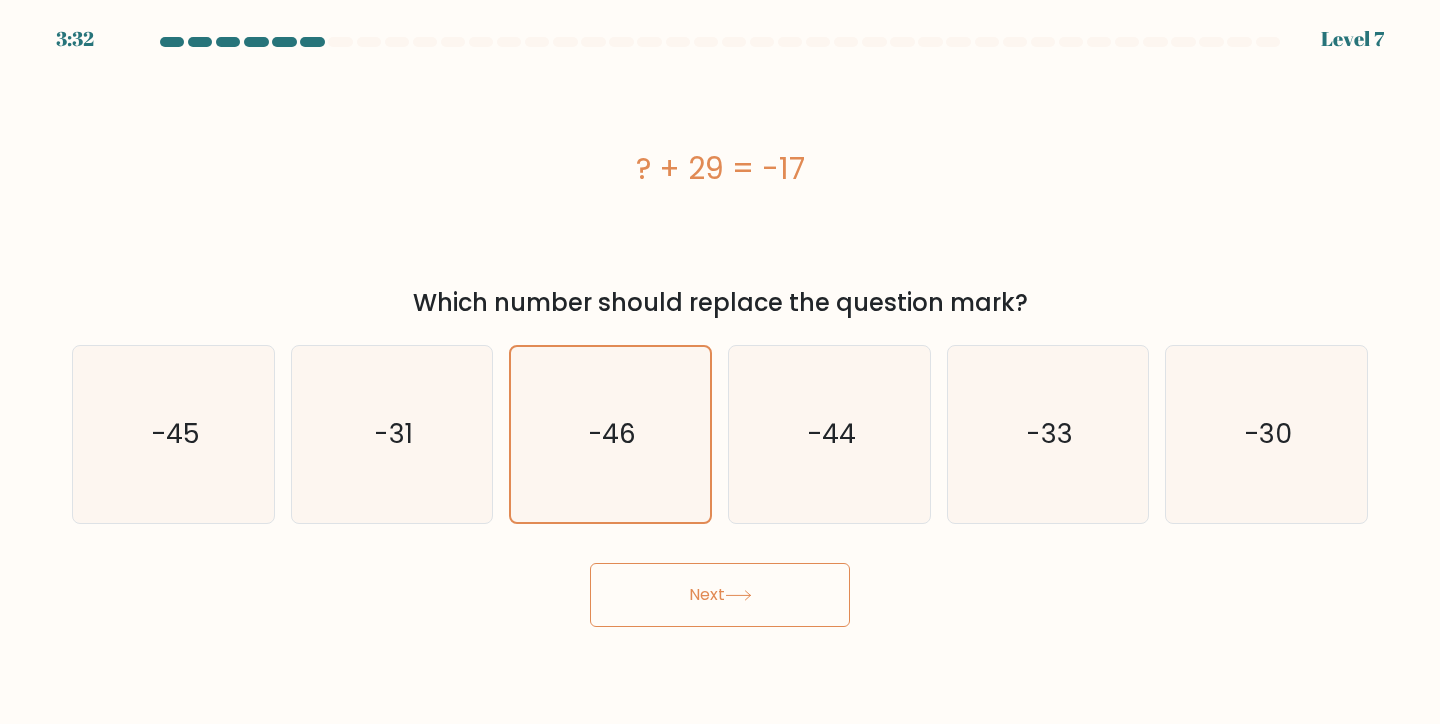 click on "Next" at bounding box center [720, 595] 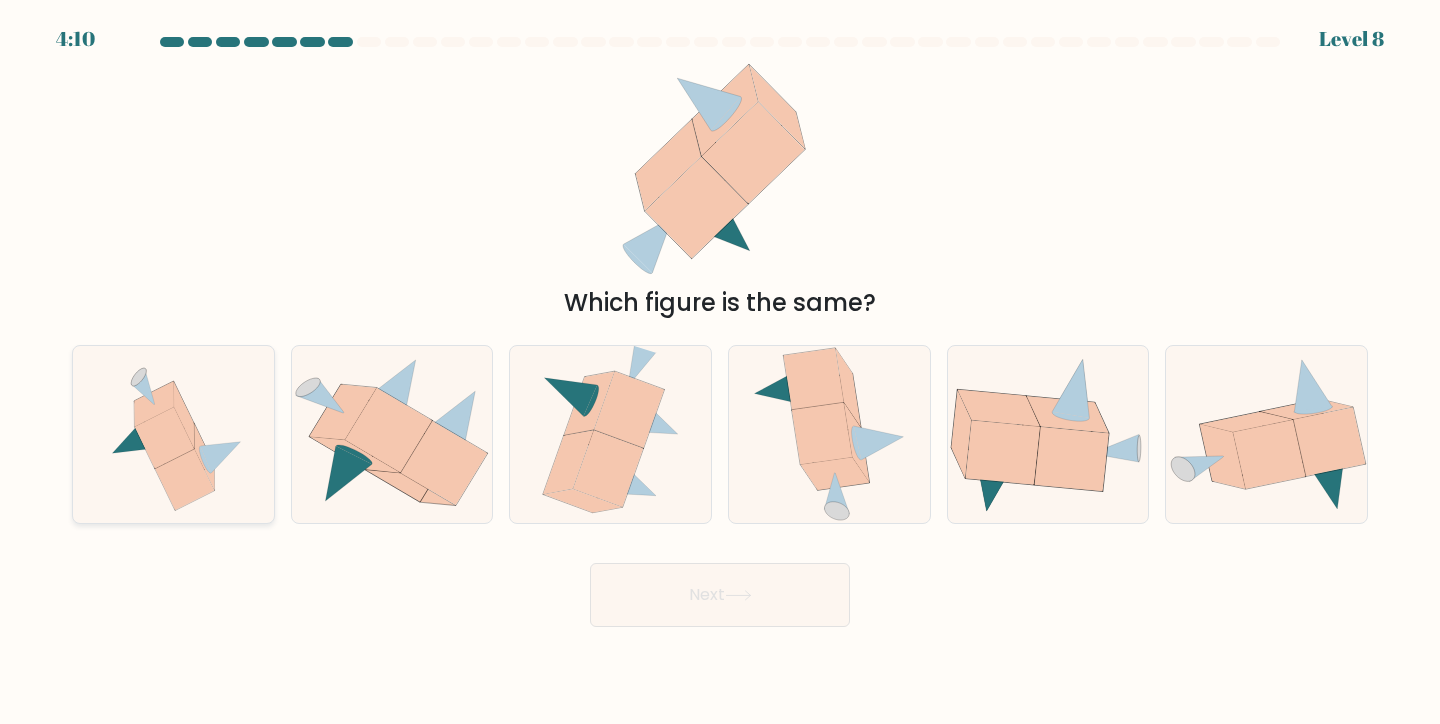 click 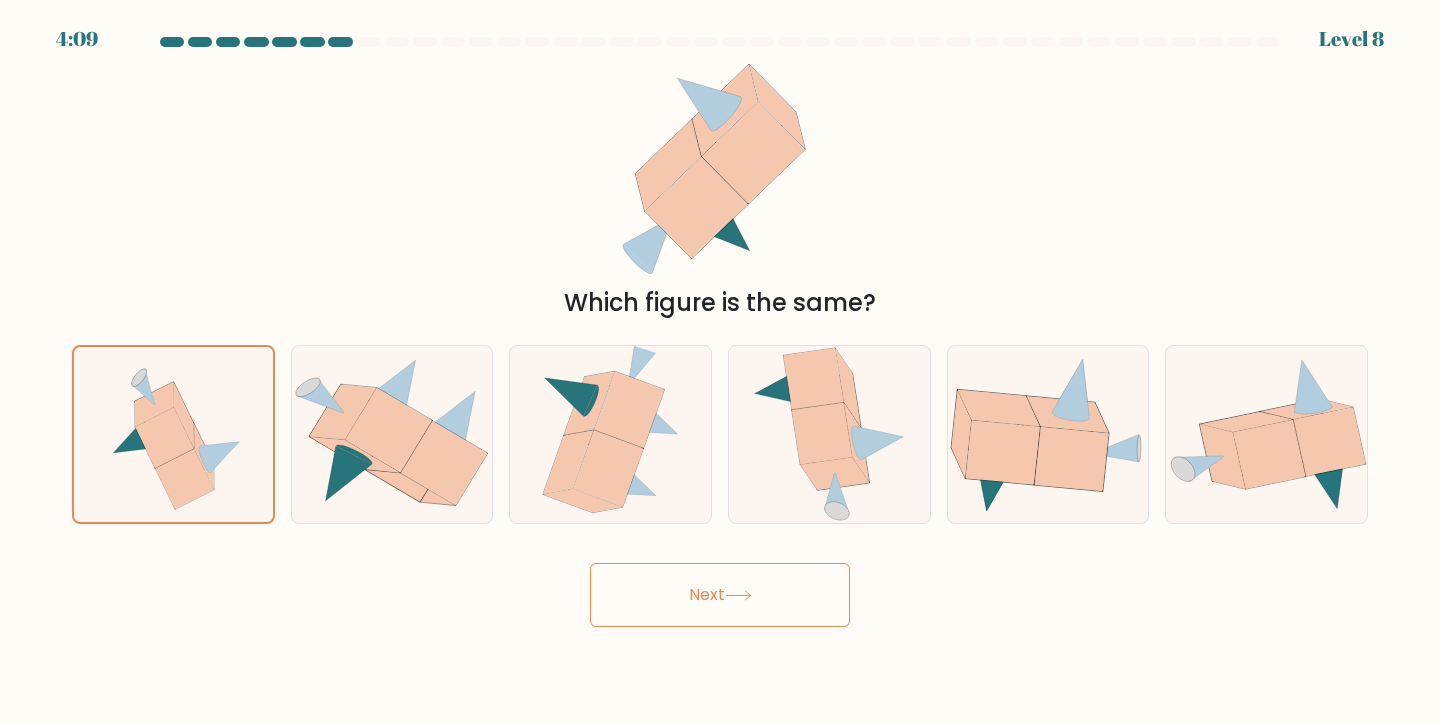 click on "Next" at bounding box center (720, 595) 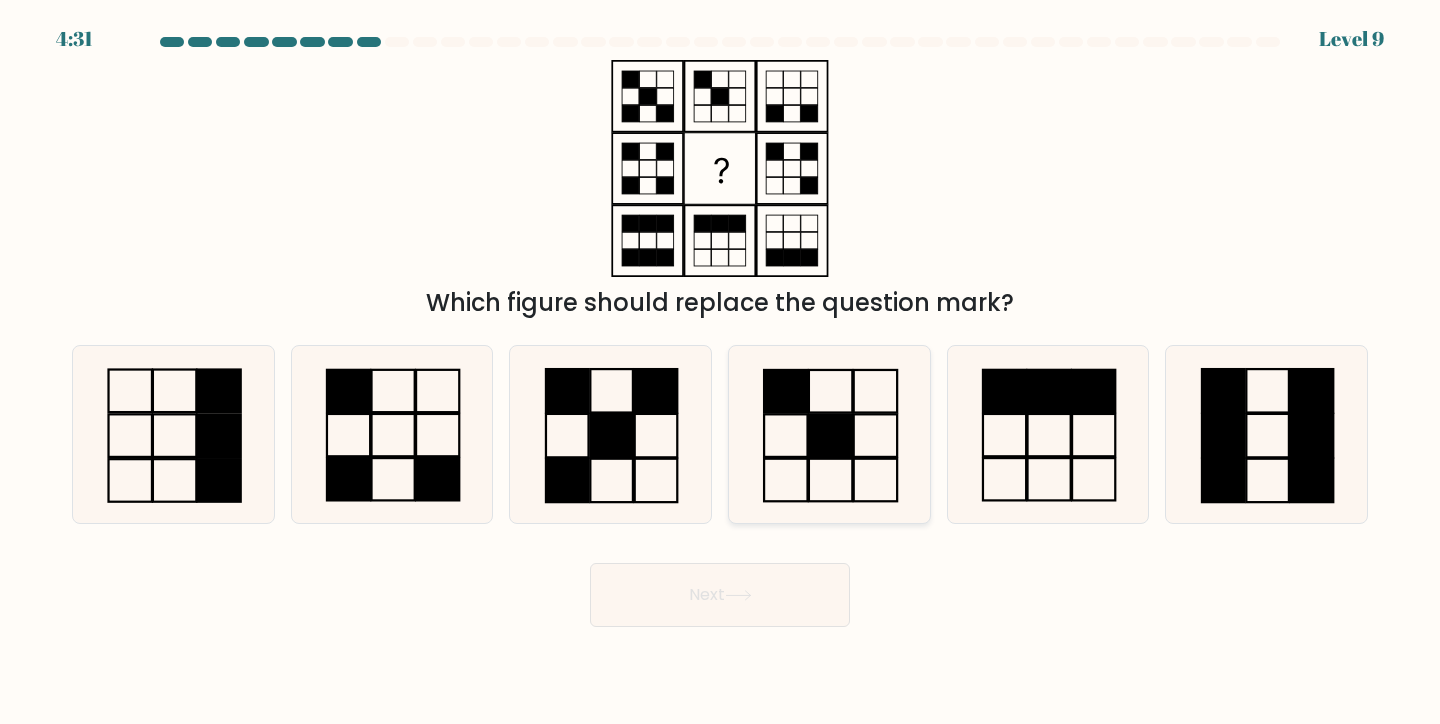 click 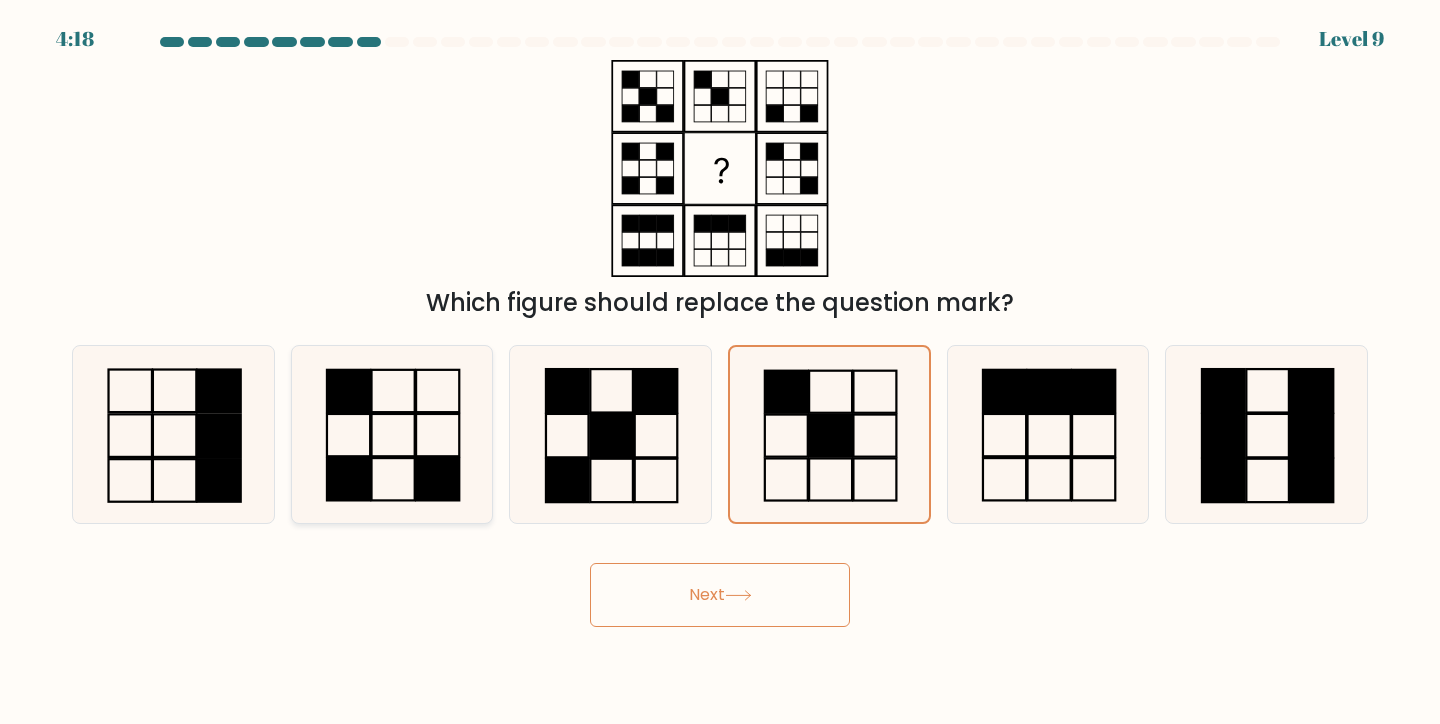 click 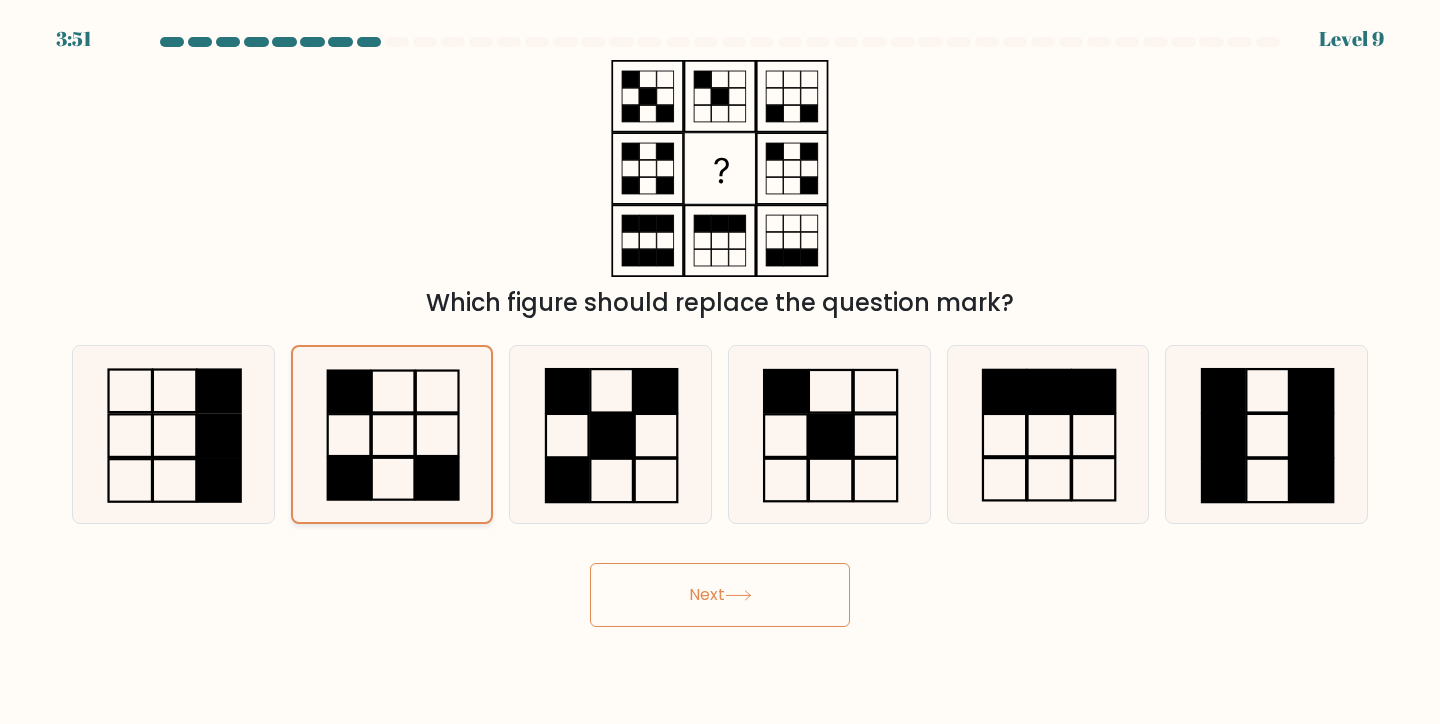 click 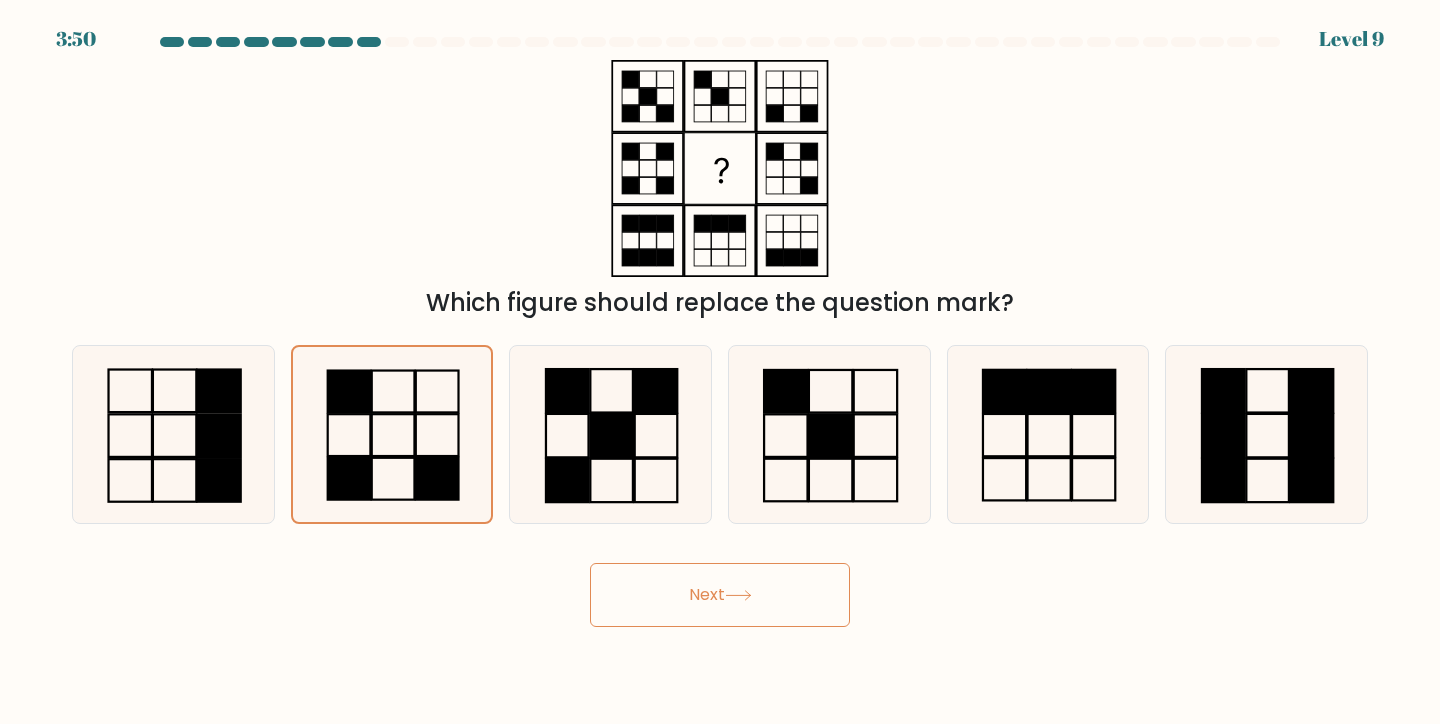 click on "Next" at bounding box center (720, 595) 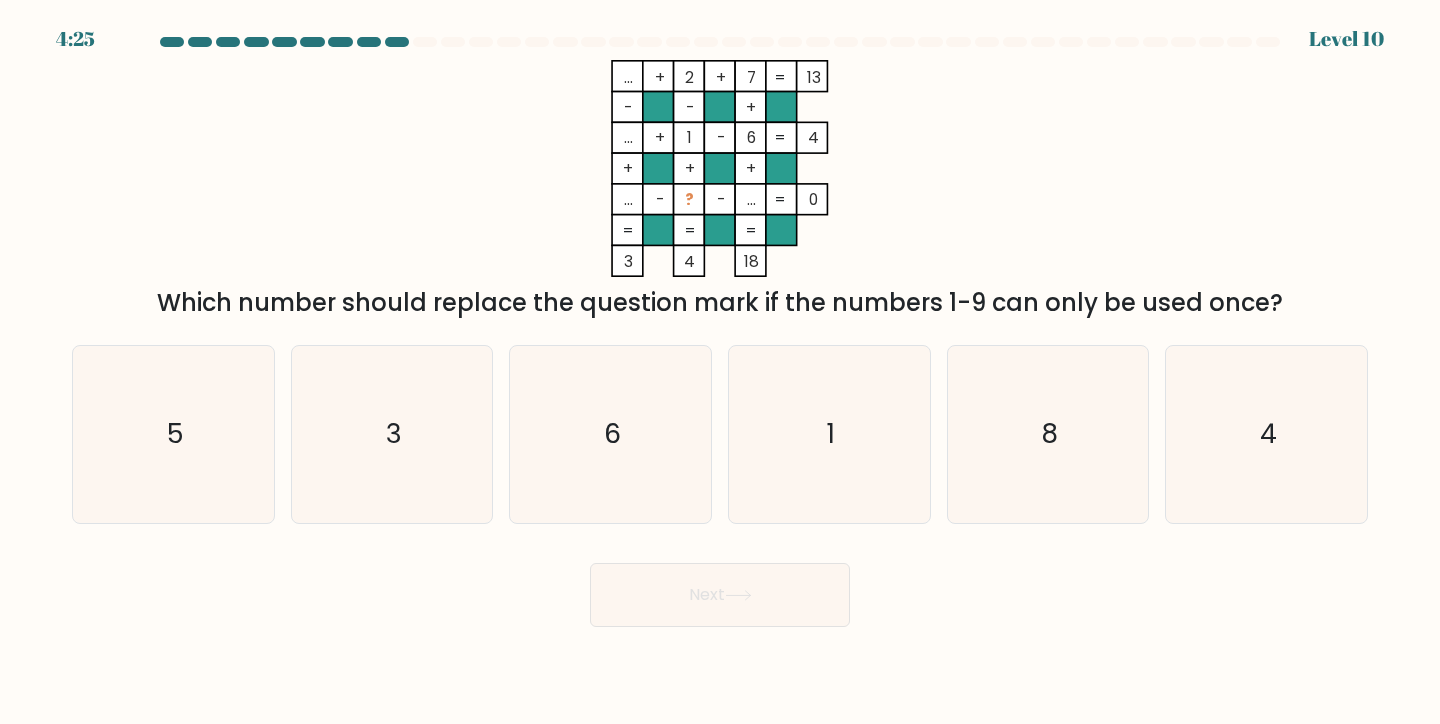 click on "..." 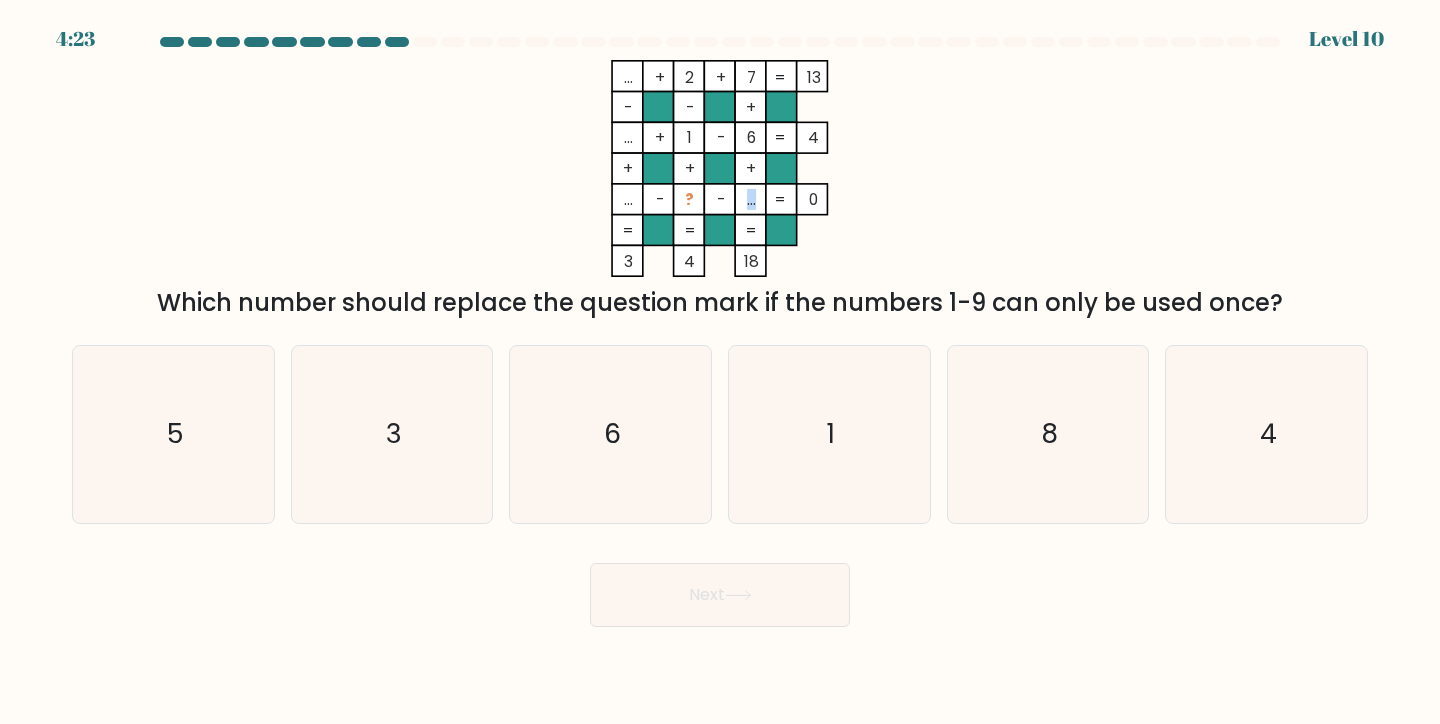 drag, startPoint x: 753, startPoint y: 203, endPoint x: 741, endPoint y: 202, distance: 12.0415945 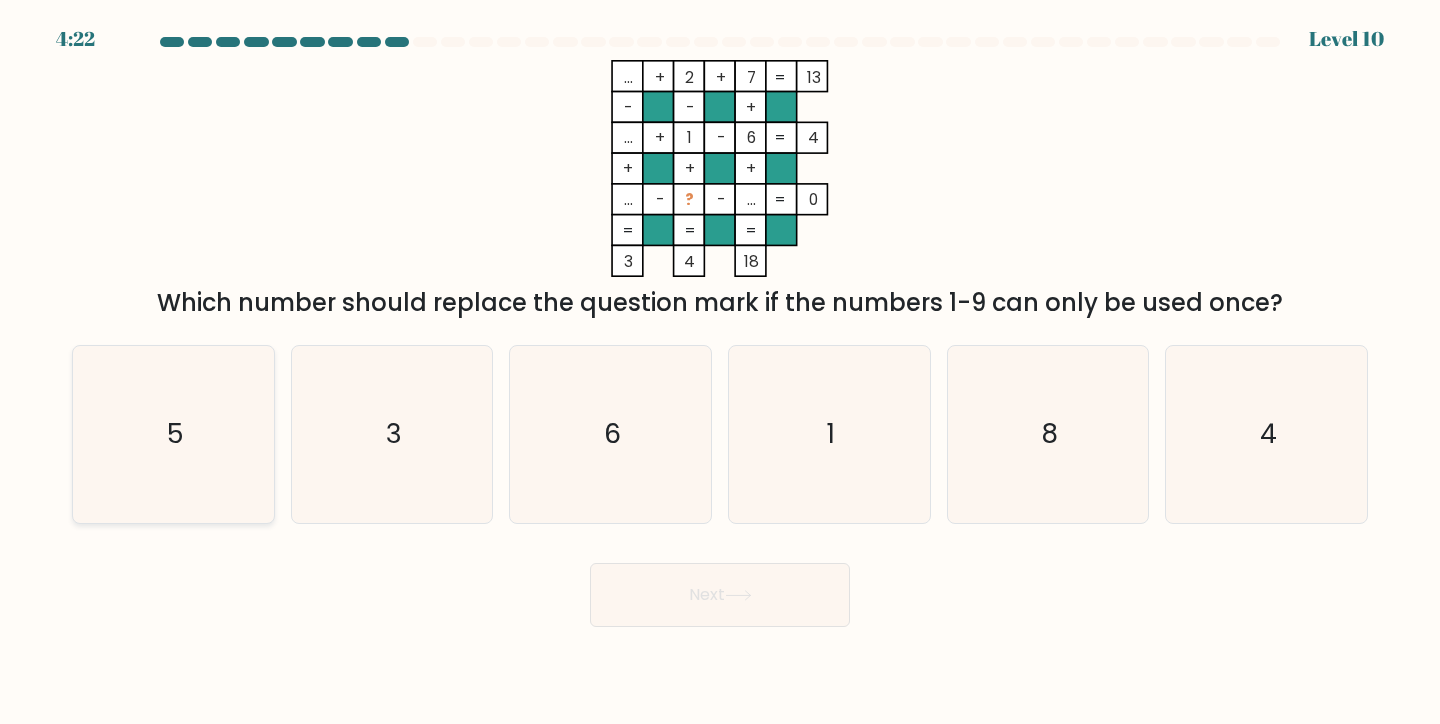 click on "5" 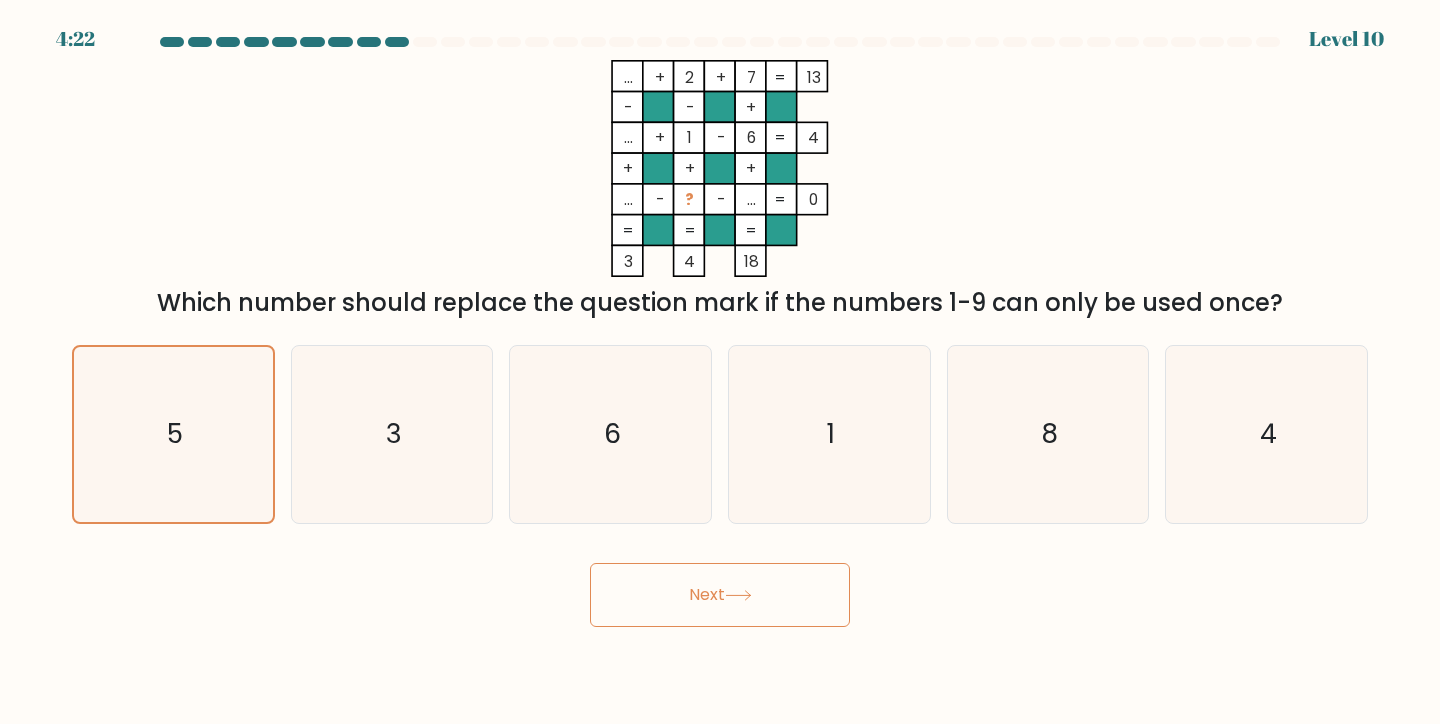 click on "Next" at bounding box center [720, 595] 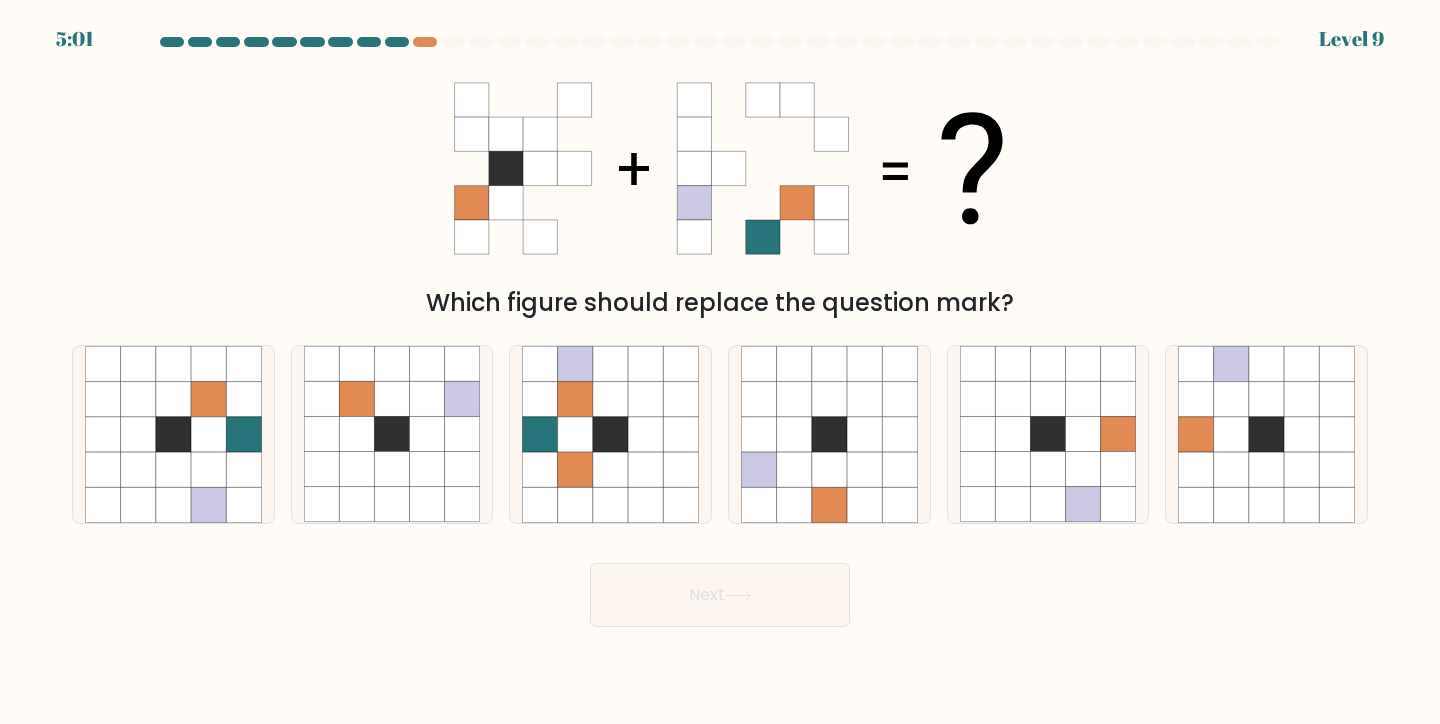 click 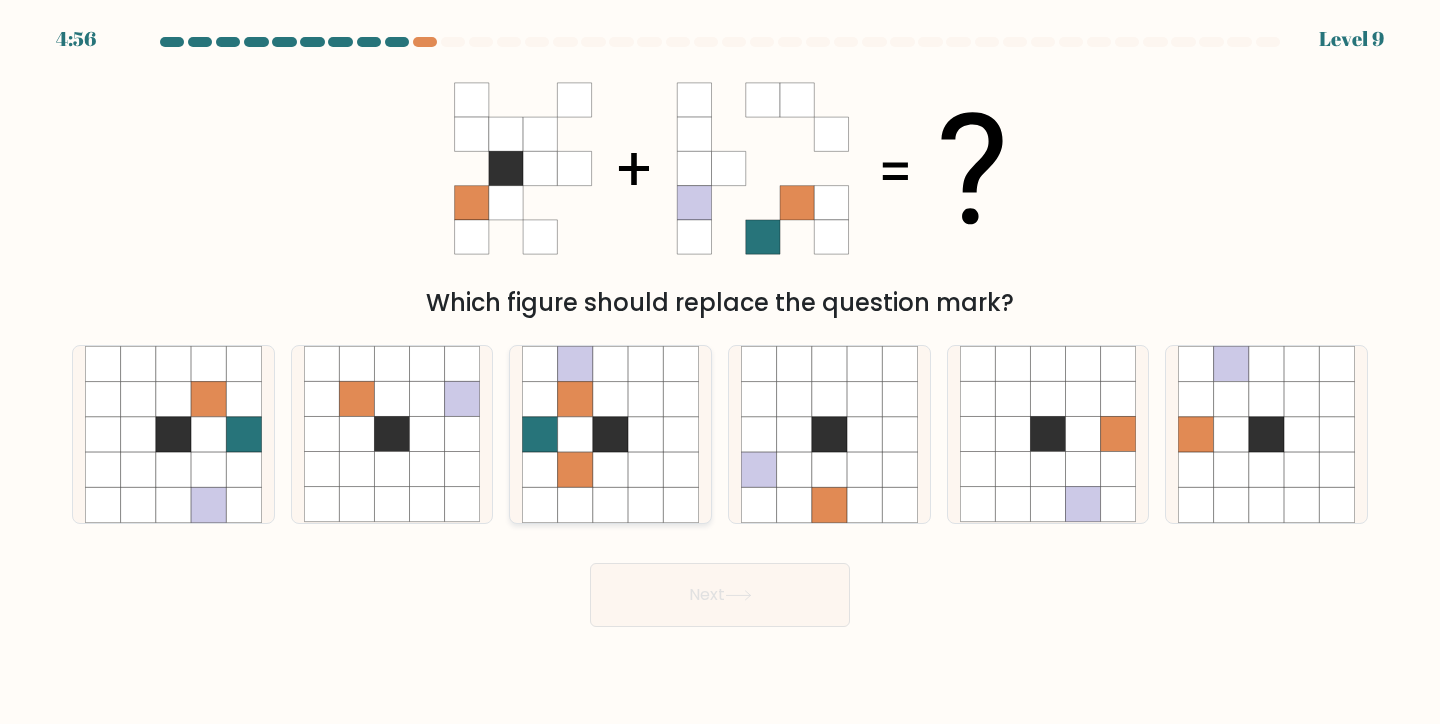 click 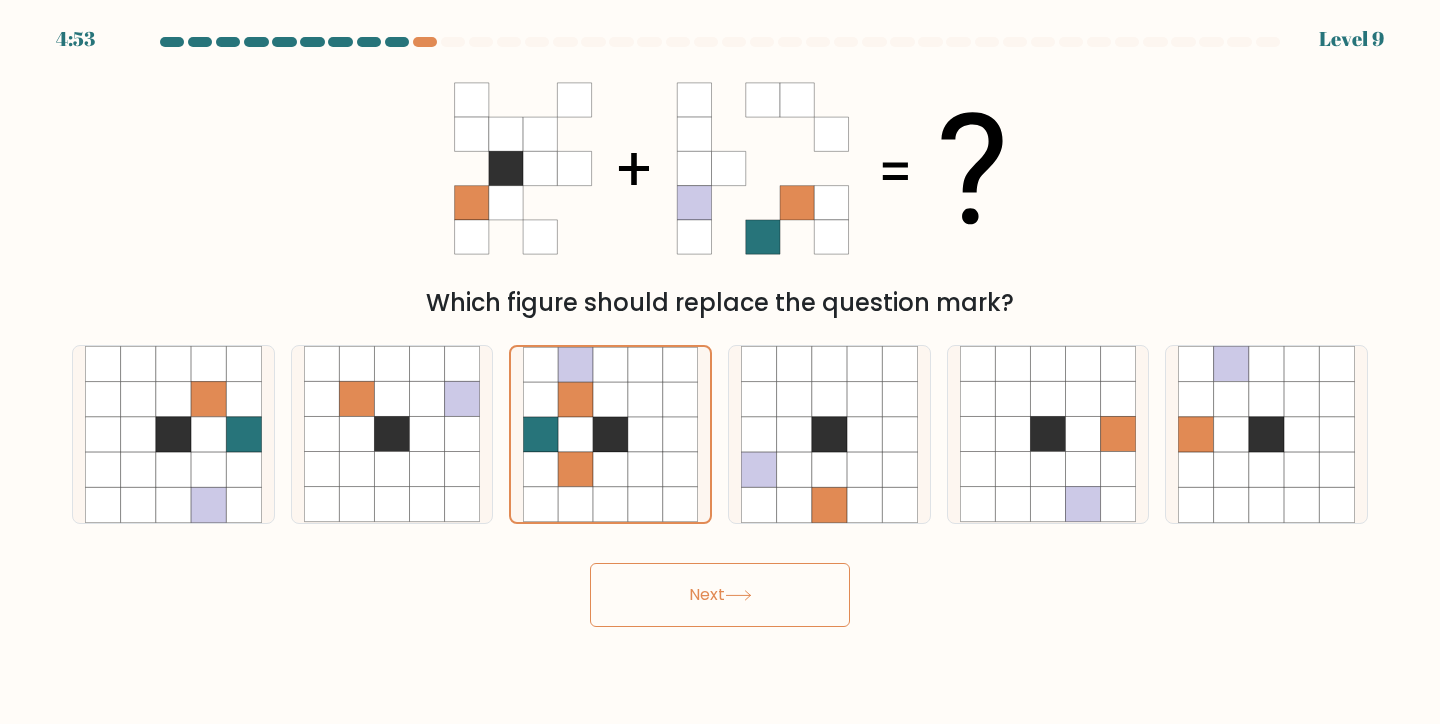 click on "Next" at bounding box center (720, 595) 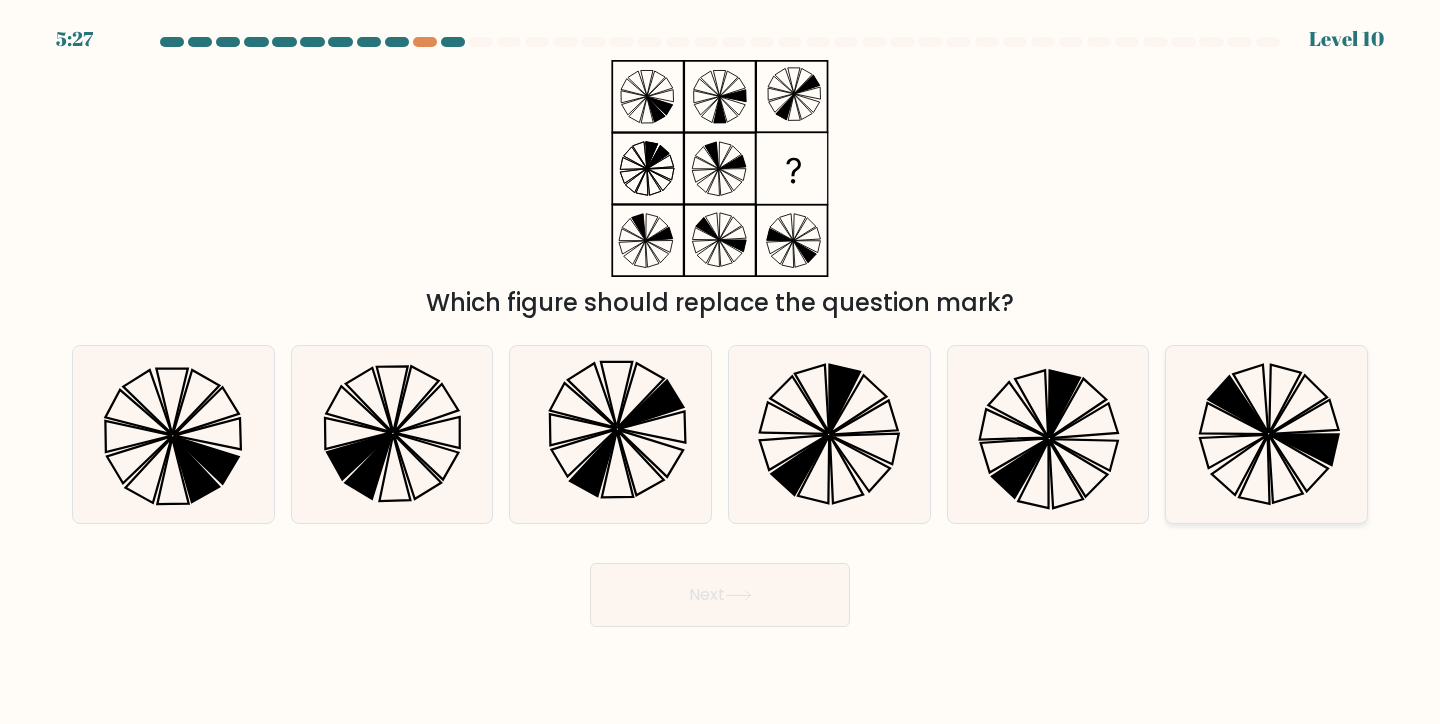 click 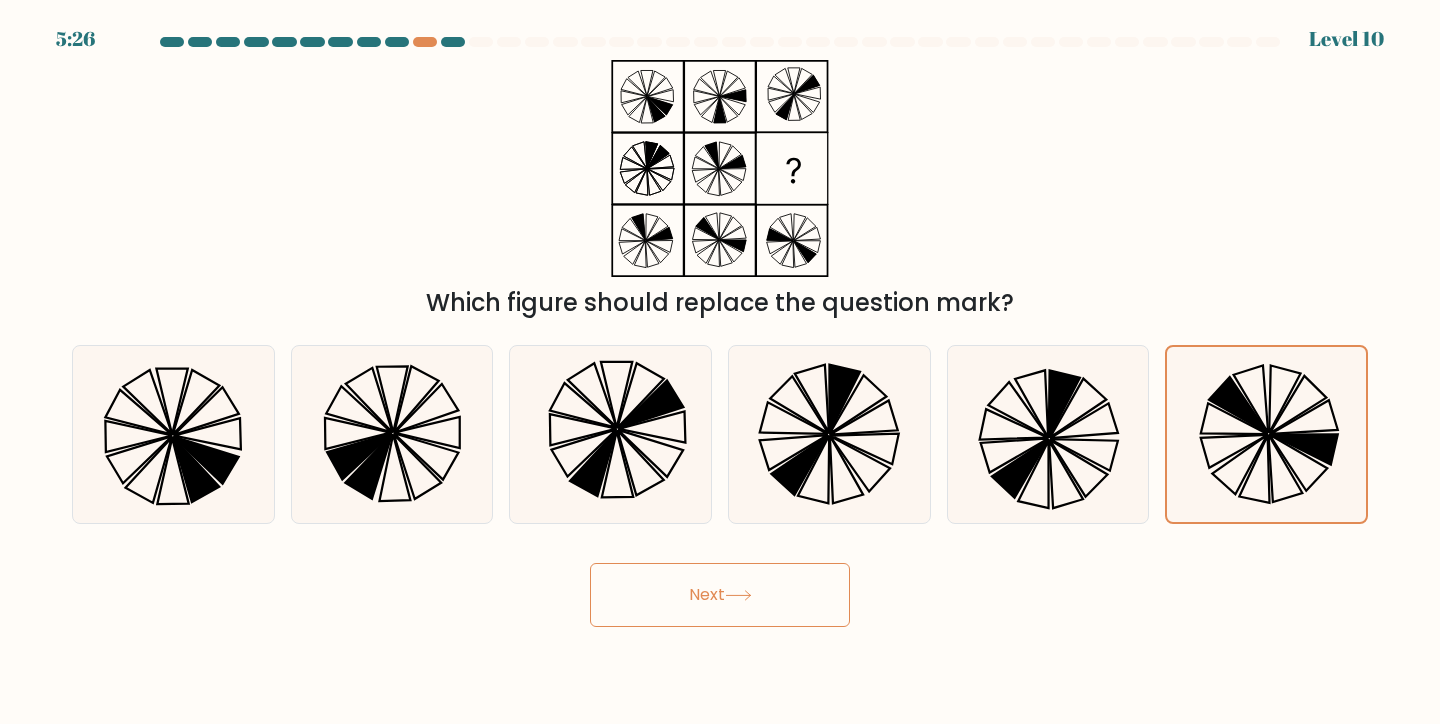 click on "Next" at bounding box center (720, 595) 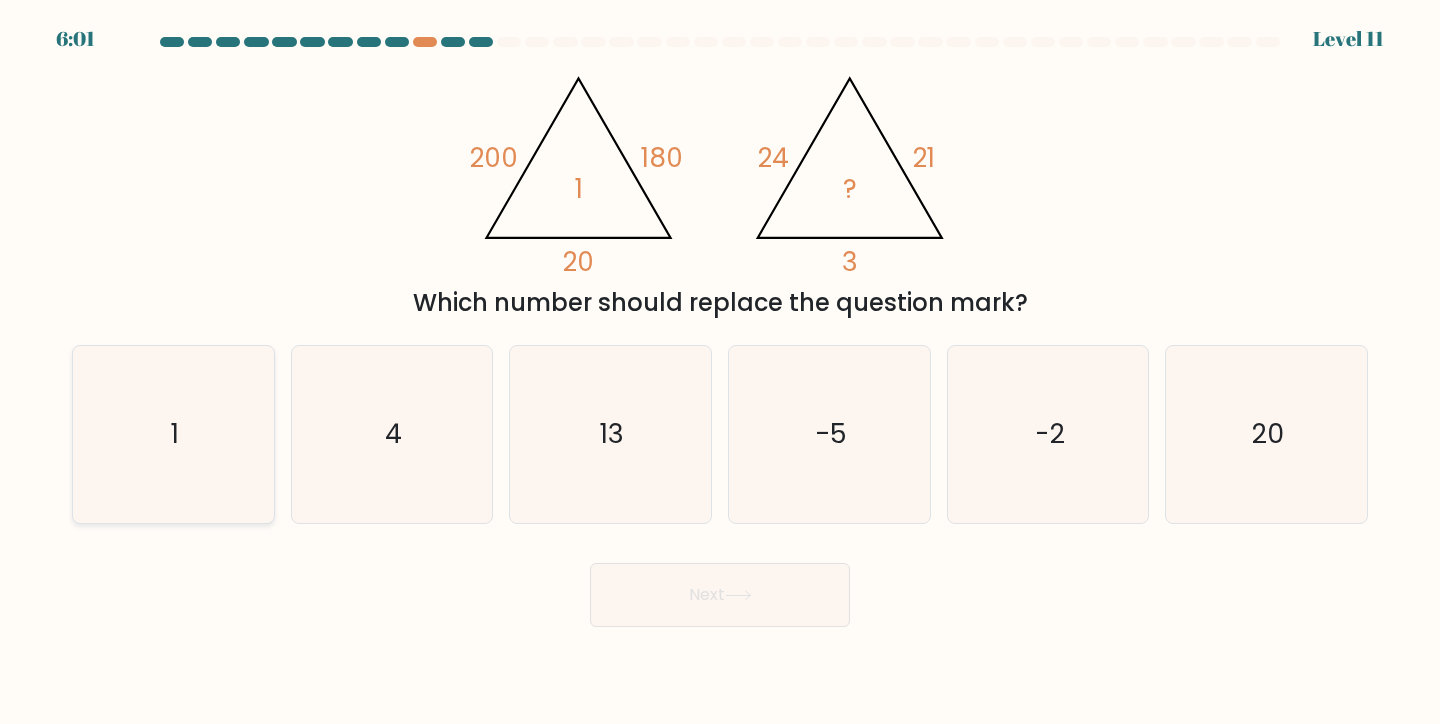 click on "1" 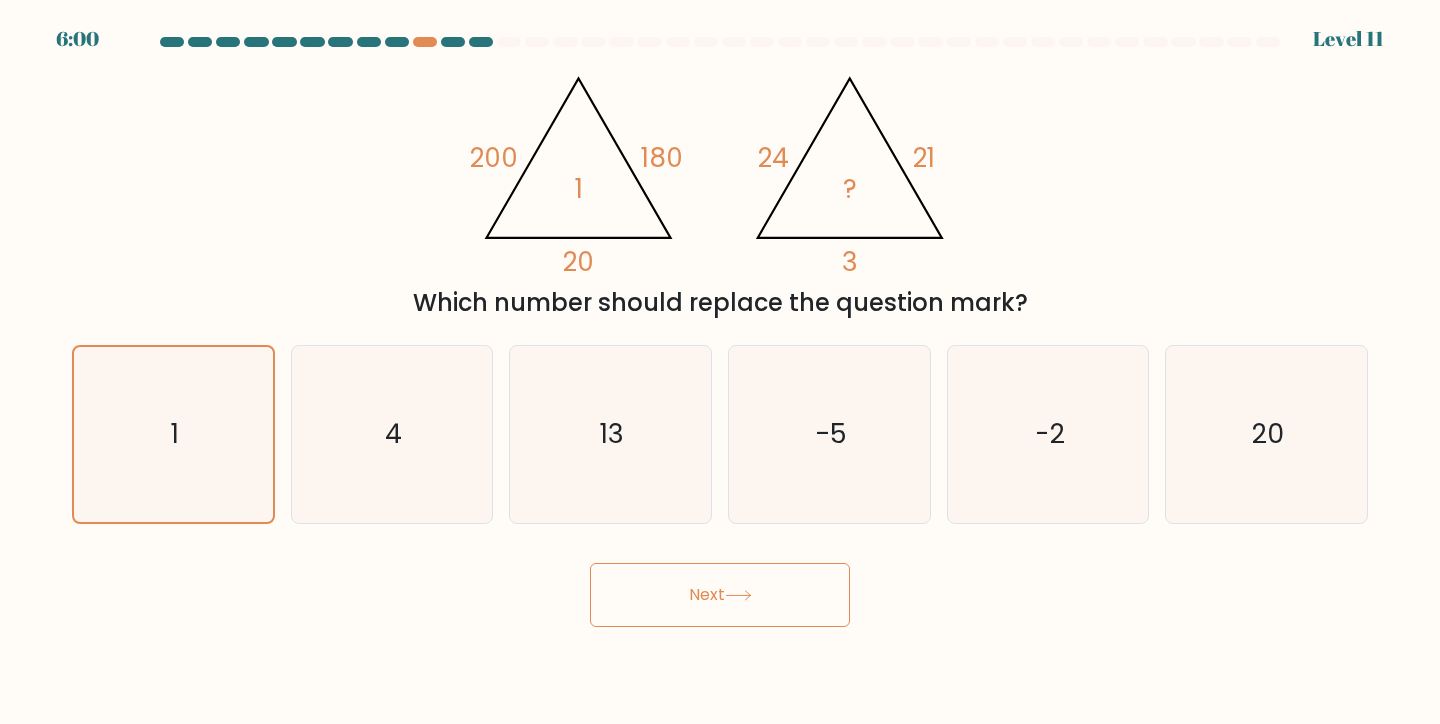 click on "Next" at bounding box center [720, 595] 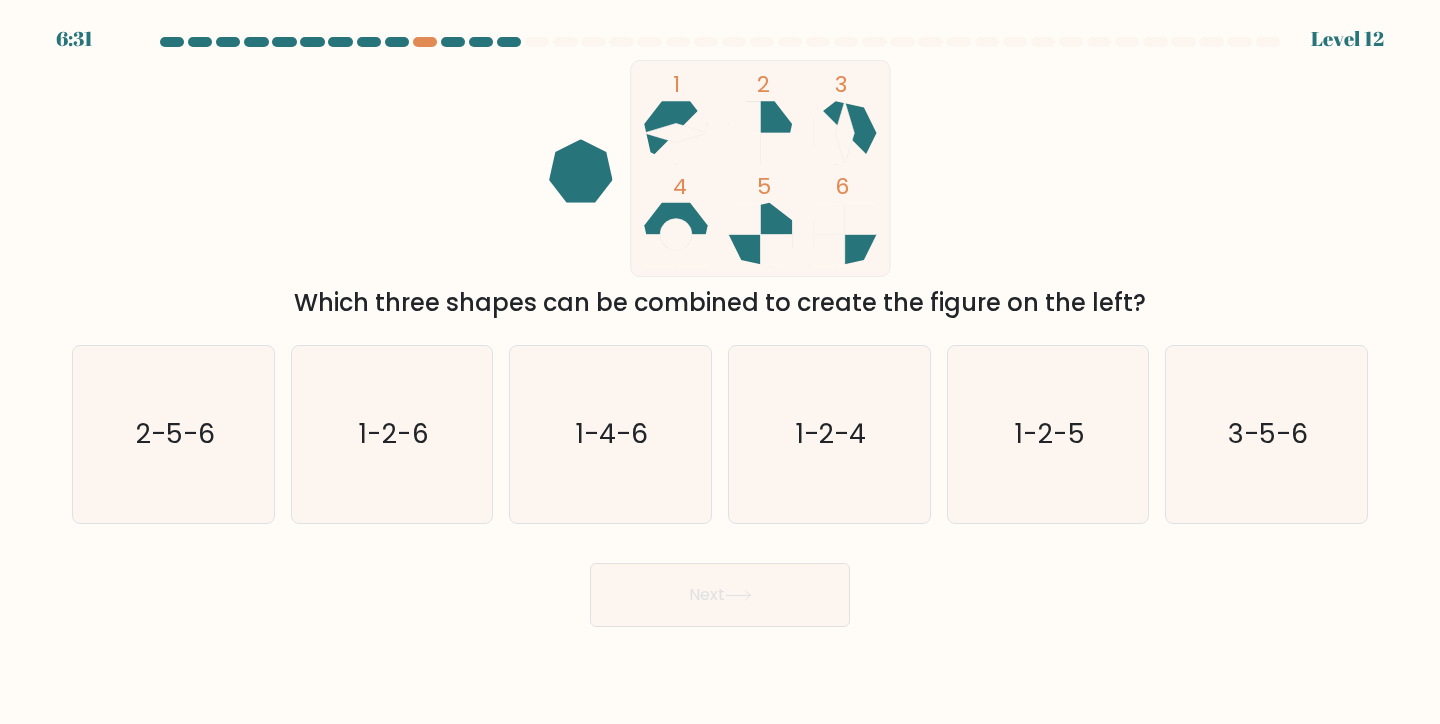 click 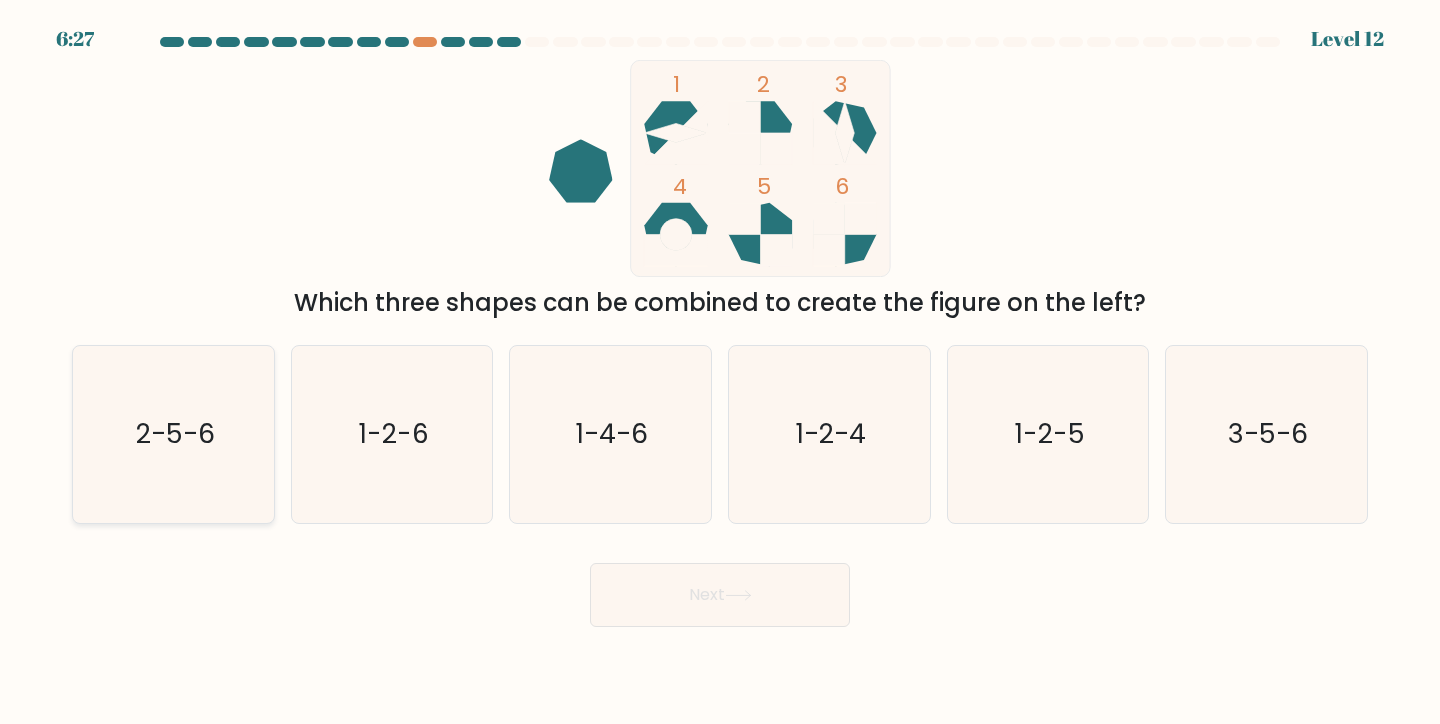 click on "2-5-6" 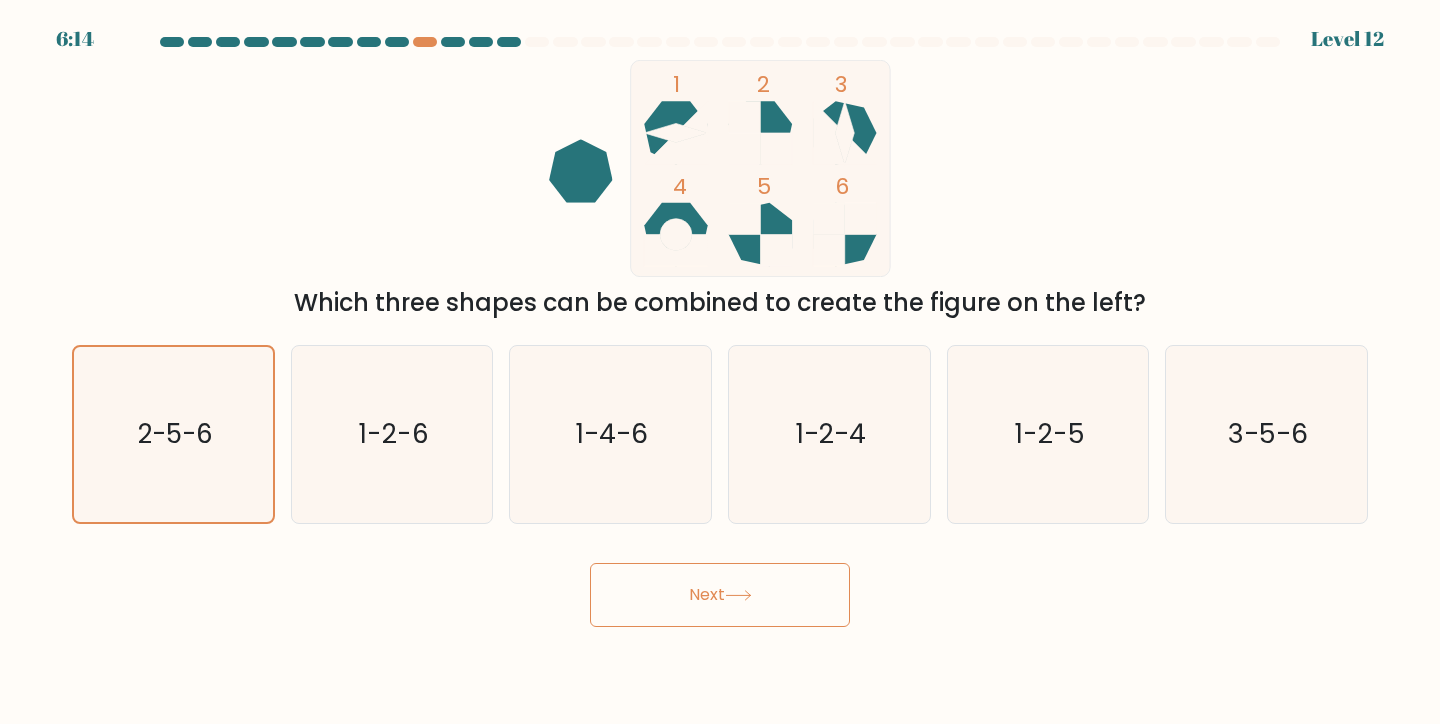 click on "Next" at bounding box center [720, 595] 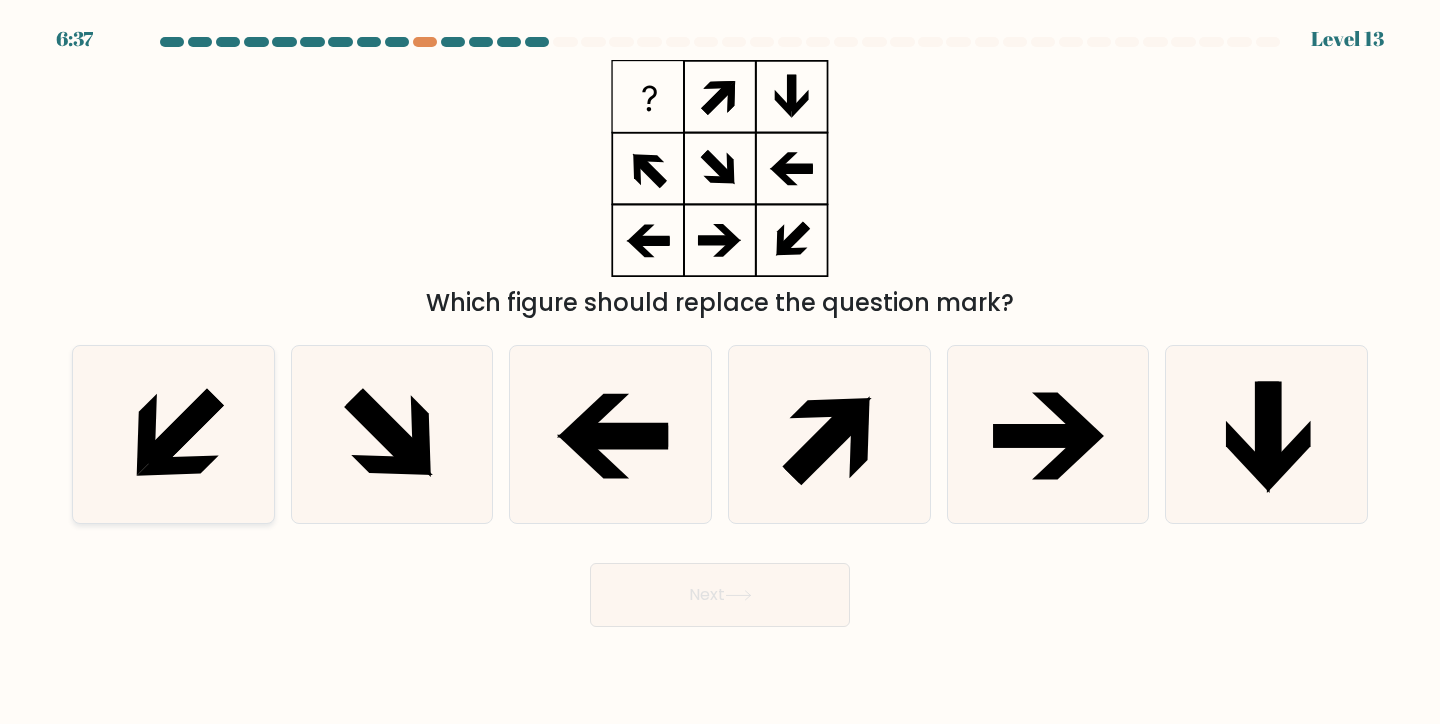 click 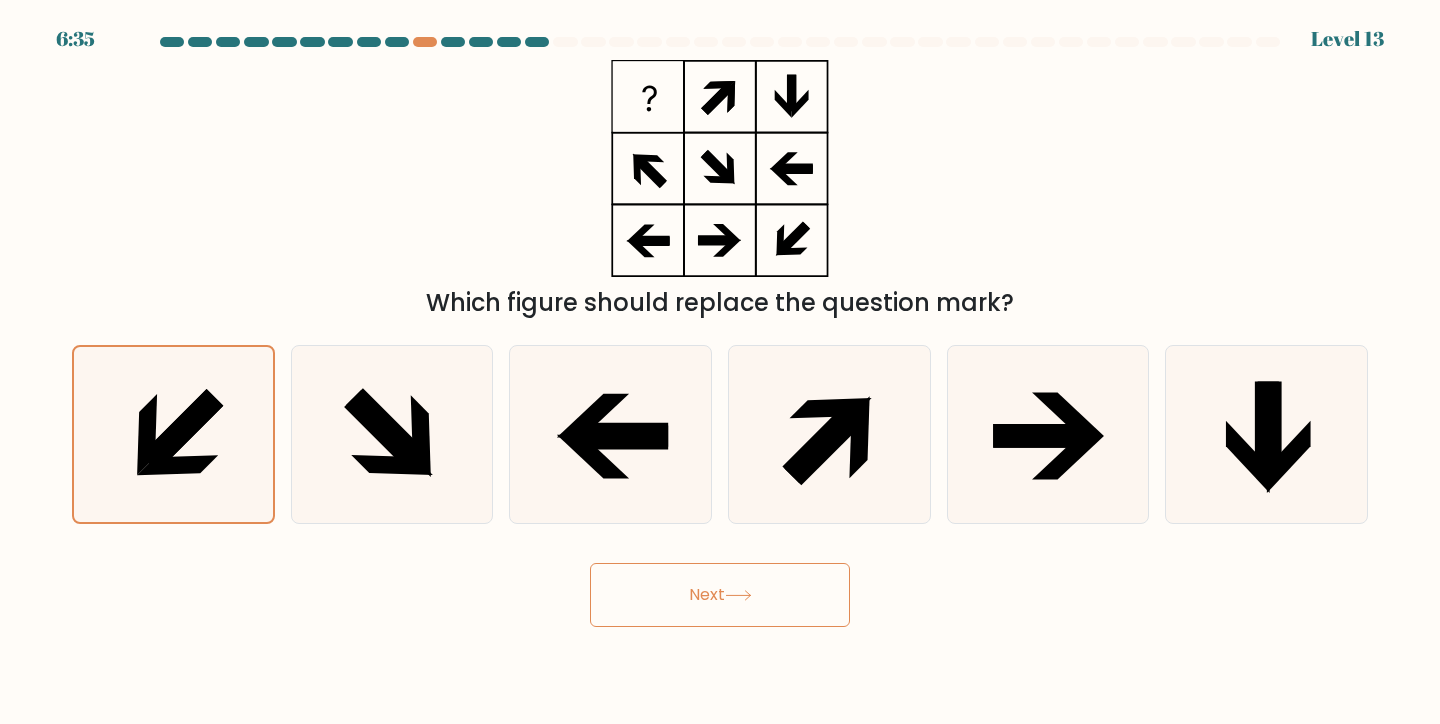 click on "Next" at bounding box center (720, 595) 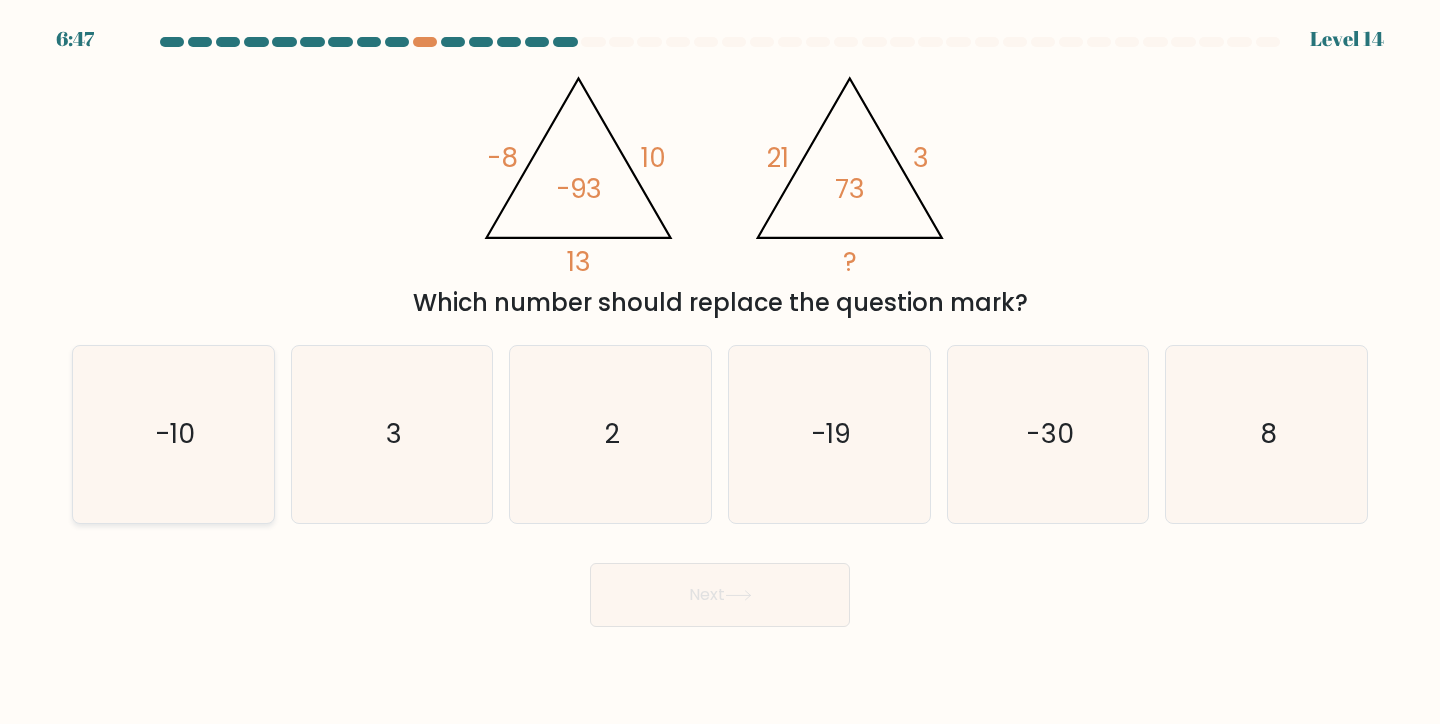 click on "-10" 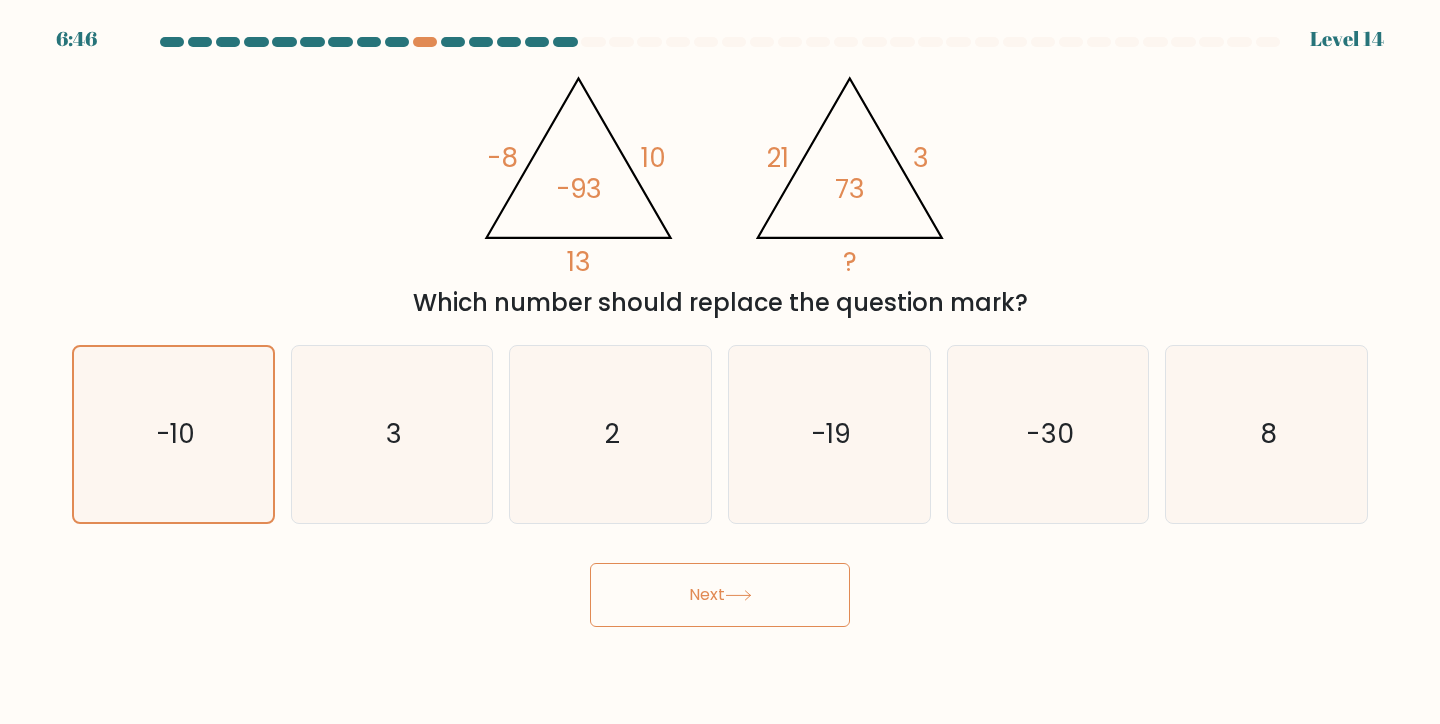 click on "Next" at bounding box center [720, 595] 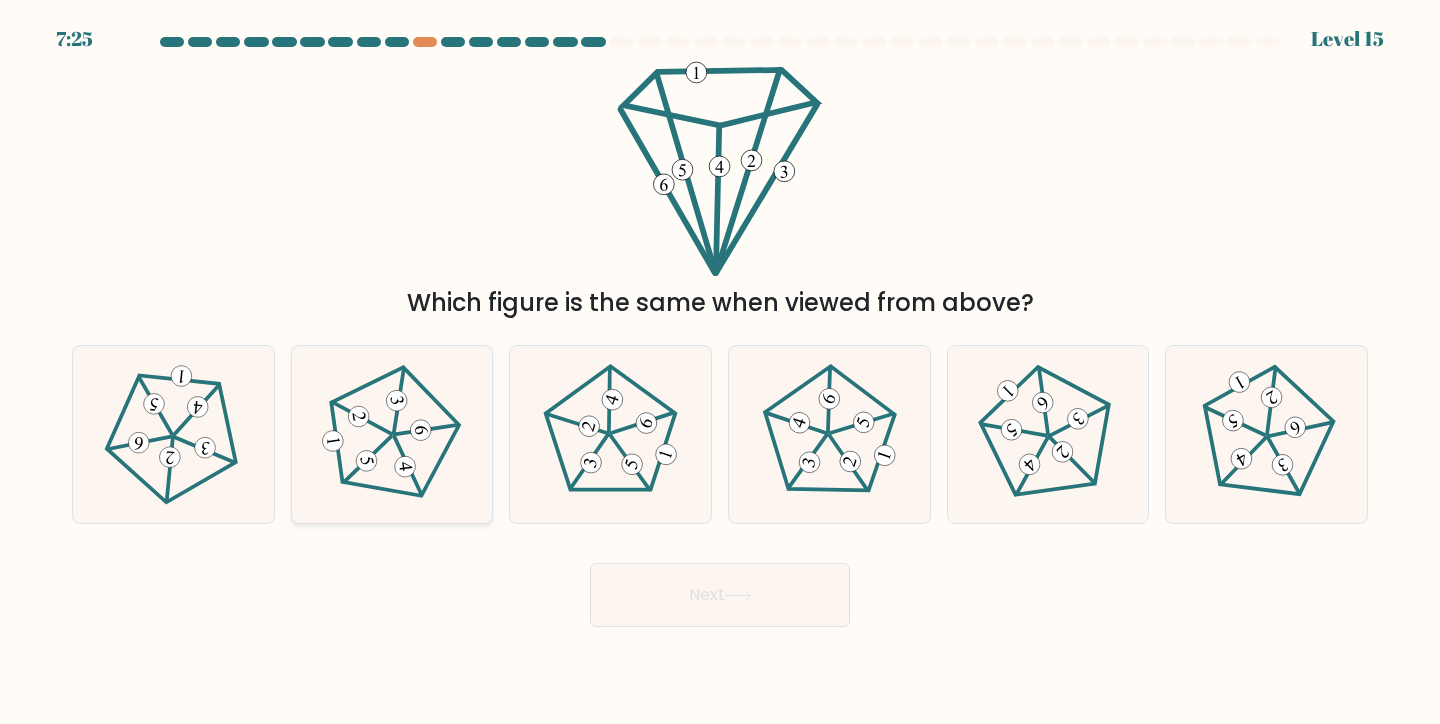click 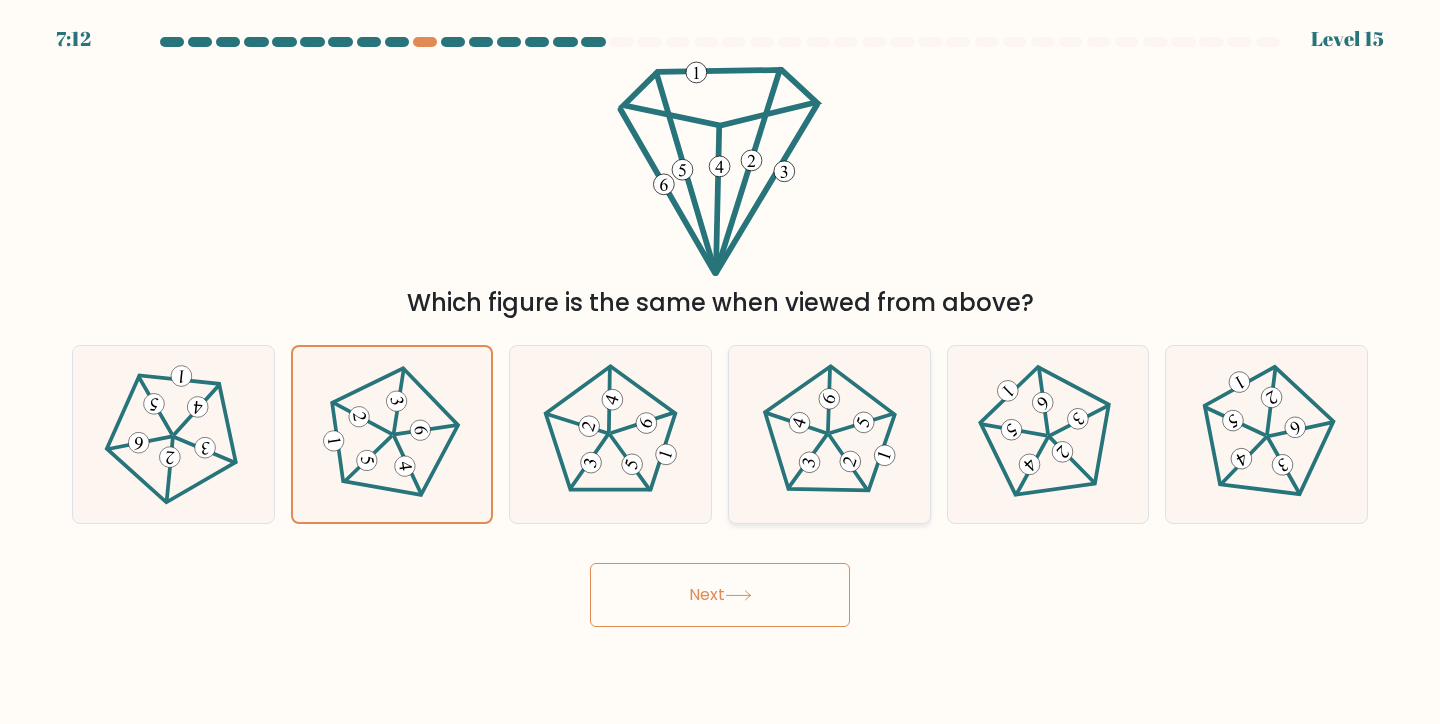 click 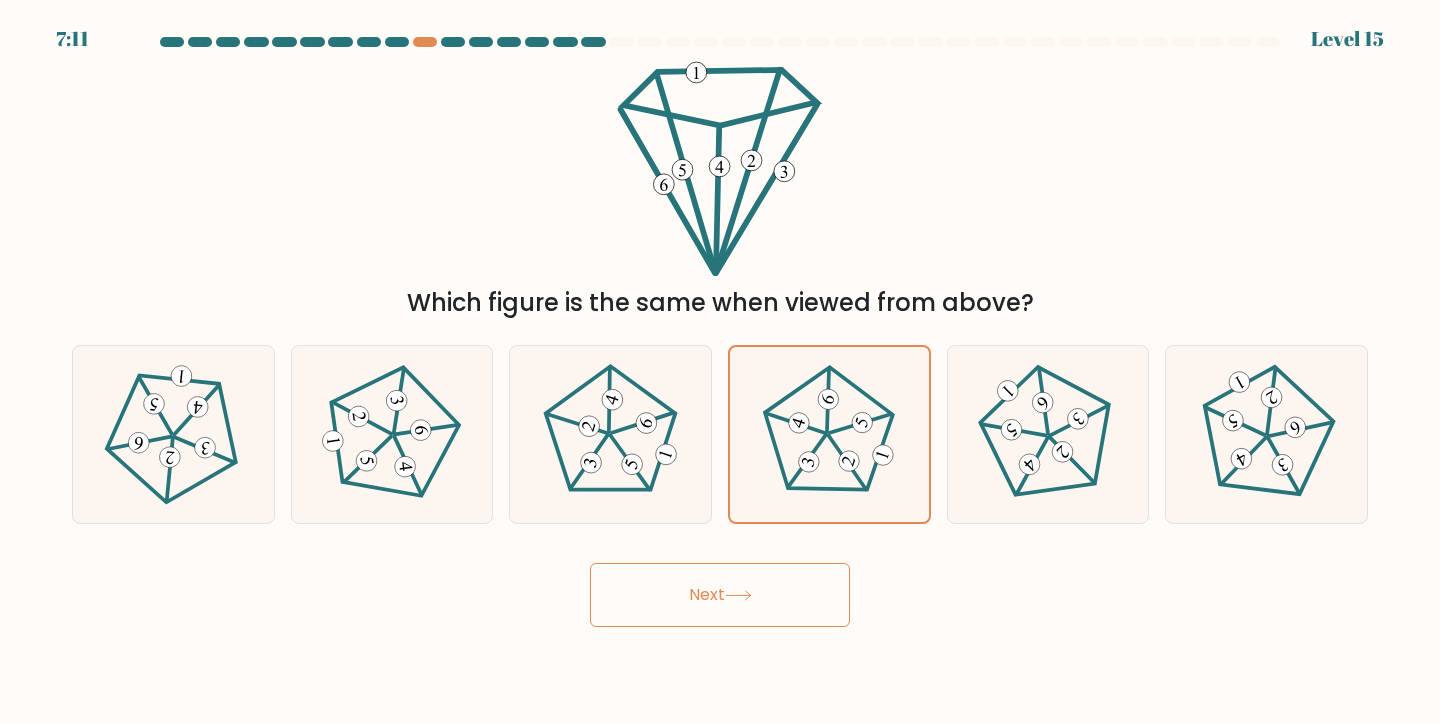 click on "Next" at bounding box center [720, 595] 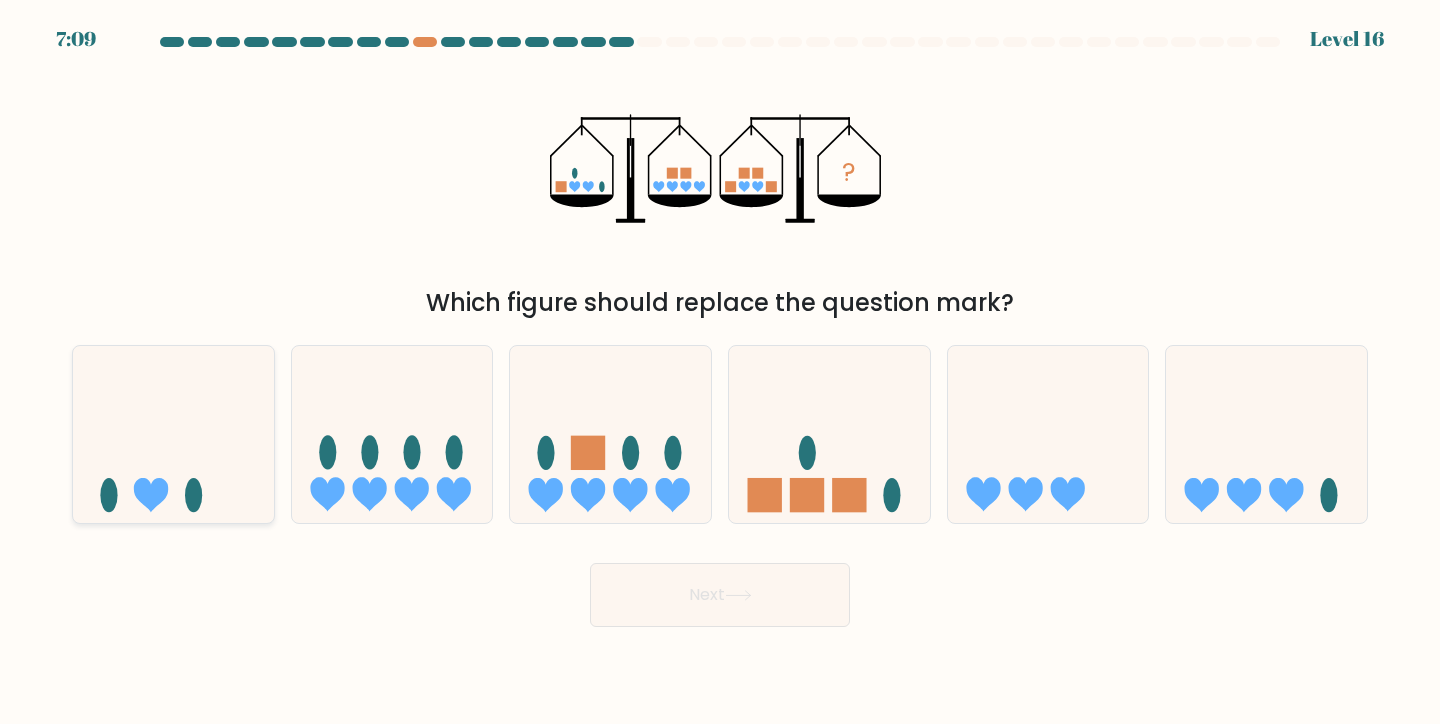 click 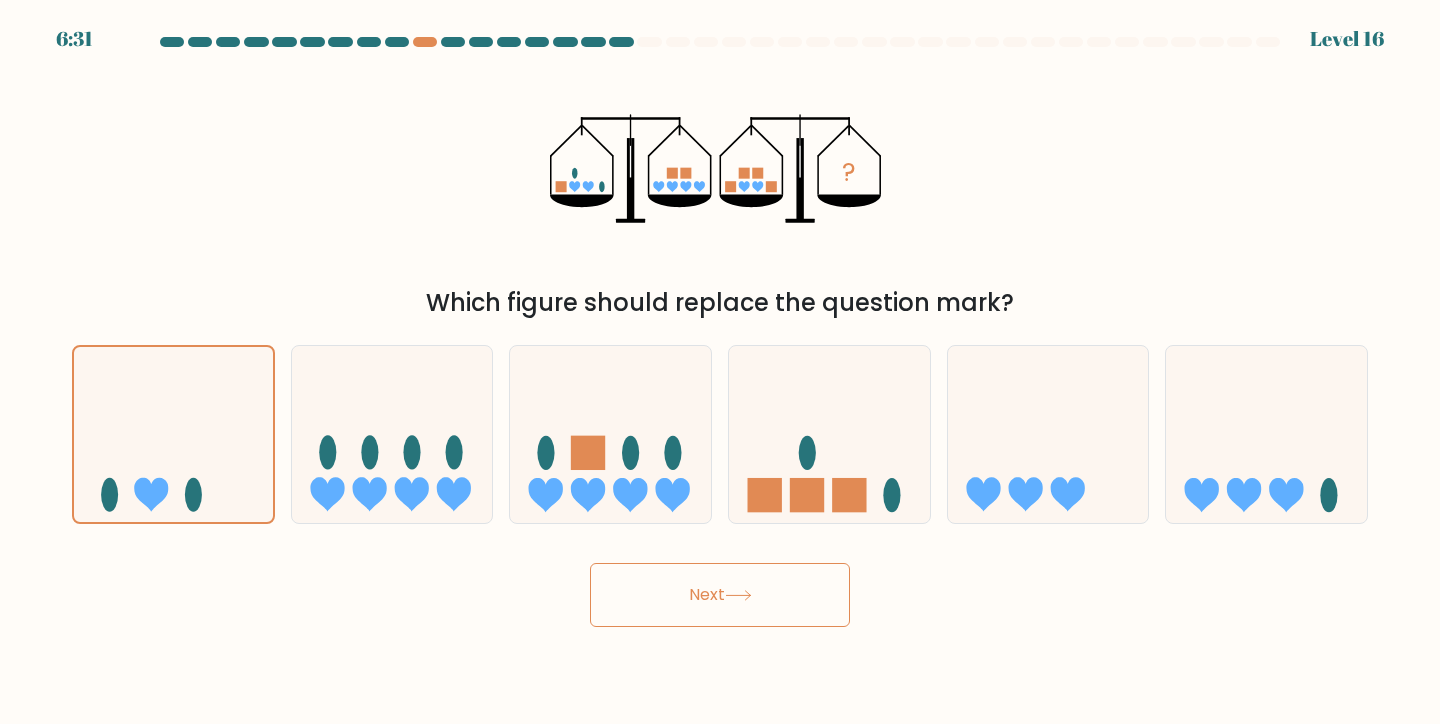 click 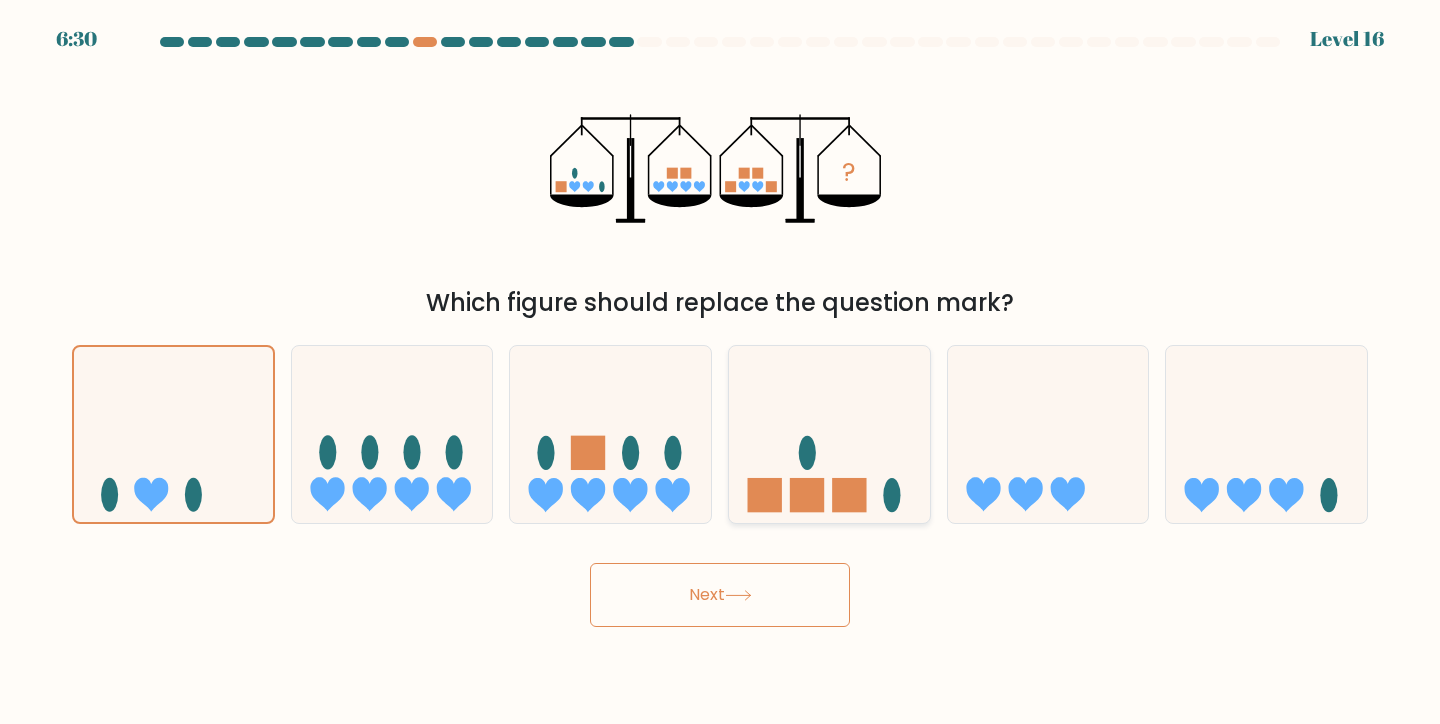 click 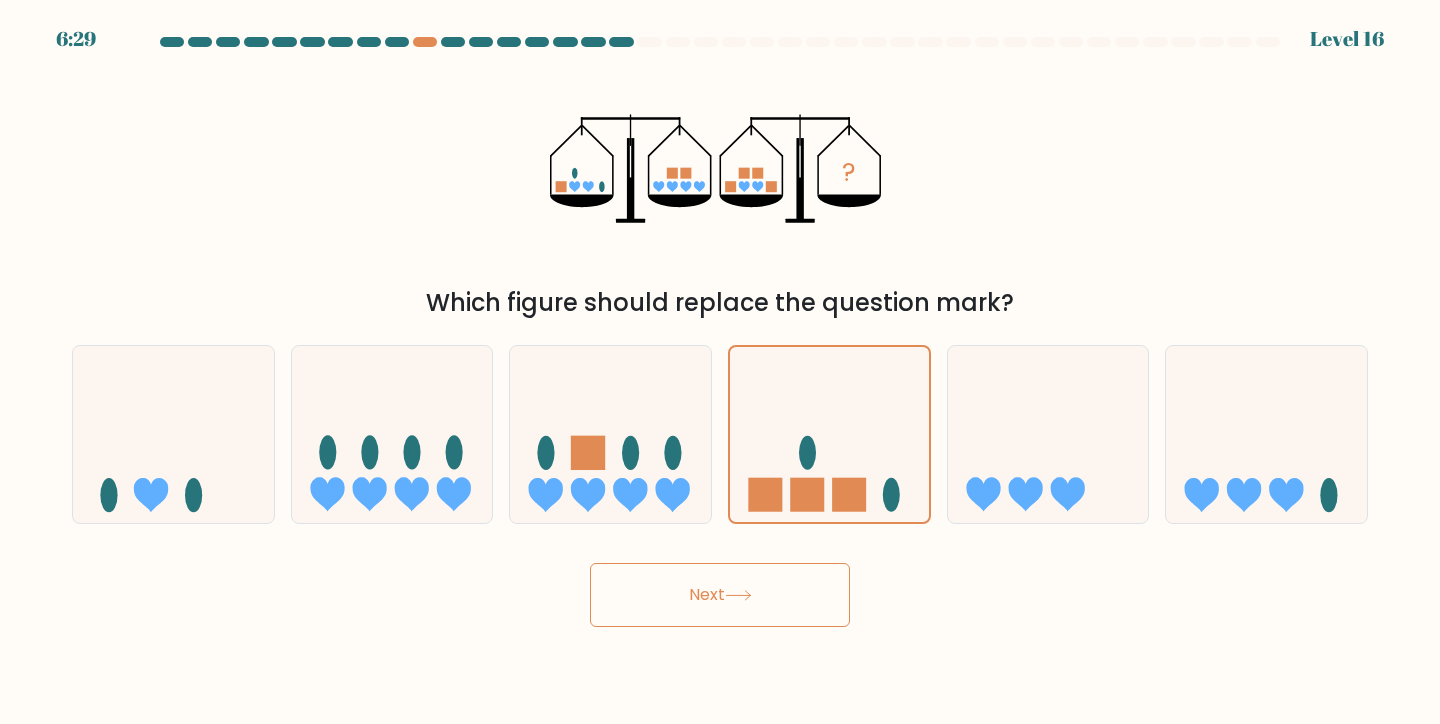 click on "Next" at bounding box center (720, 595) 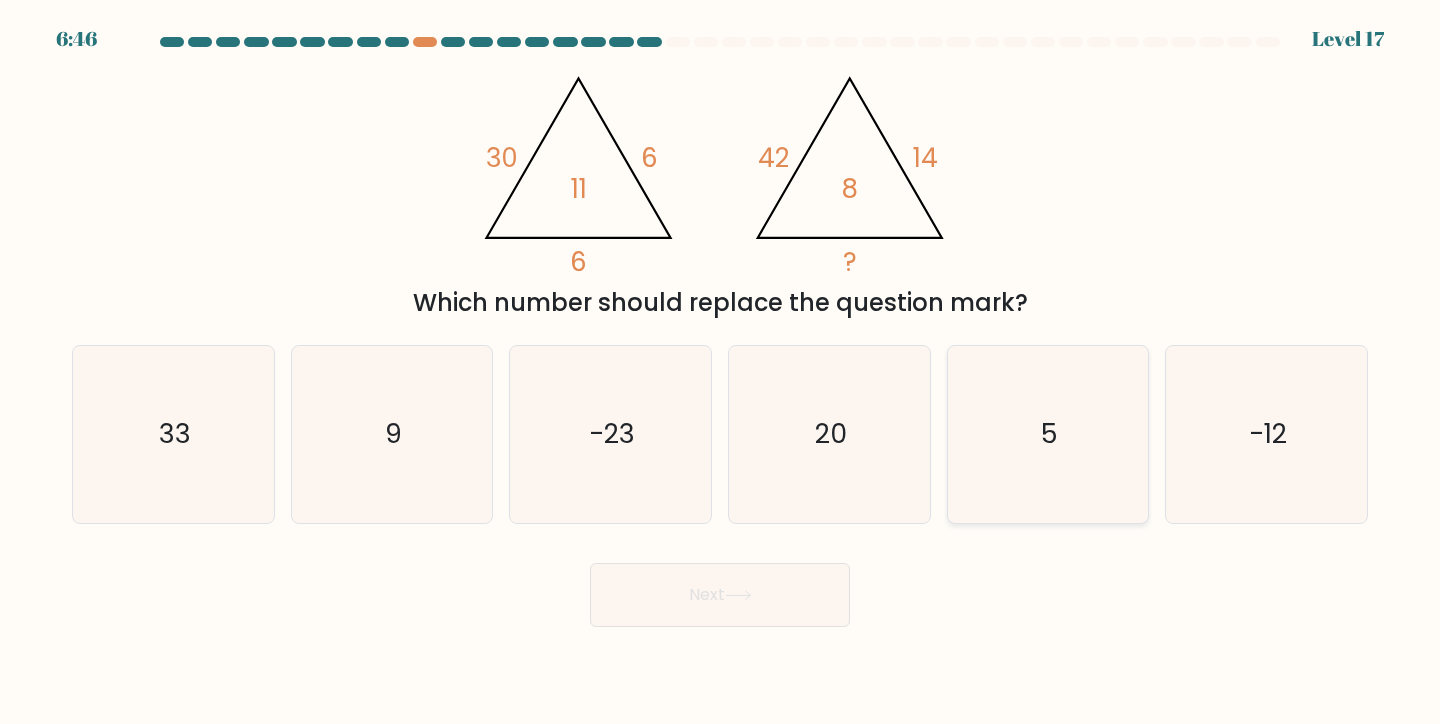 click on "5" 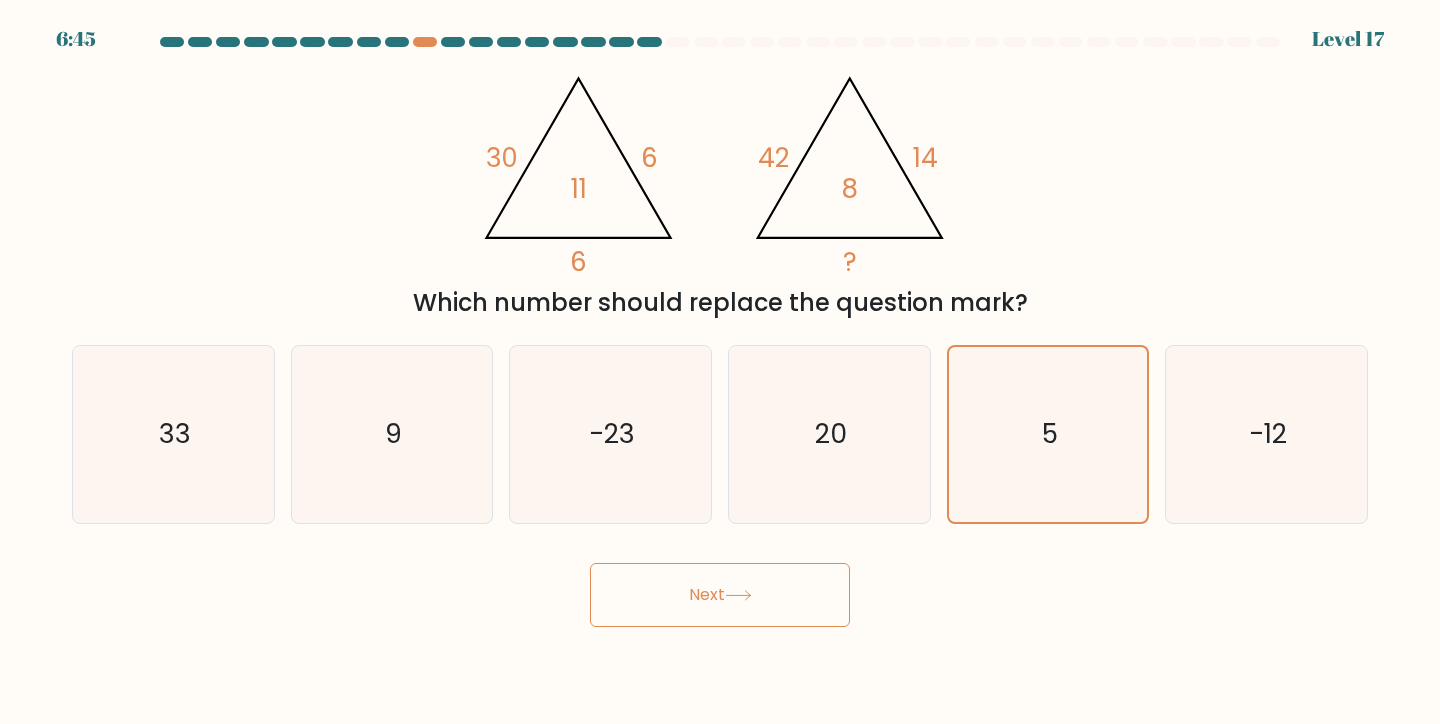 click on "Next" at bounding box center [720, 595] 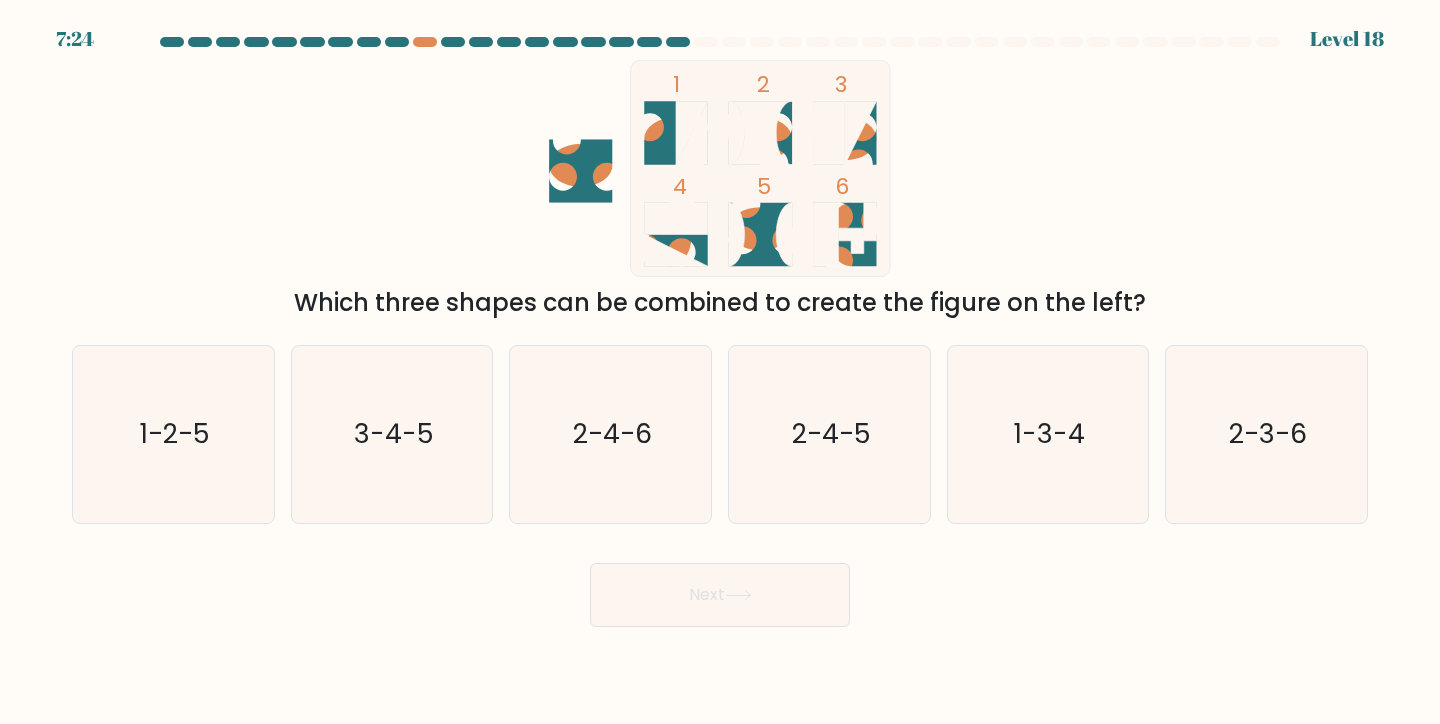 click 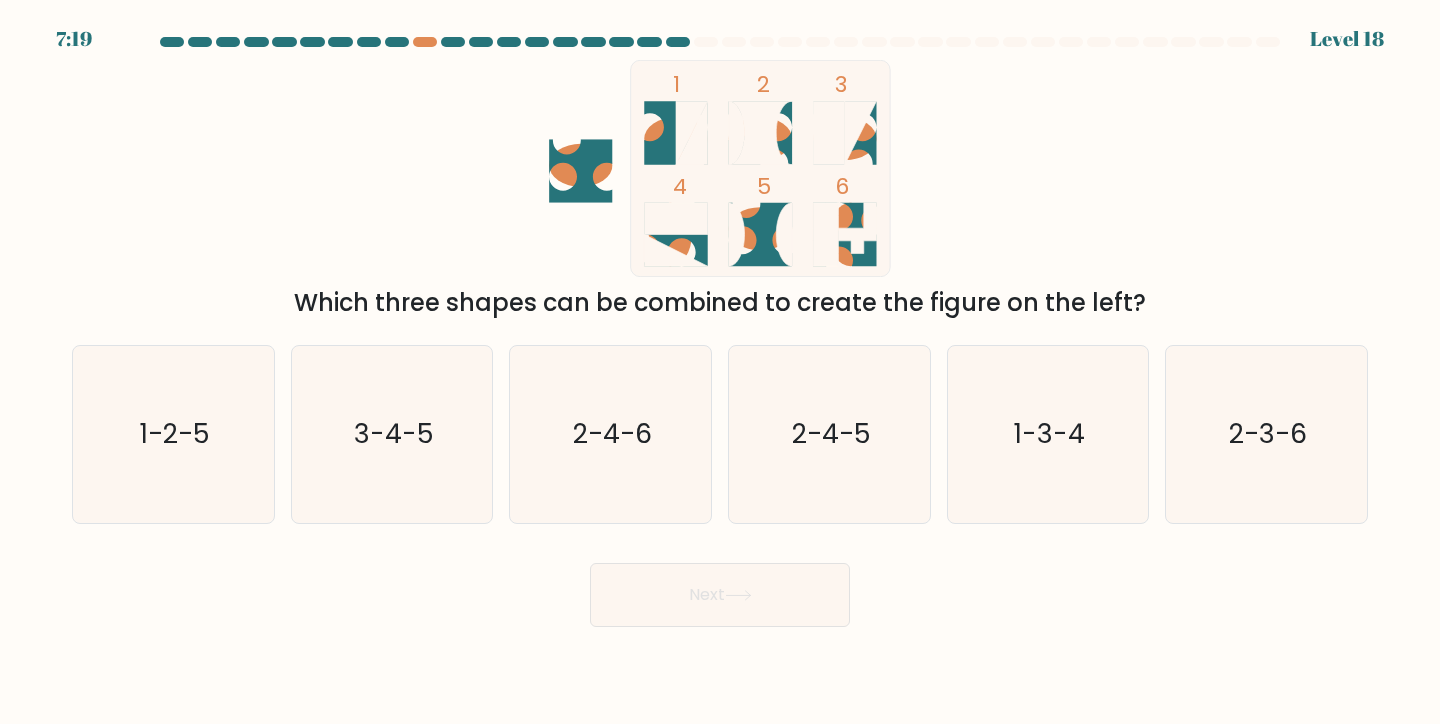 click 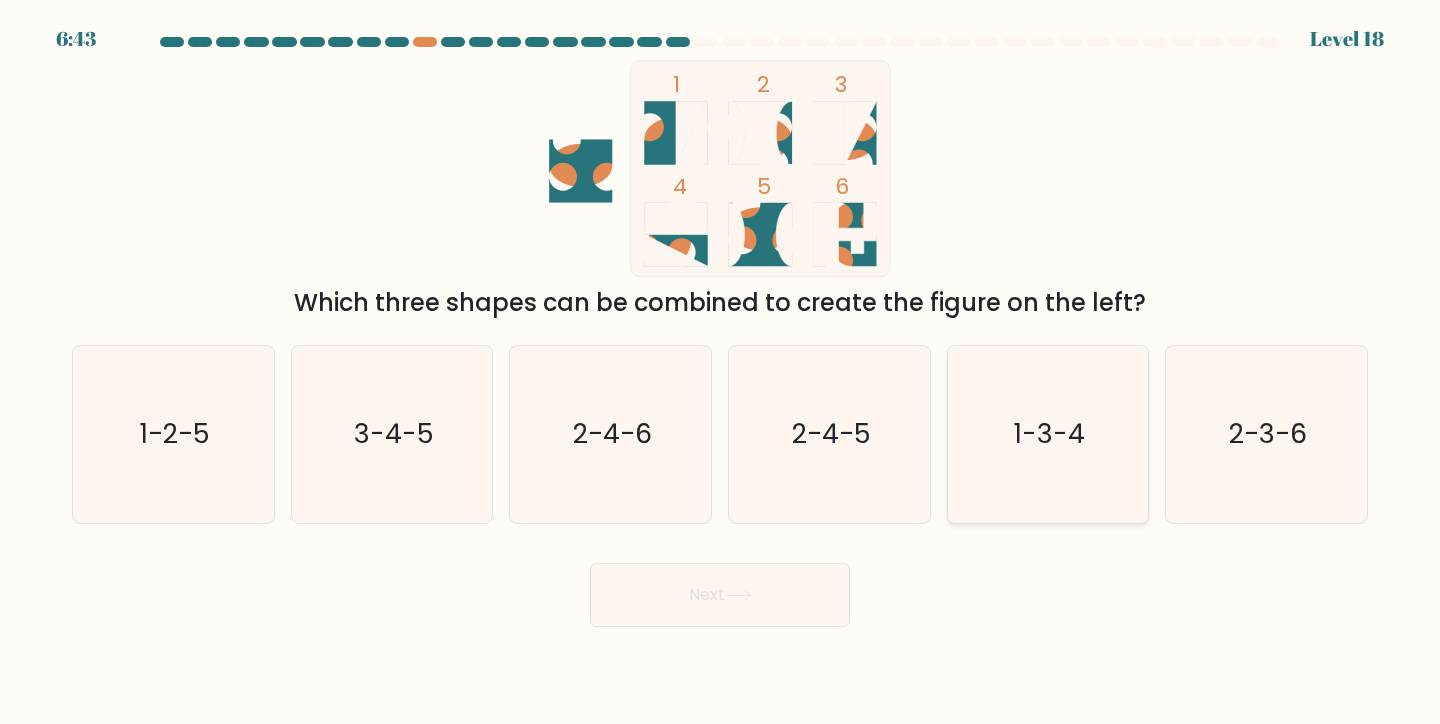 click on "1-3-4" 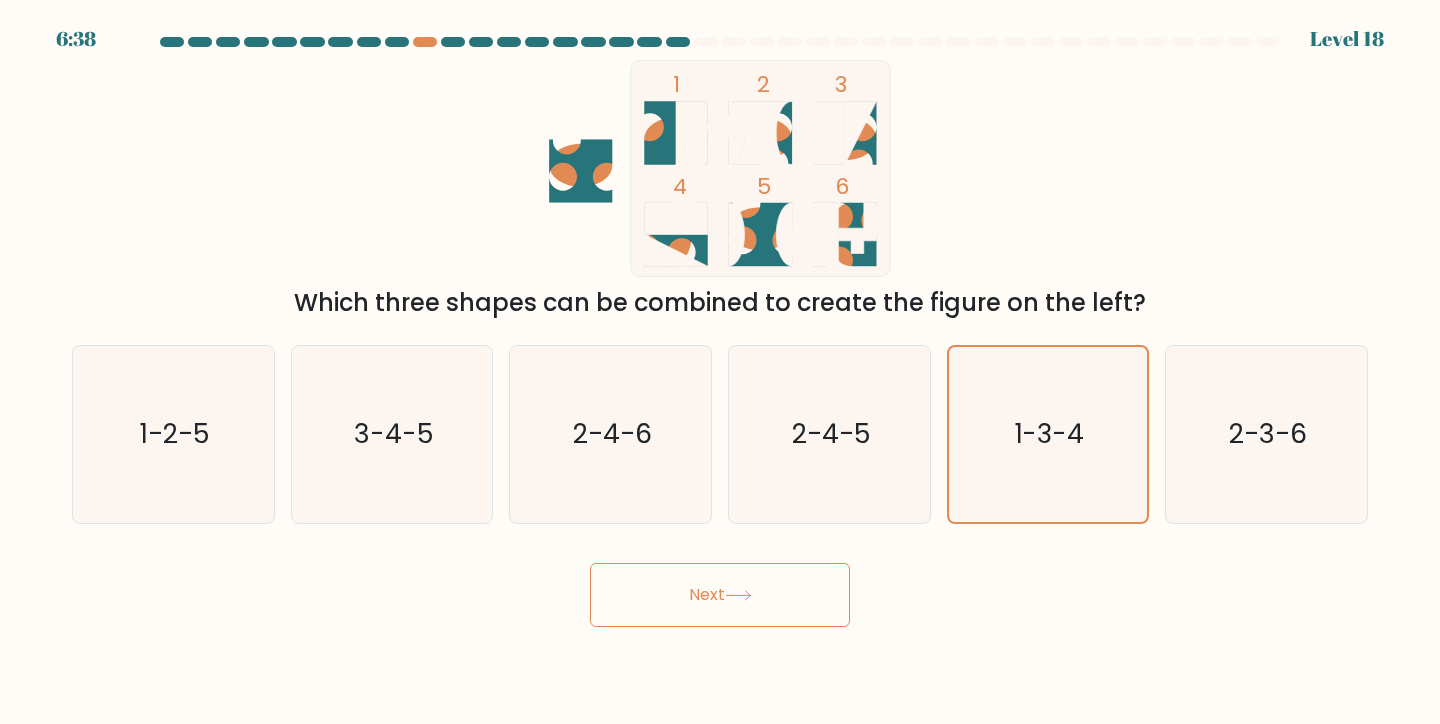 click on "Next" at bounding box center [720, 595] 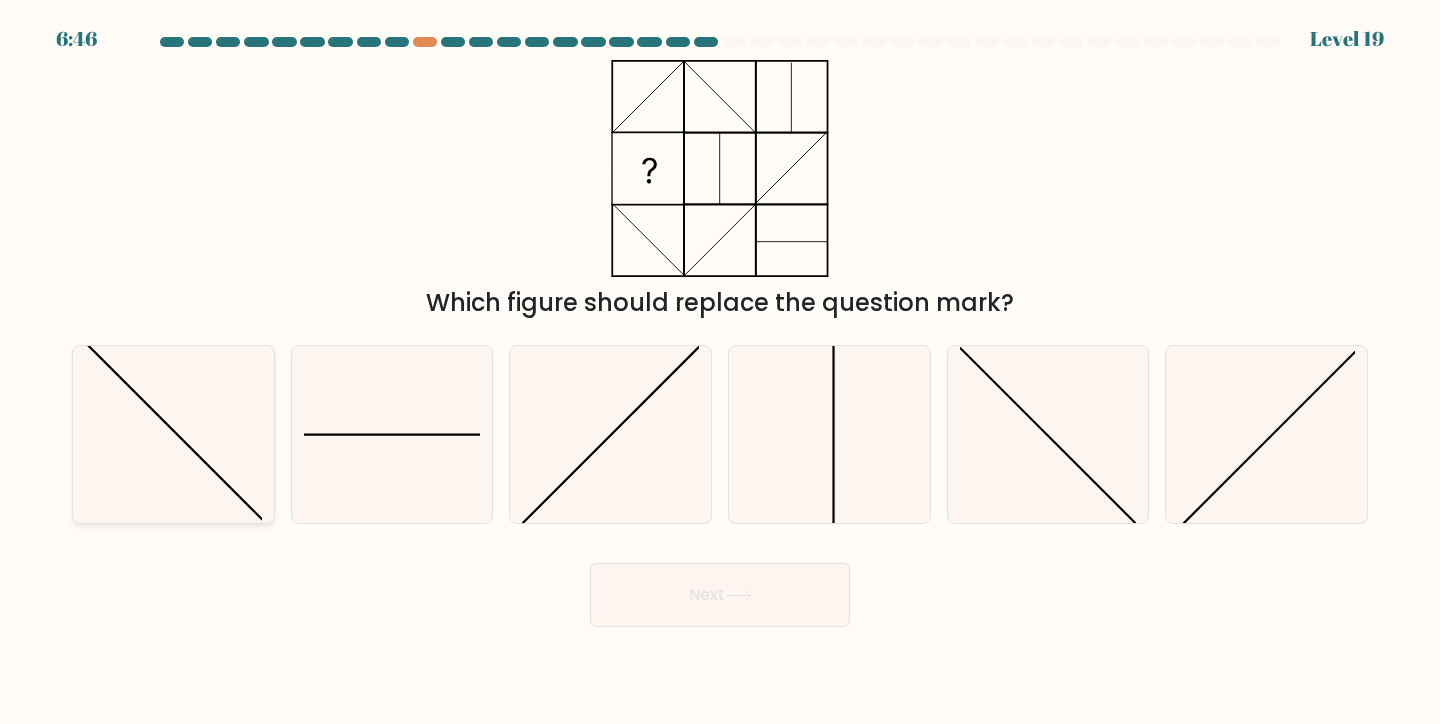 click 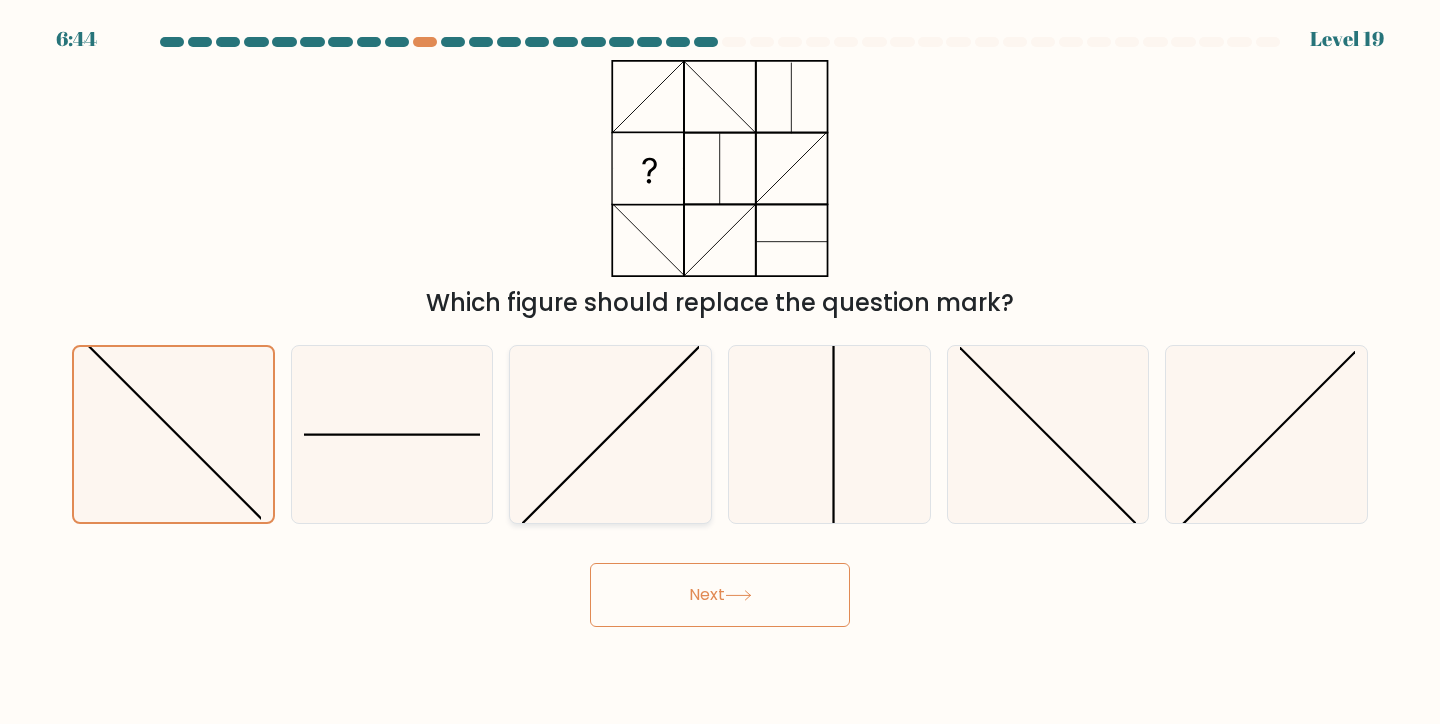 click 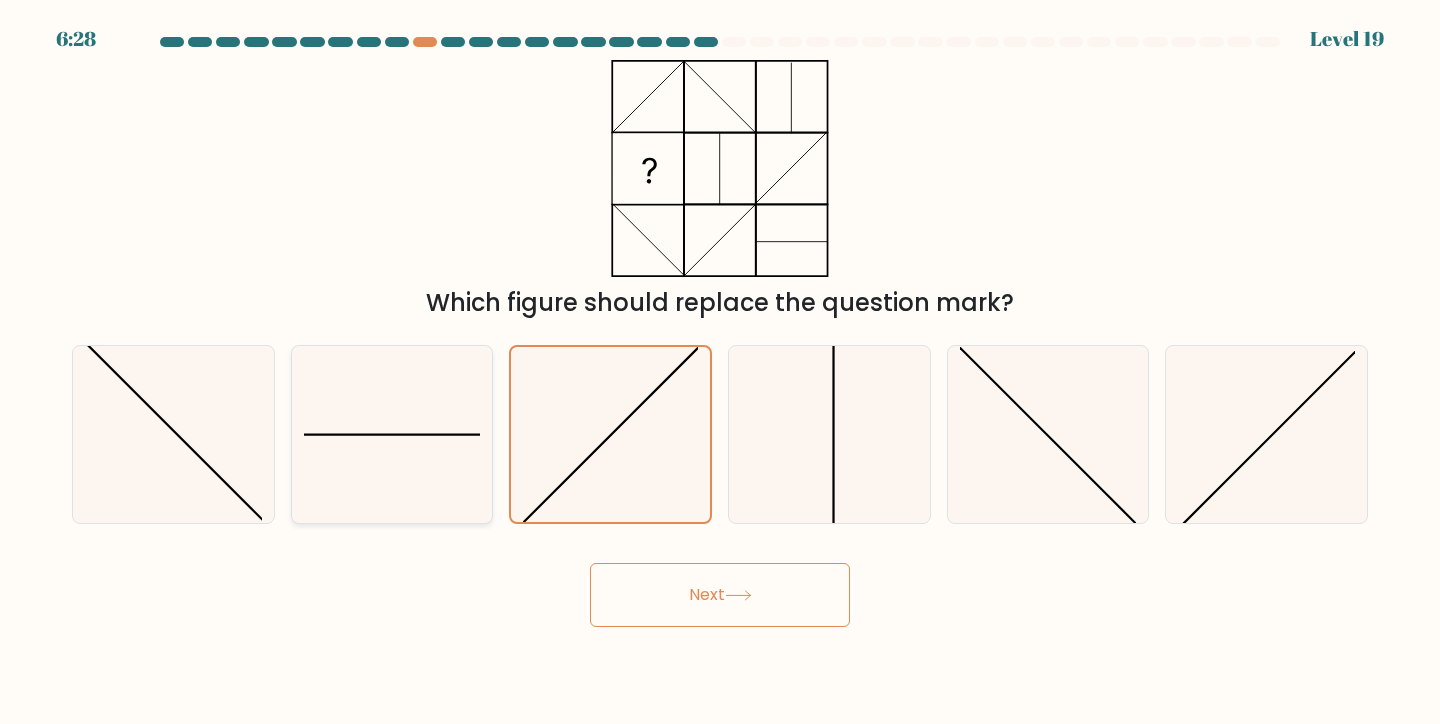 click 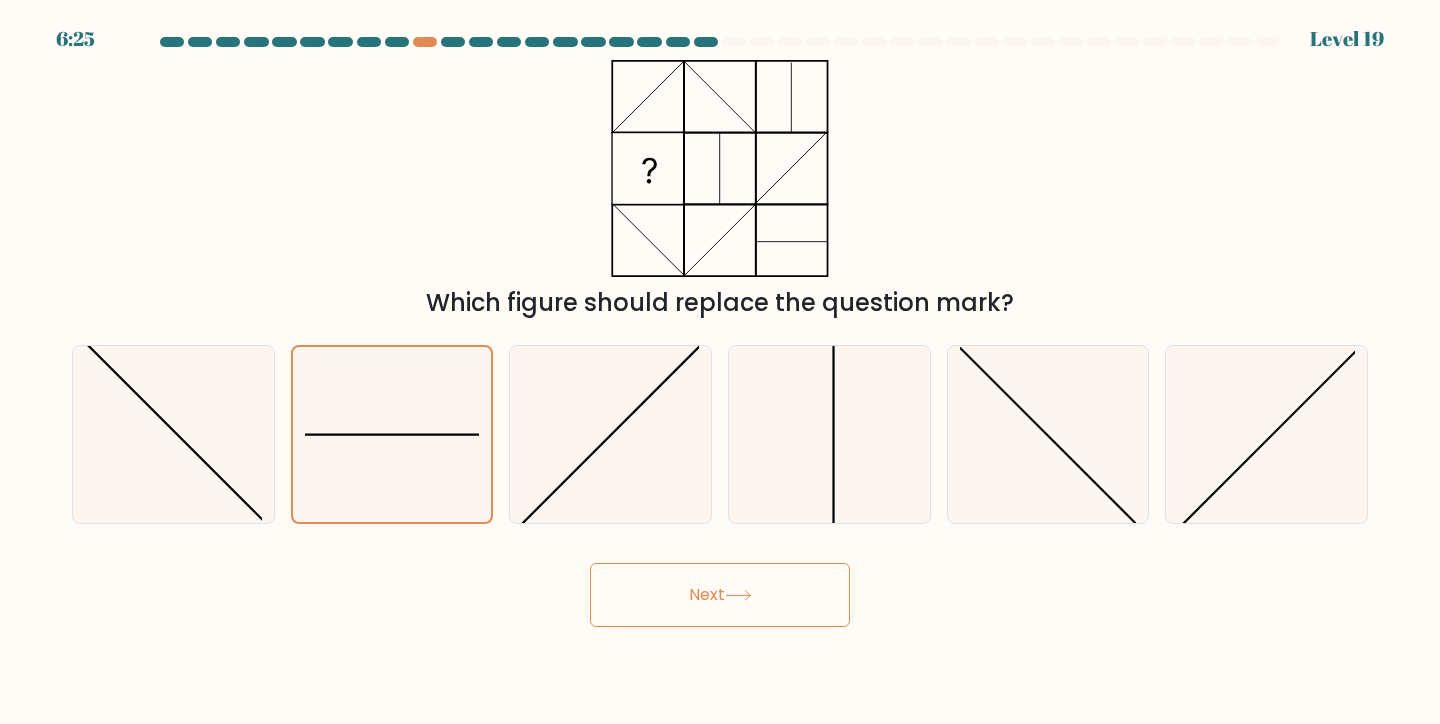 click on "Next" at bounding box center [720, 595] 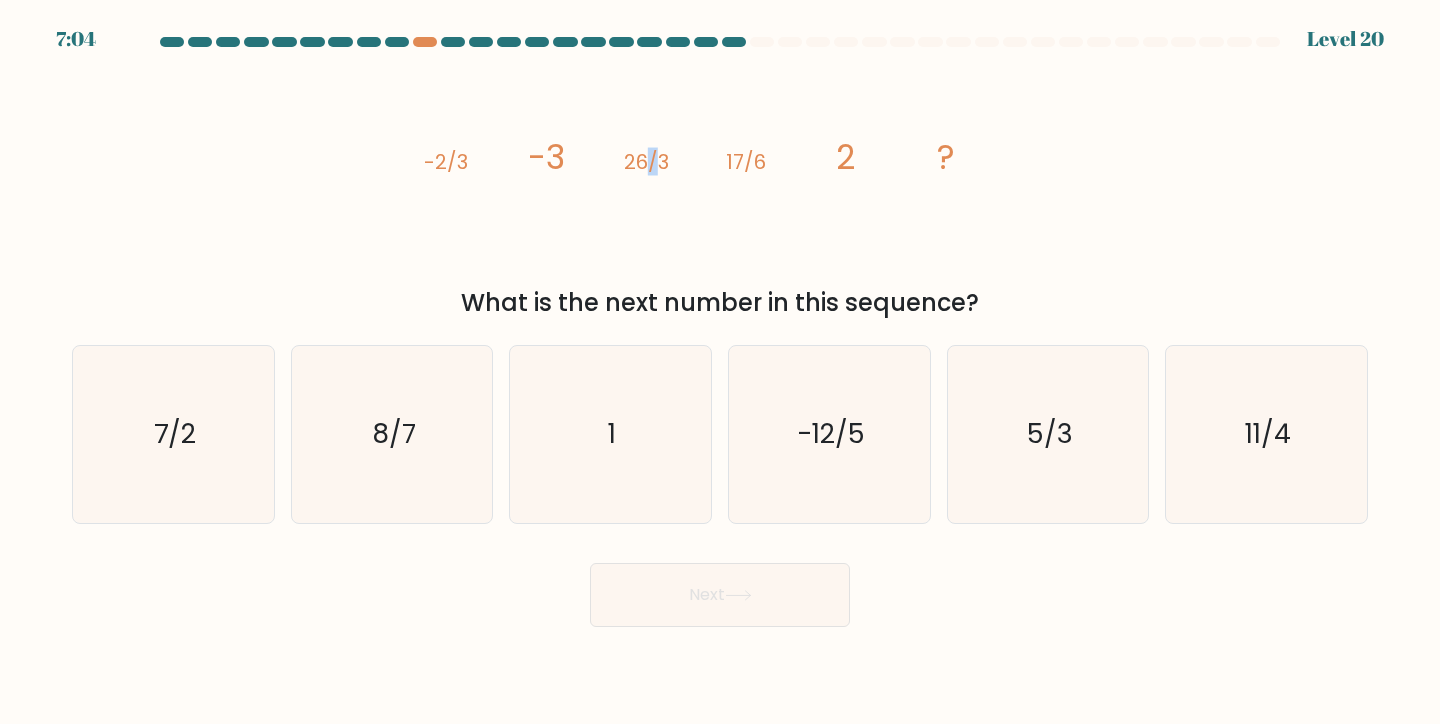 drag, startPoint x: 647, startPoint y: 164, endPoint x: 660, endPoint y: 173, distance: 15.811388 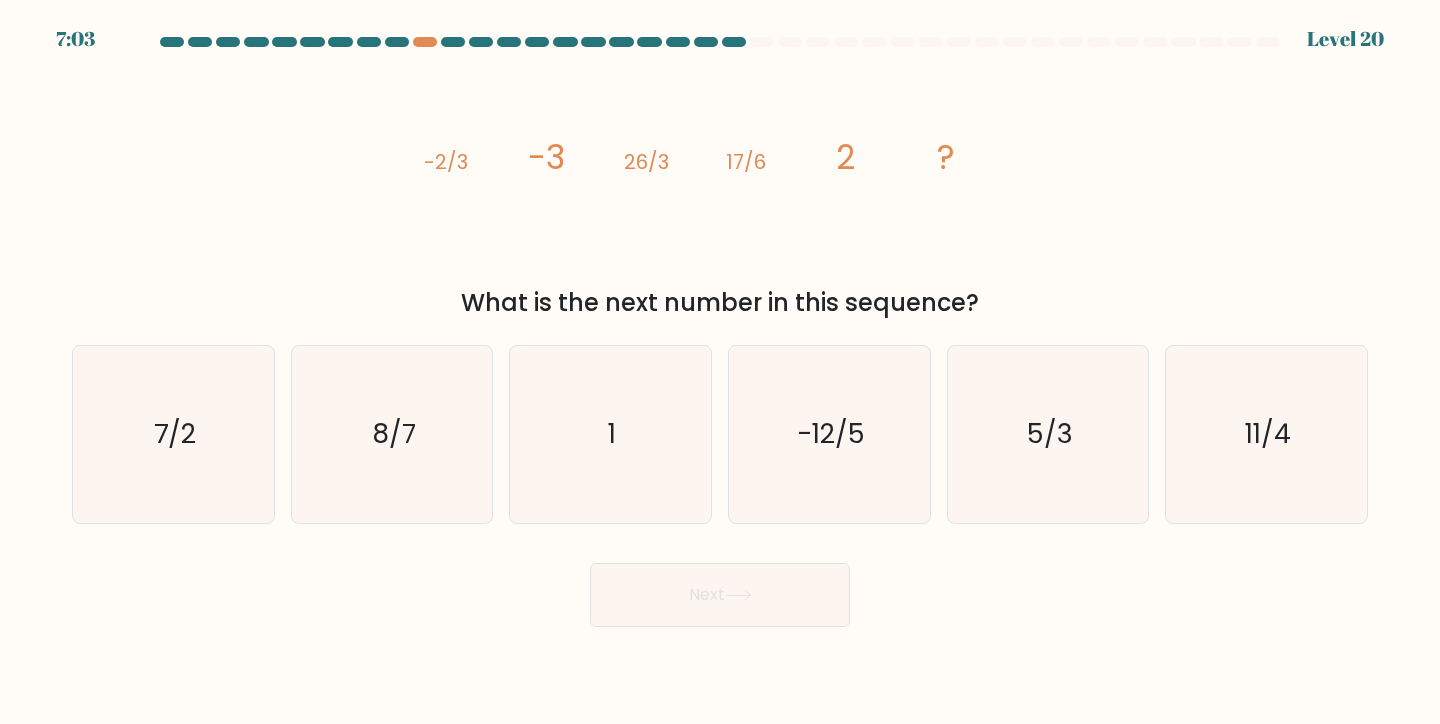 drag, startPoint x: 751, startPoint y: 157, endPoint x: 764, endPoint y: 188, distance: 33.61547 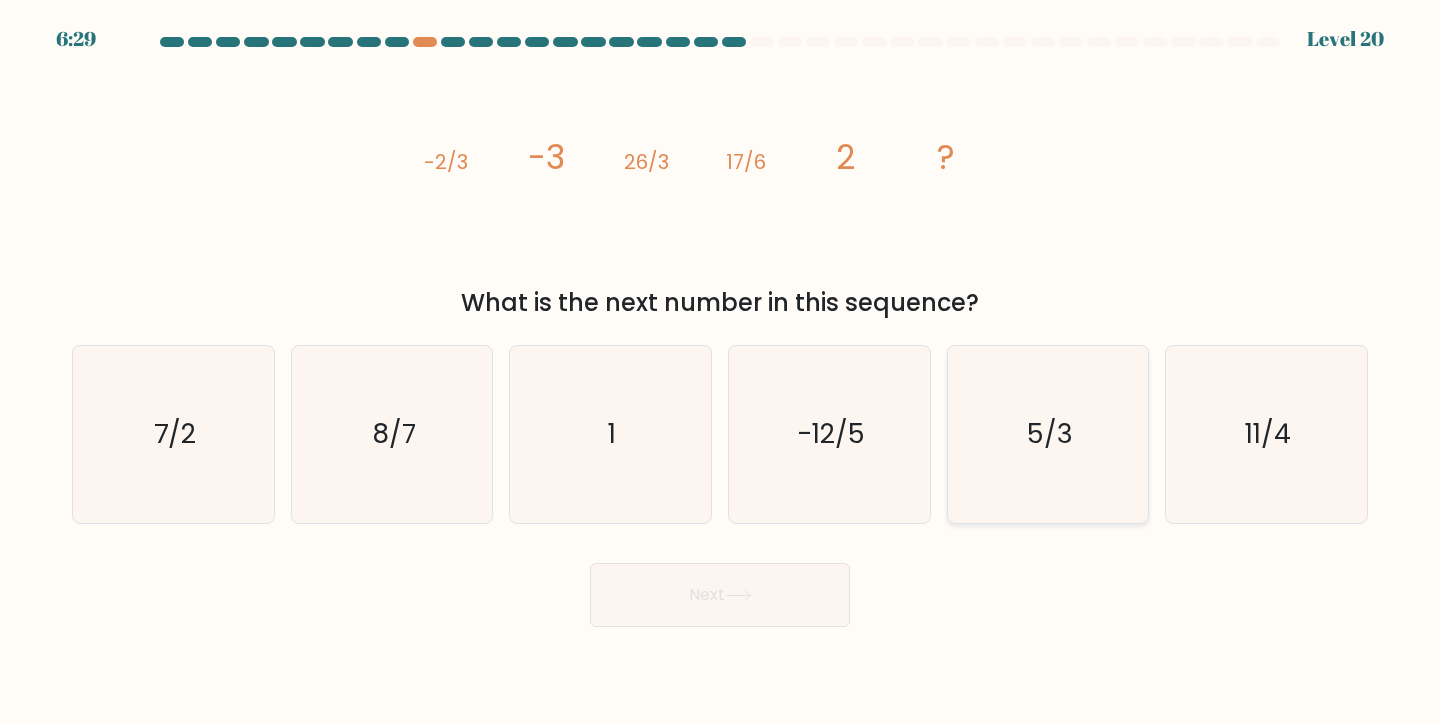 click on "5/3" 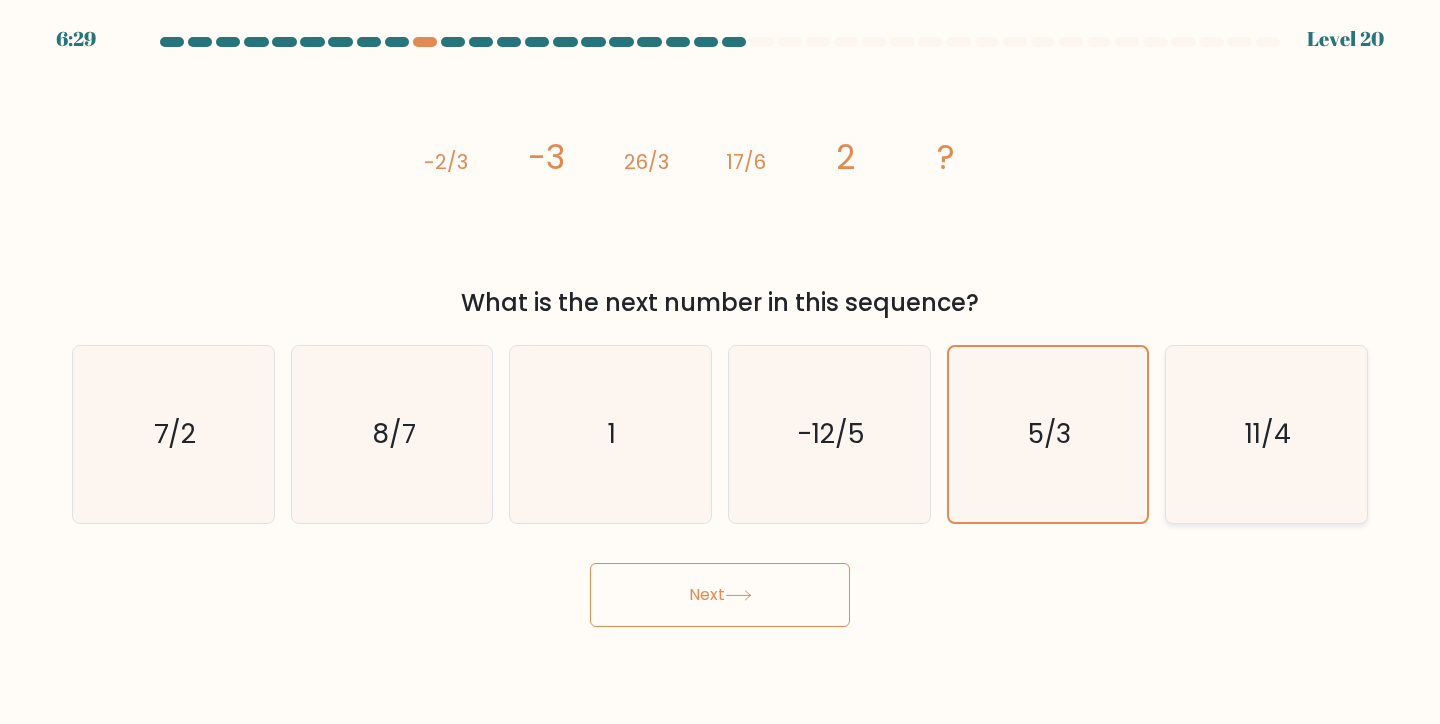 click on "11/4" 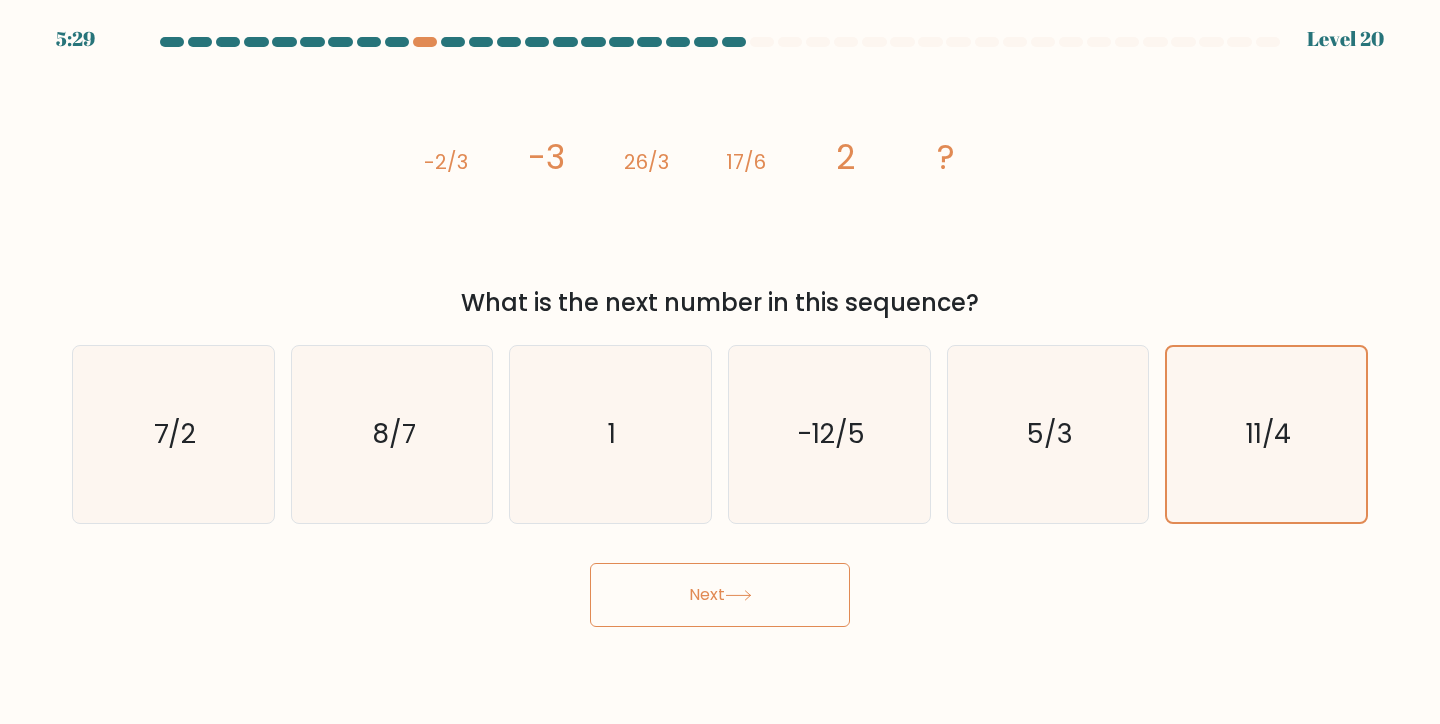 click on "Next" at bounding box center (720, 595) 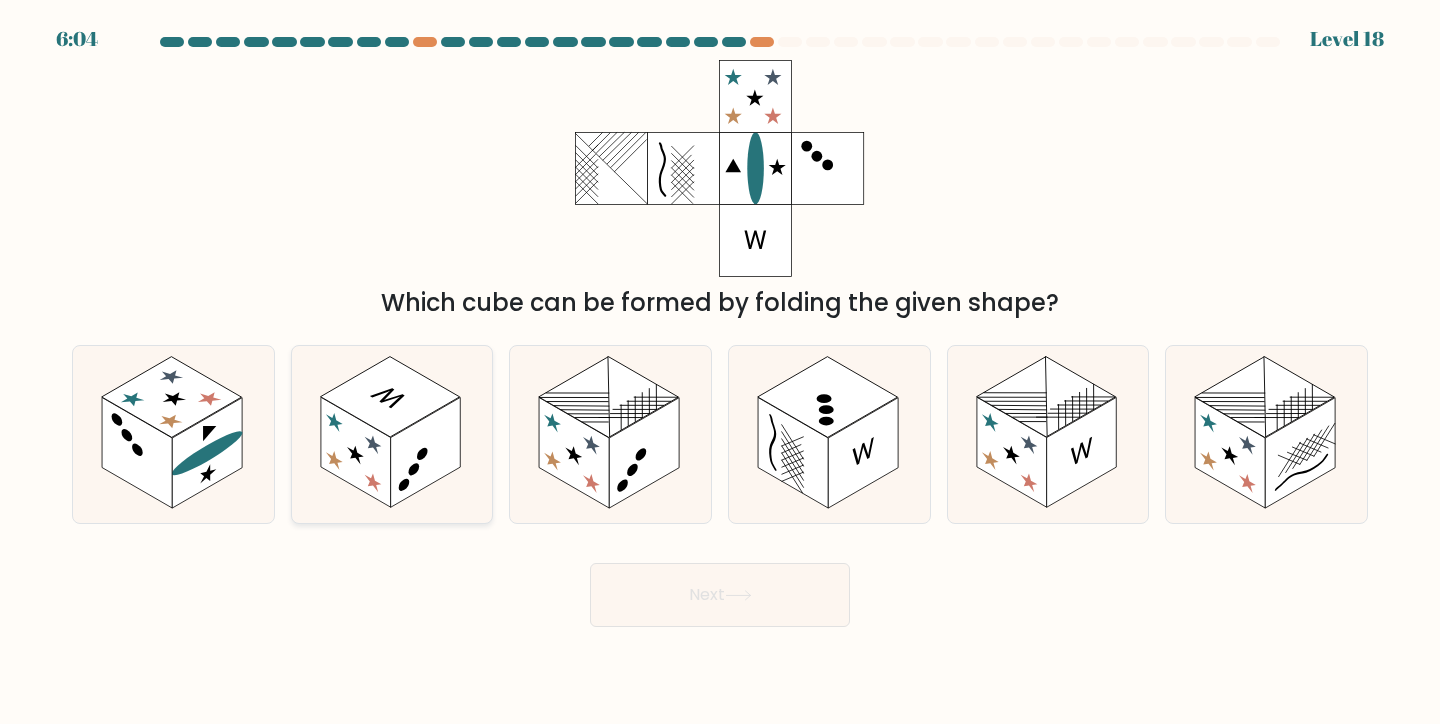 click 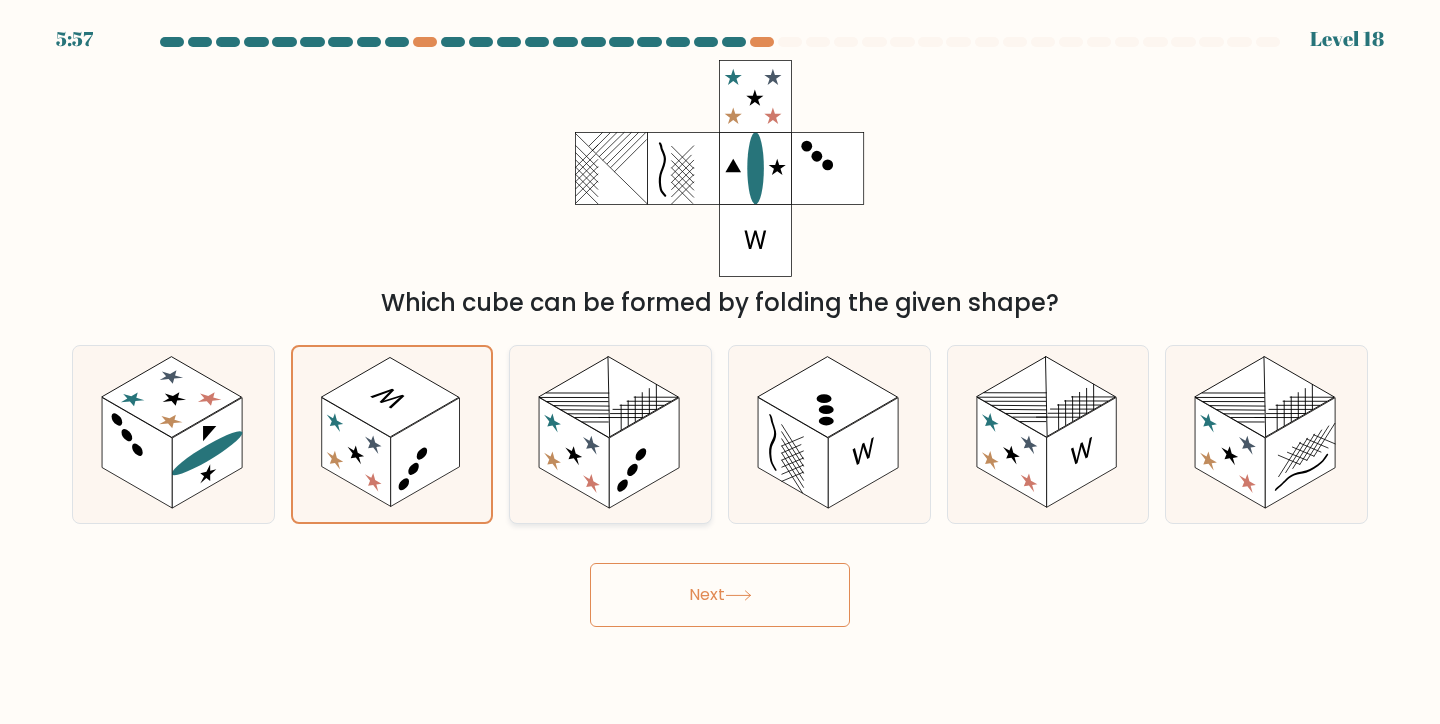 click 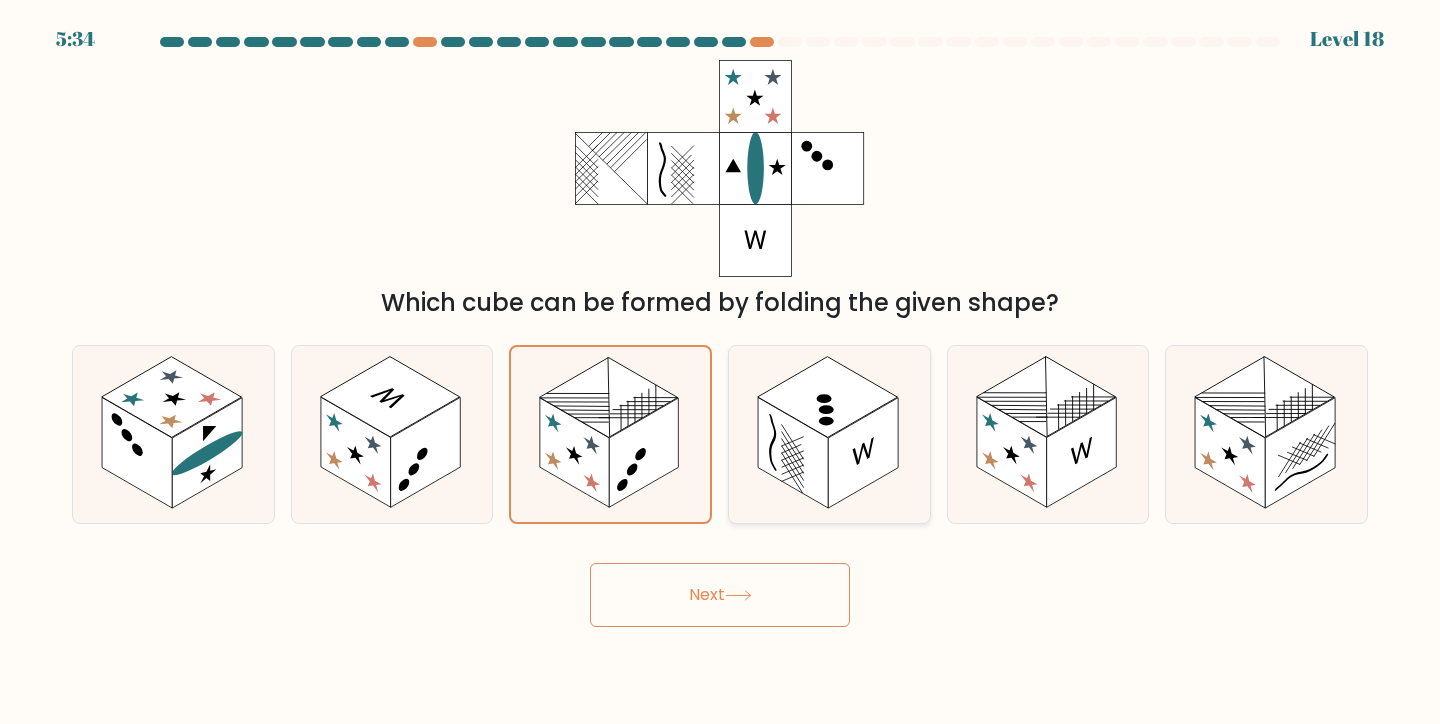 click 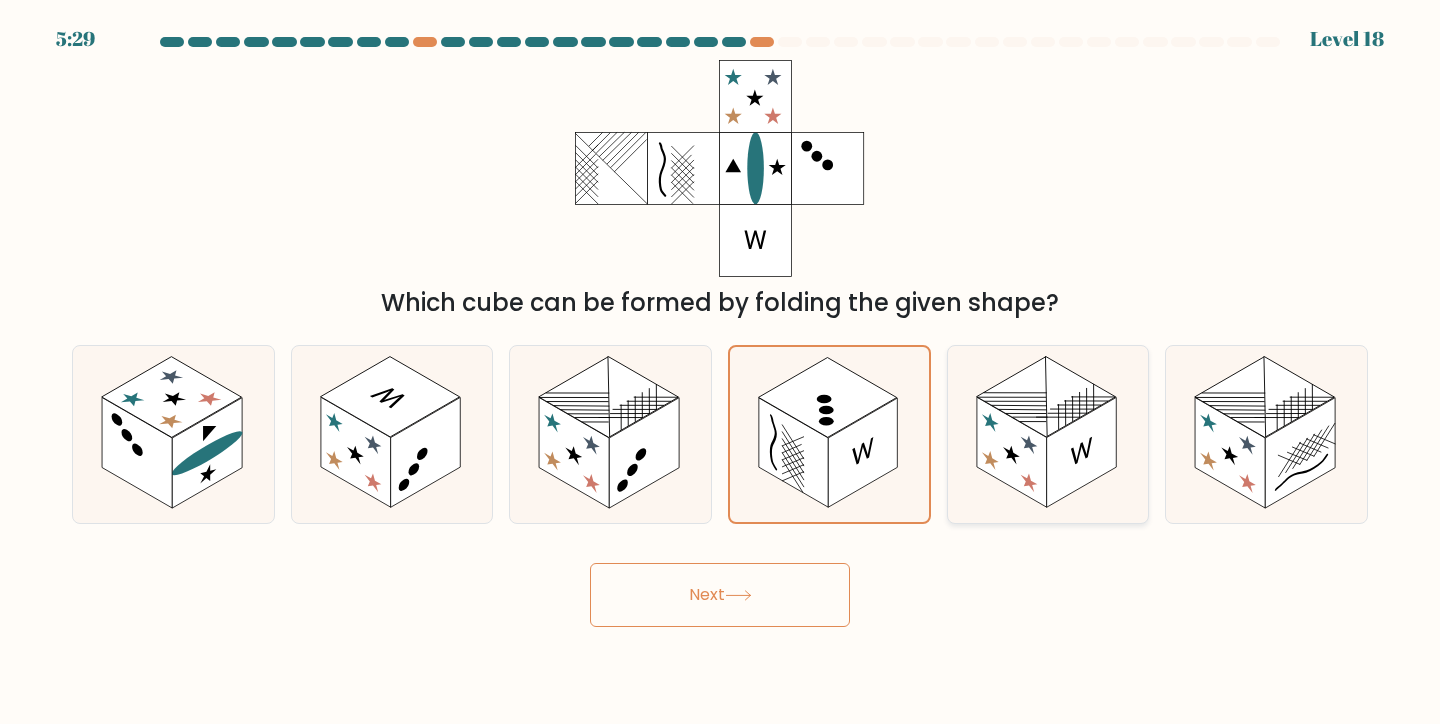 click 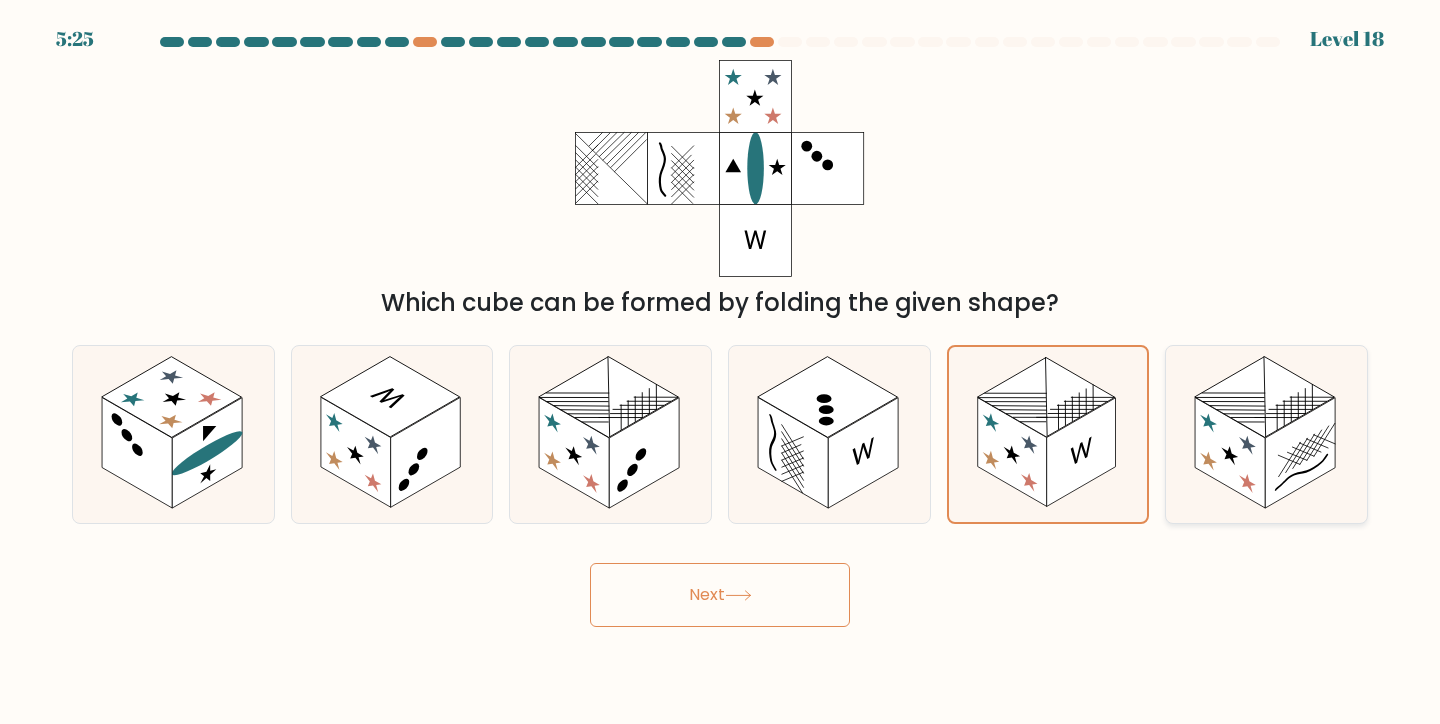 click 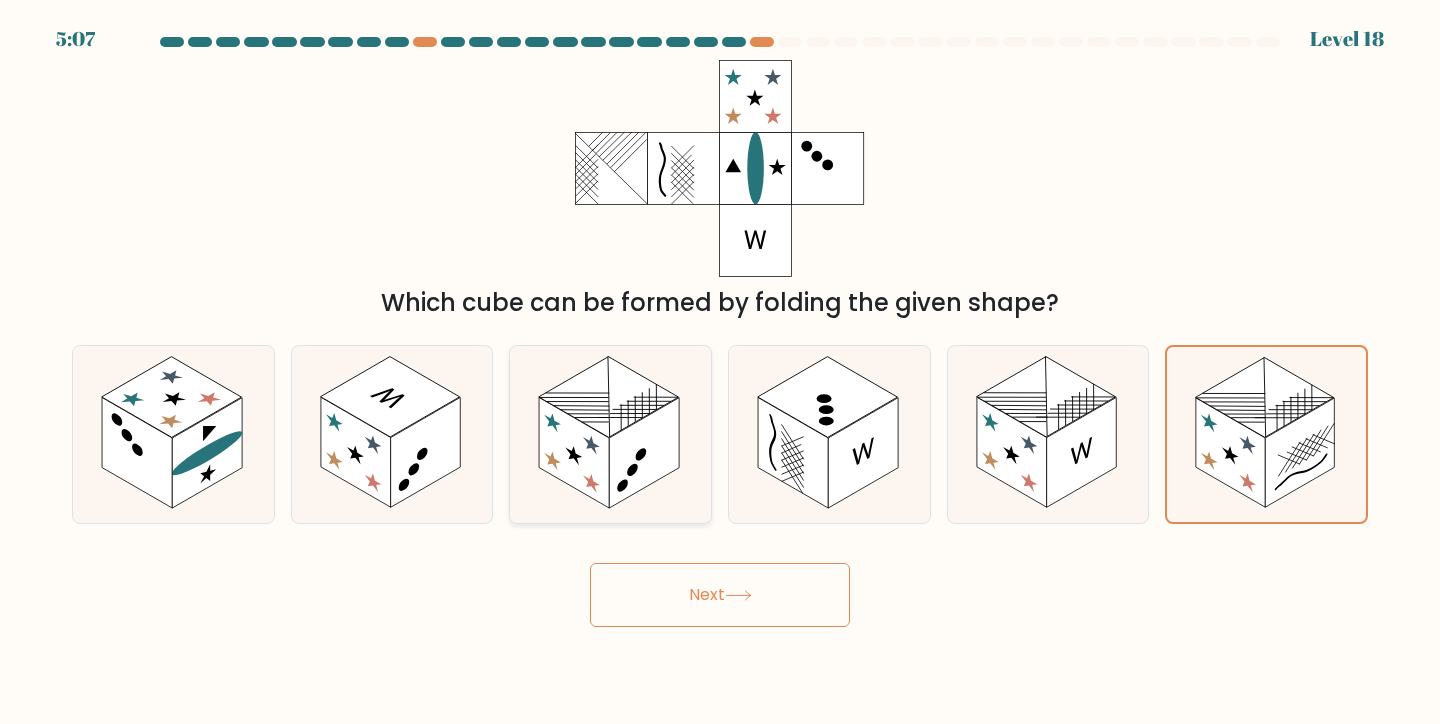 click at bounding box center (610, 434) 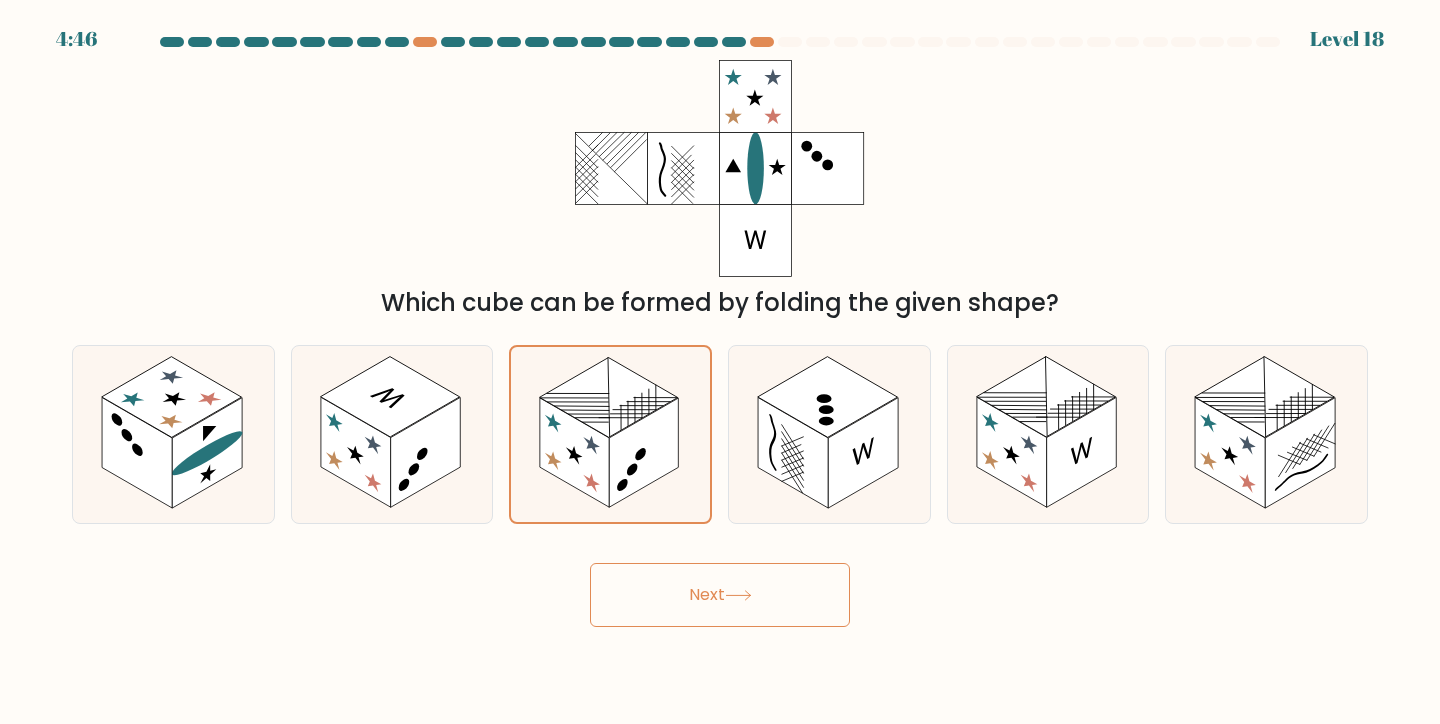 click on "Next" at bounding box center (720, 595) 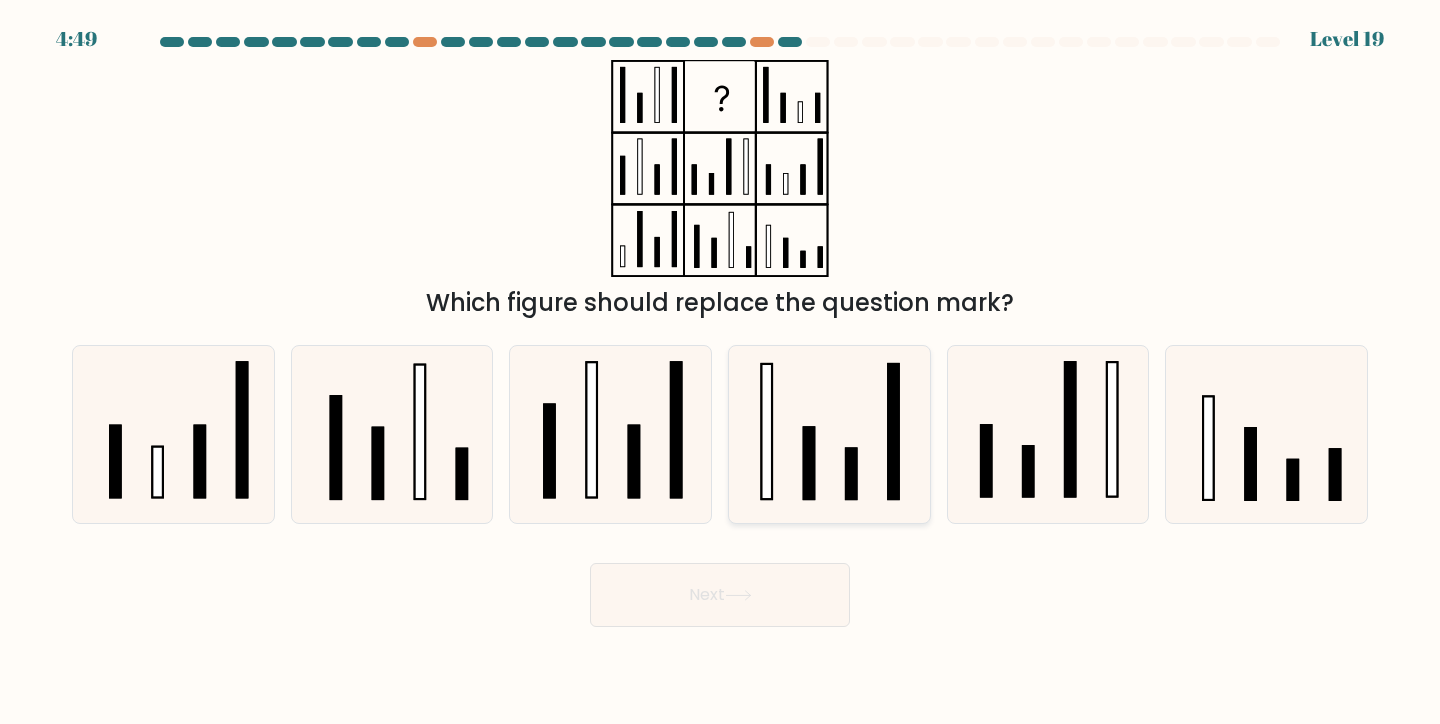 click 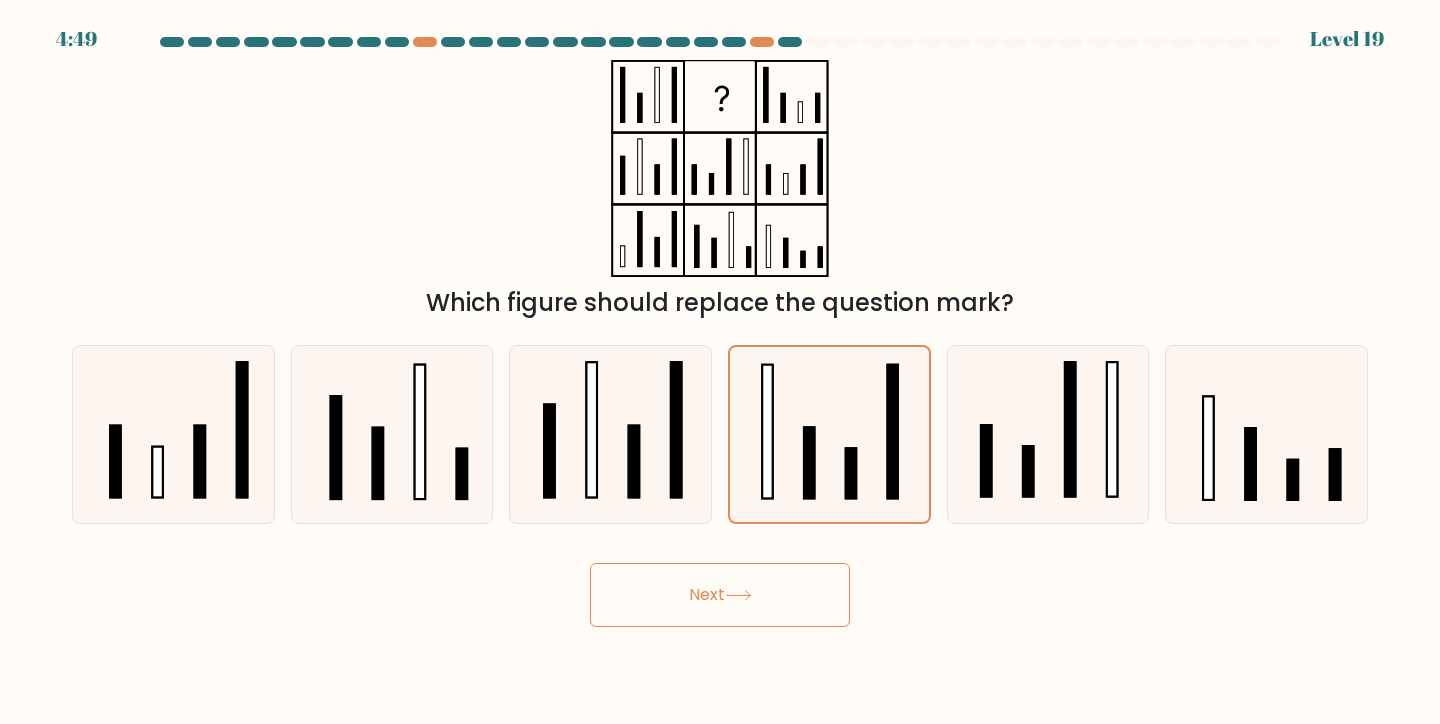 click 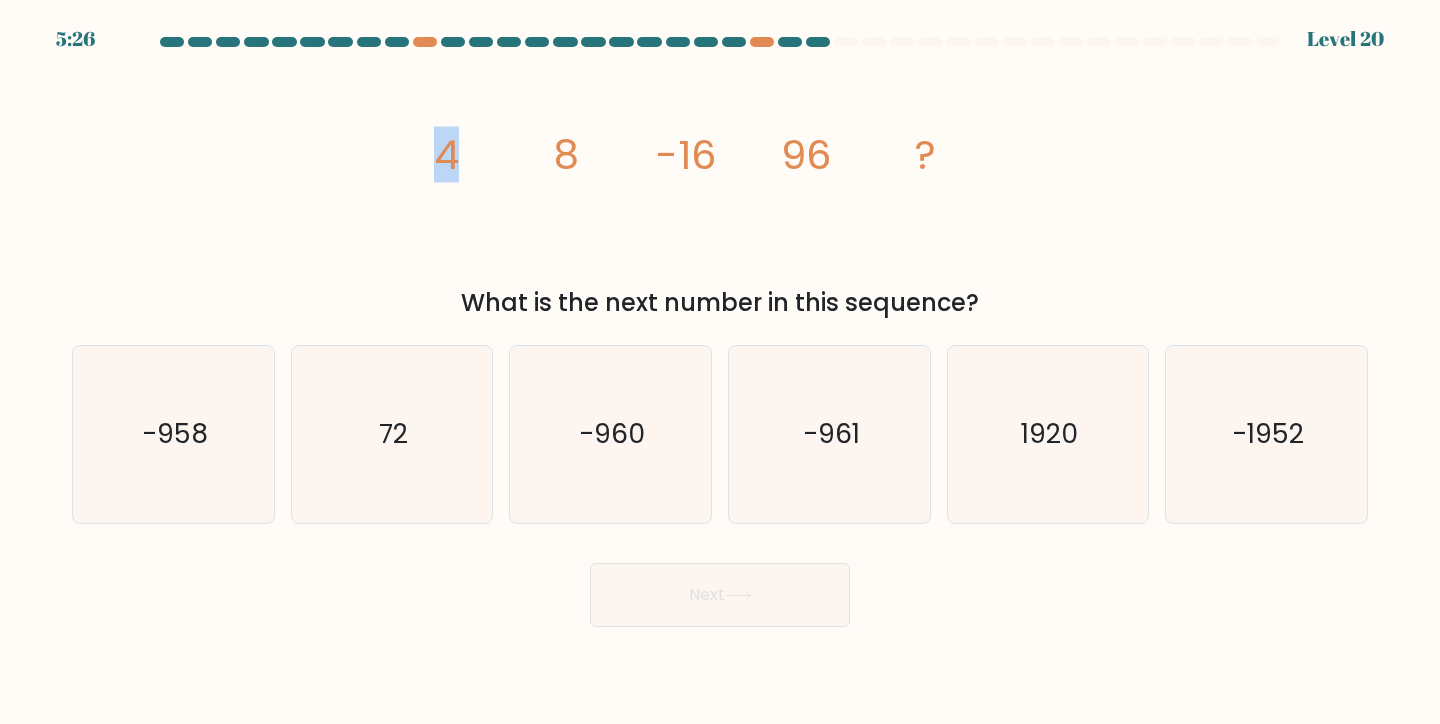 drag, startPoint x: 450, startPoint y: 164, endPoint x: 520, endPoint y: 158, distance: 70.256676 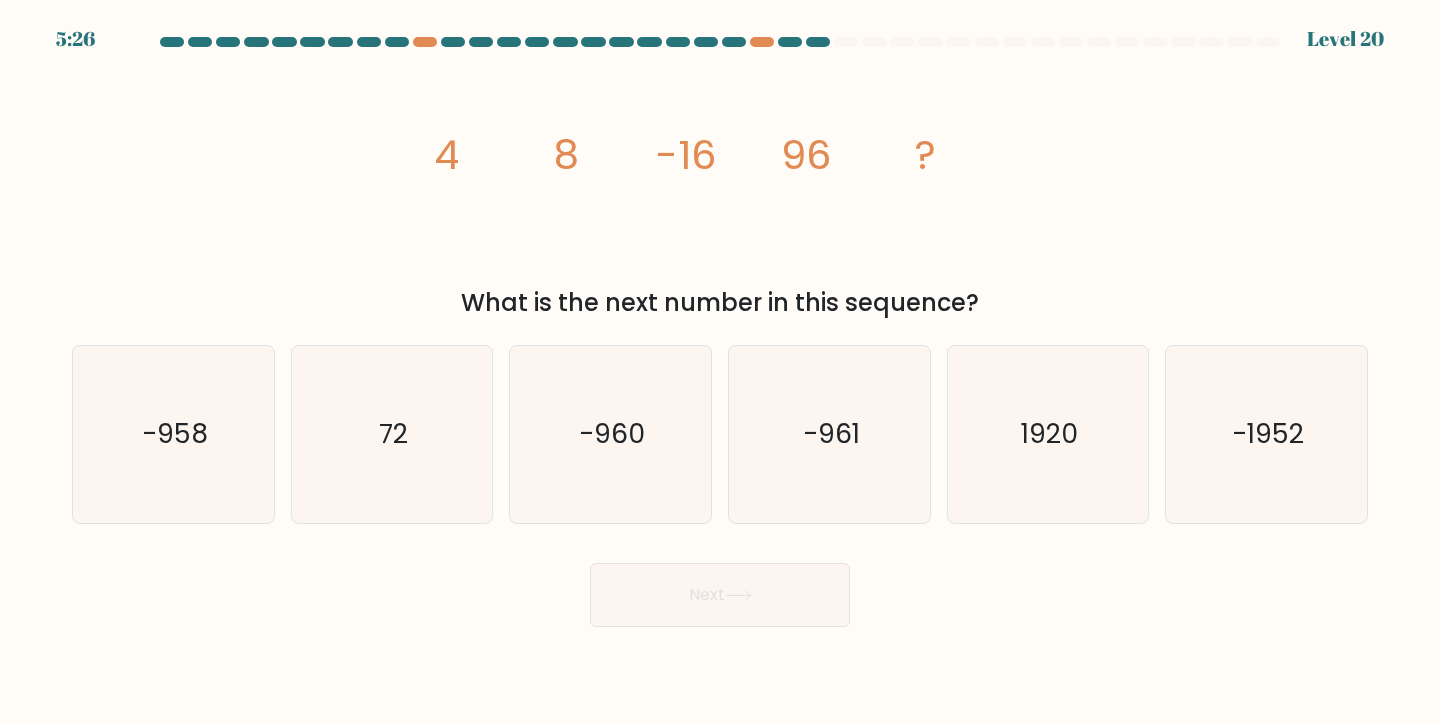 click on "image/svg+xml
4
8
-16
96
?" 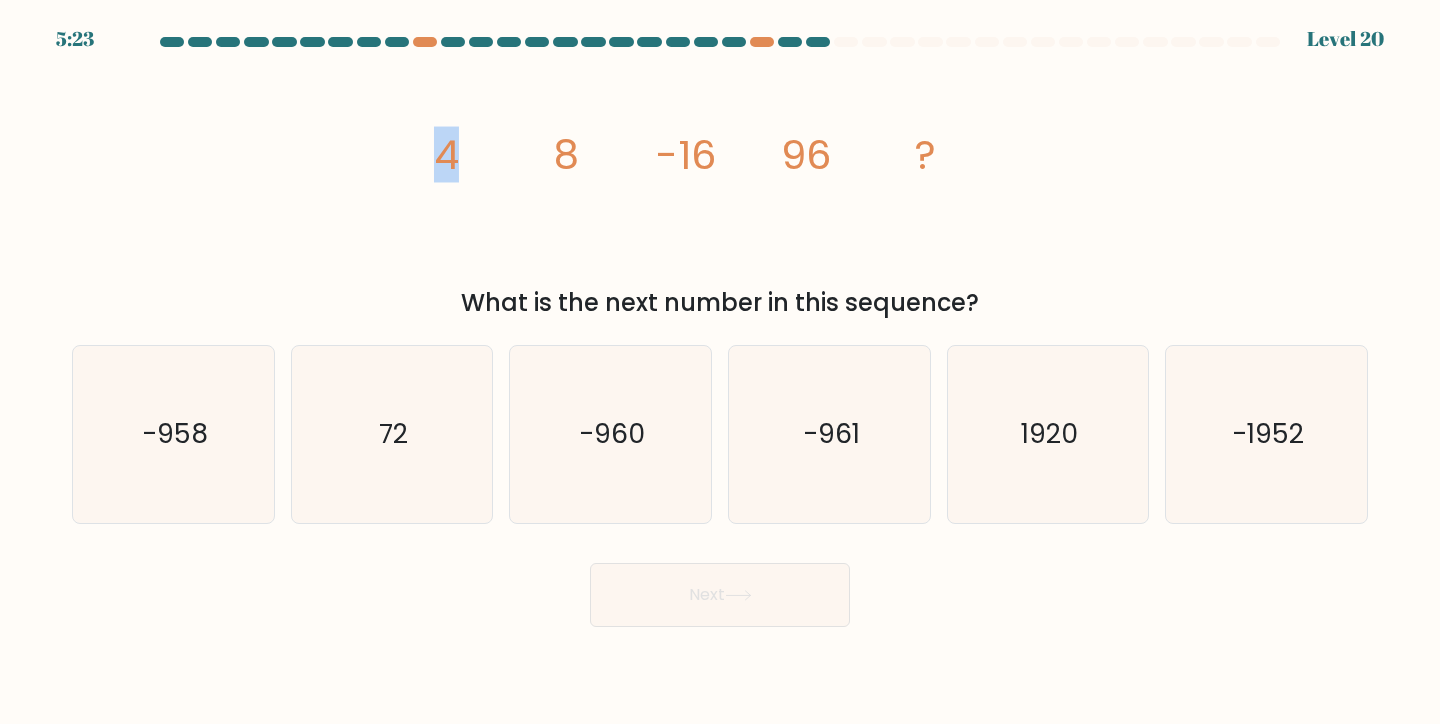 drag, startPoint x: 452, startPoint y: 150, endPoint x: 529, endPoint y: 158, distance: 77.41447 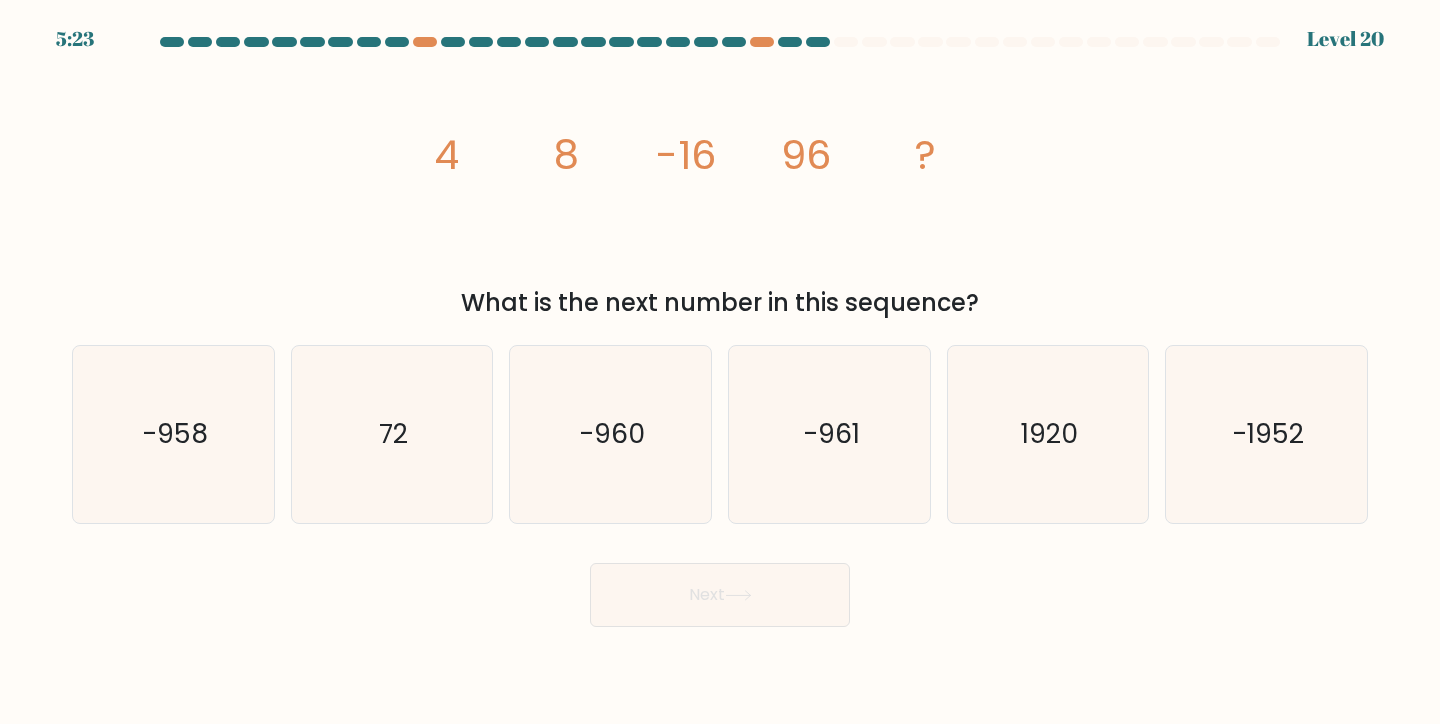 click on "image/svg+xml
4
8
-16
96
?" 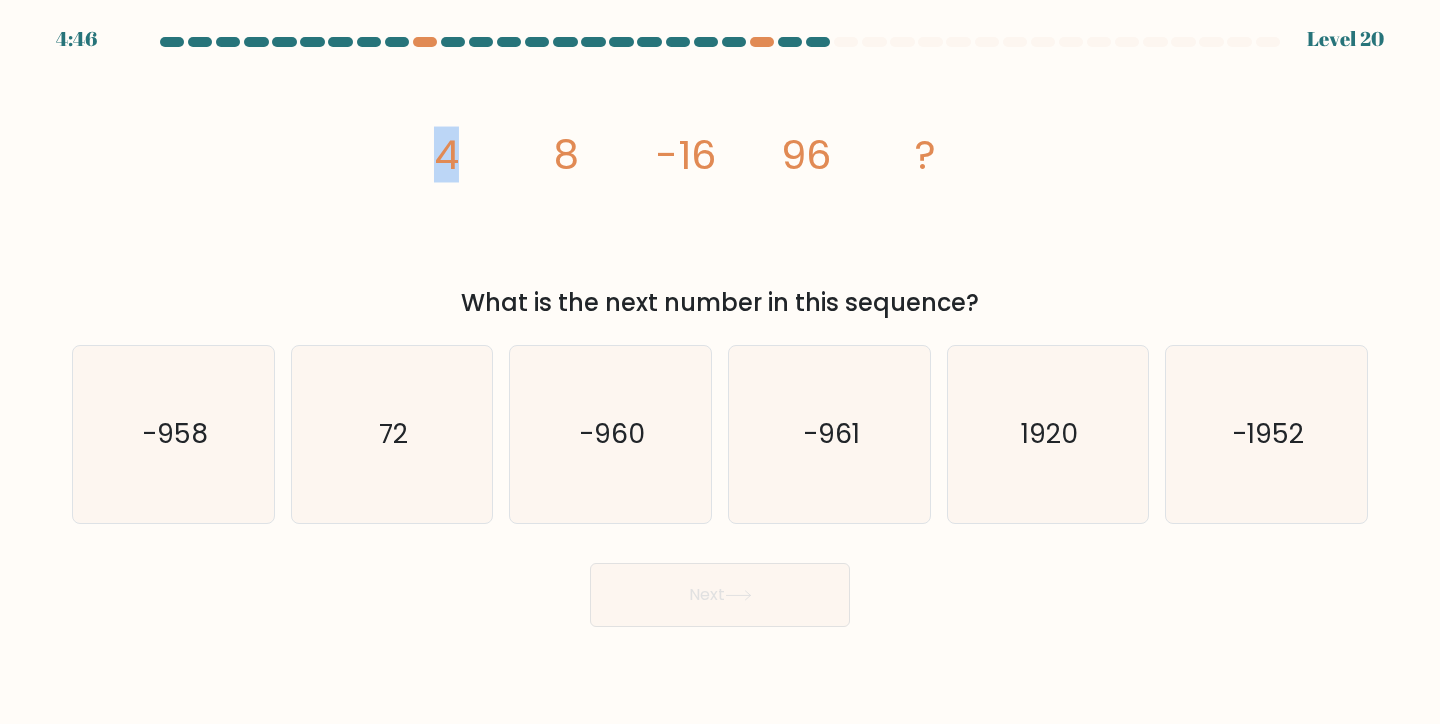 drag, startPoint x: 452, startPoint y: 153, endPoint x: 543, endPoint y: 161, distance: 91.350975 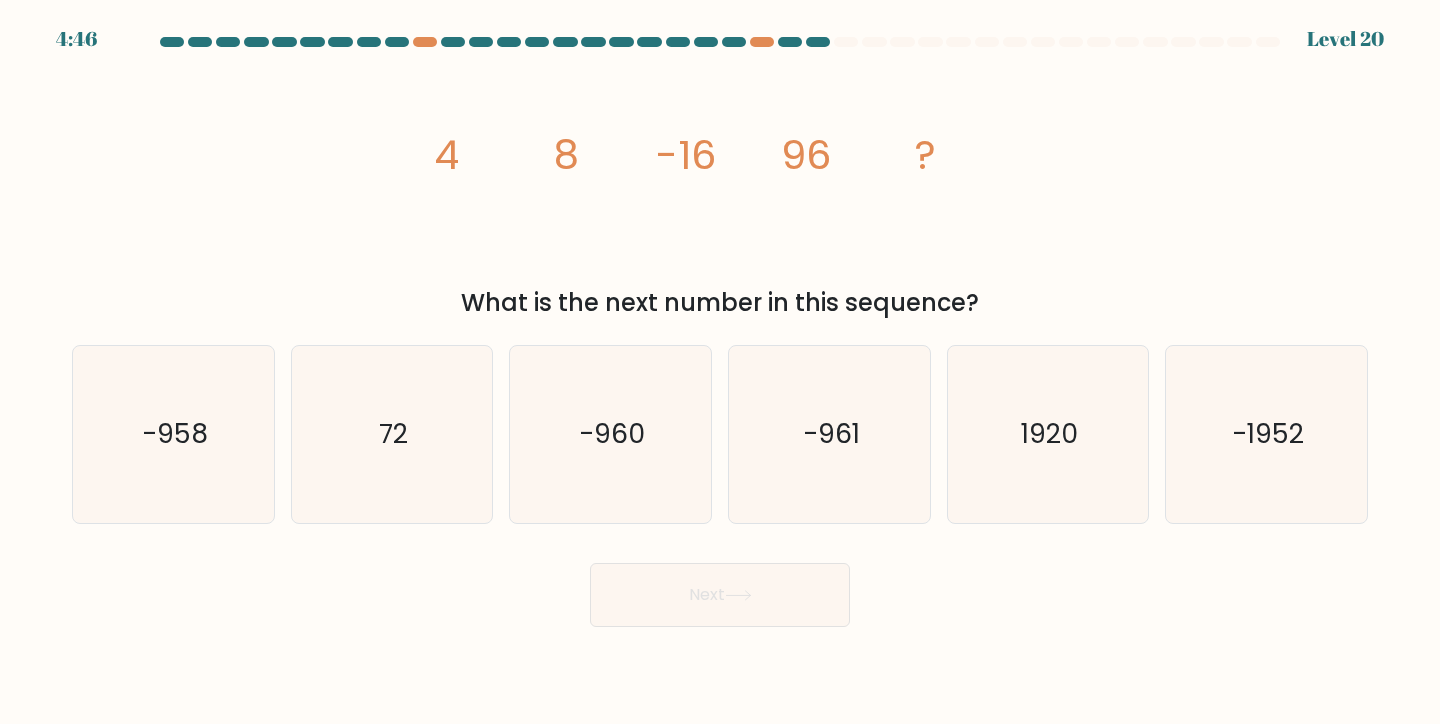 click on "image/svg+xml
4
8
-16
96
?" 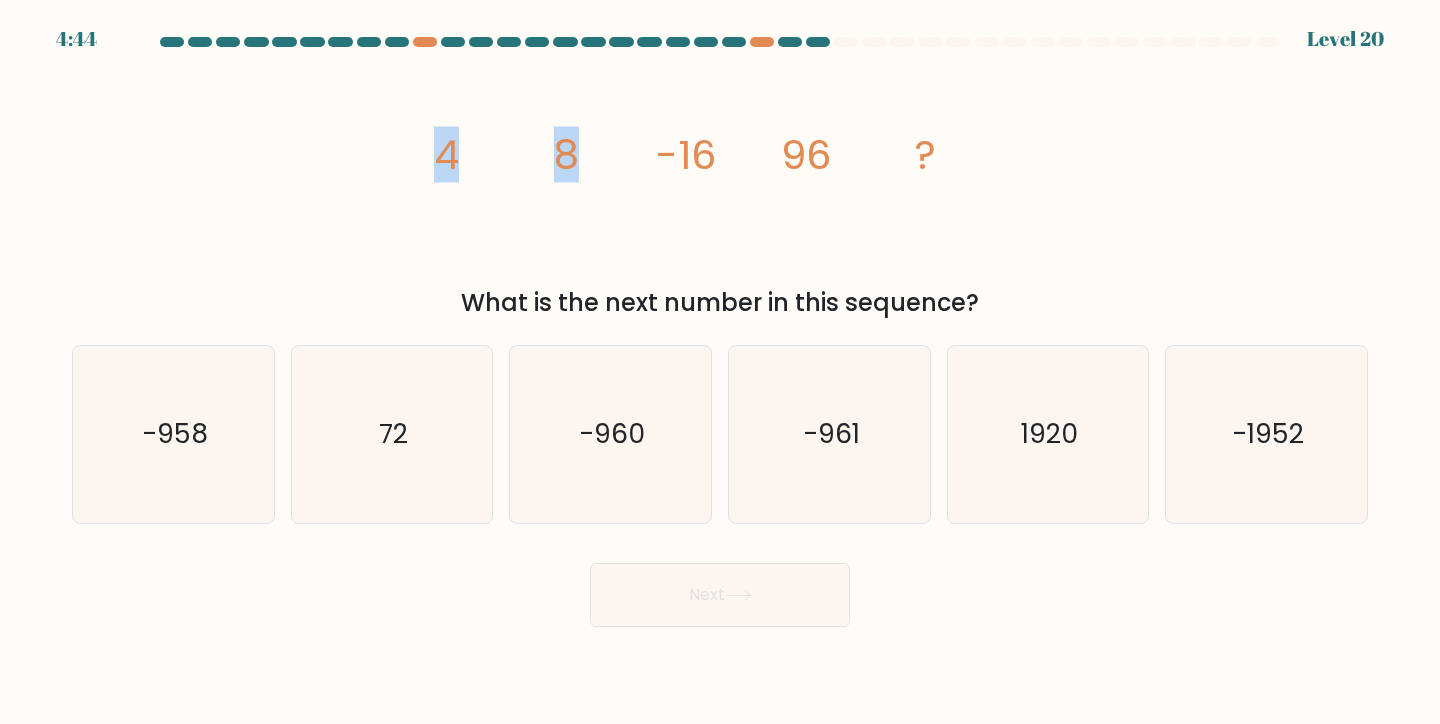 drag, startPoint x: 577, startPoint y: 151, endPoint x: 618, endPoint y: 161, distance: 42.201897 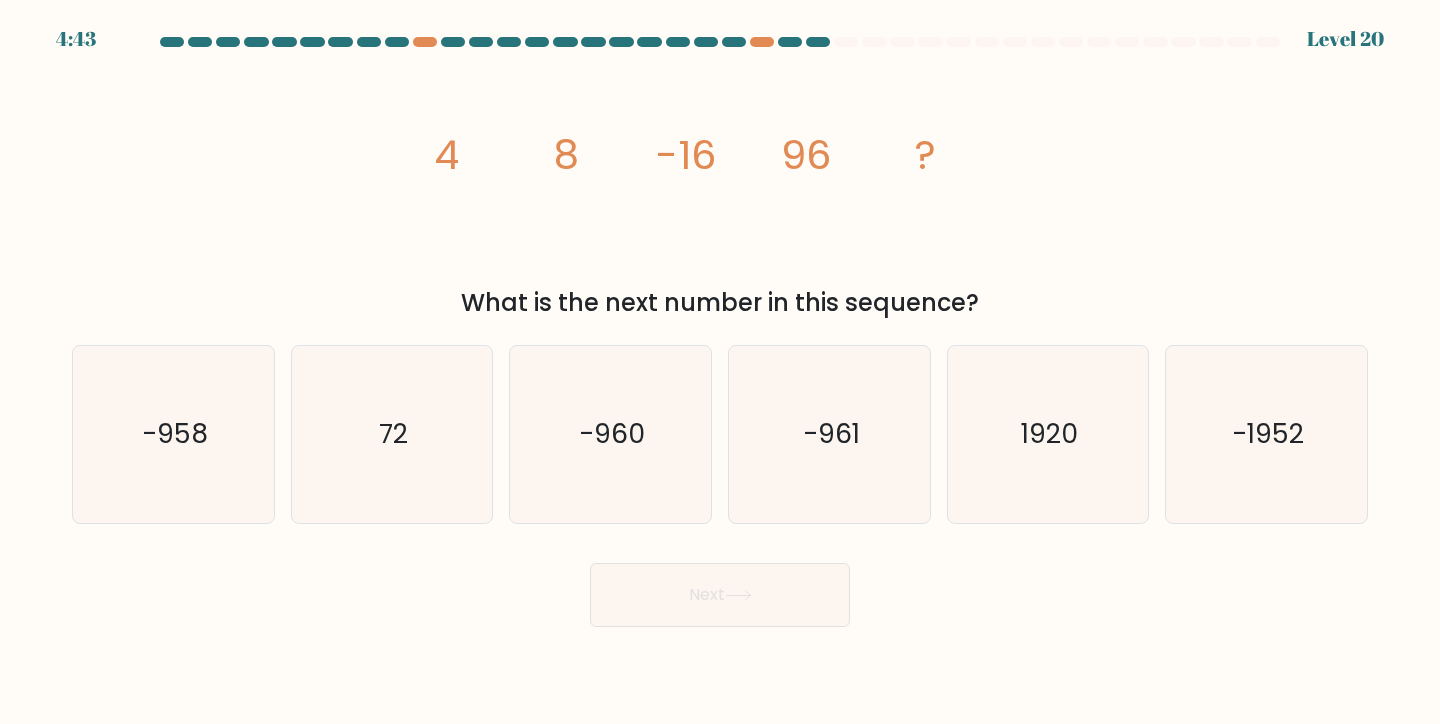 click on "image/svg+xml
4
8
-16
96
?" 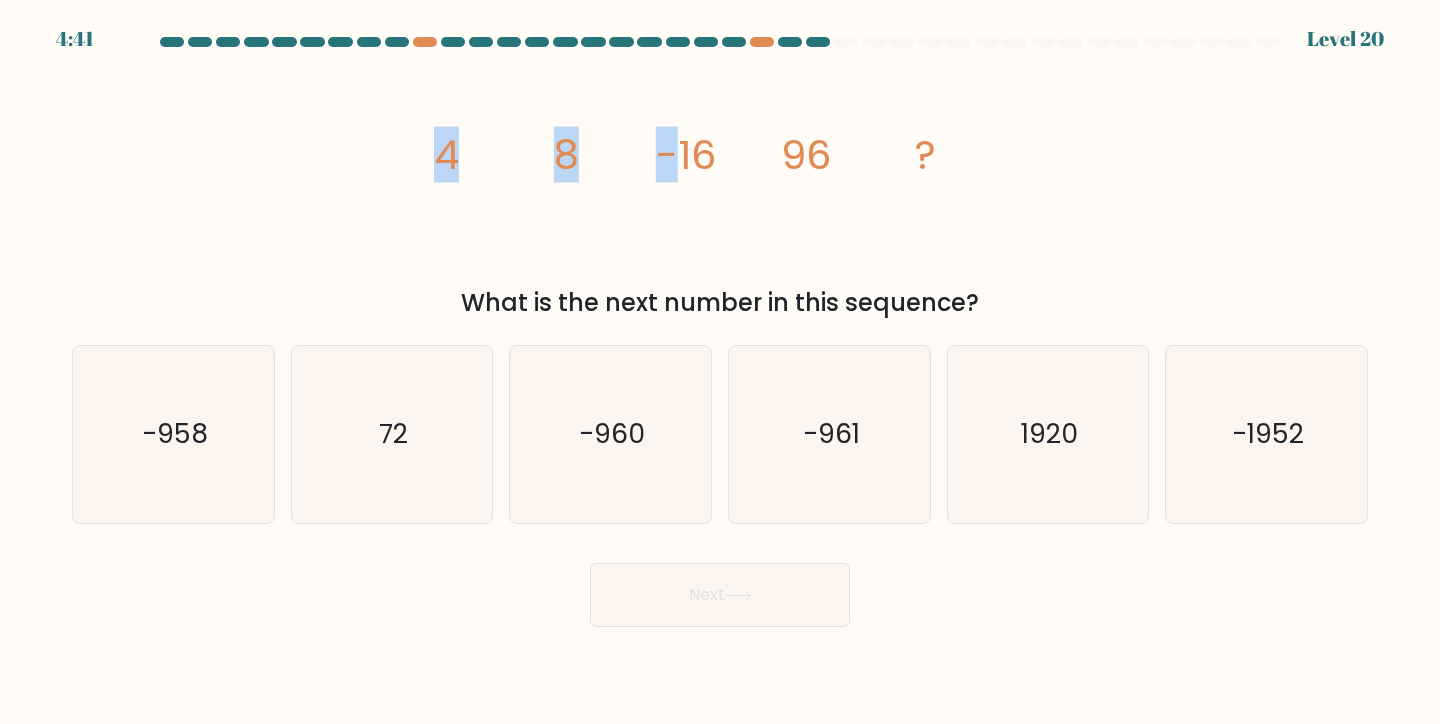 drag, startPoint x: 673, startPoint y: 159, endPoint x: 630, endPoint y: 153, distance: 43.416588 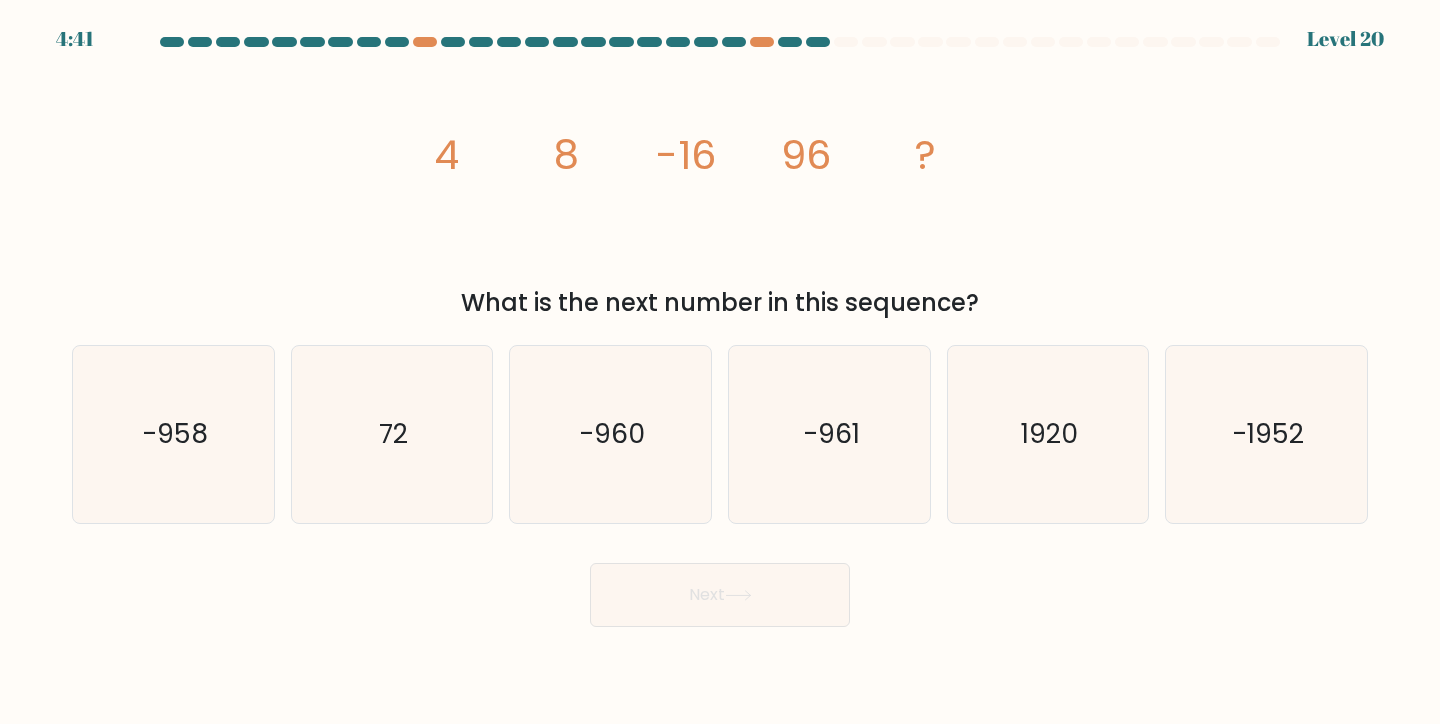 click on "image/svg+xml
4
8
-16
96
?" 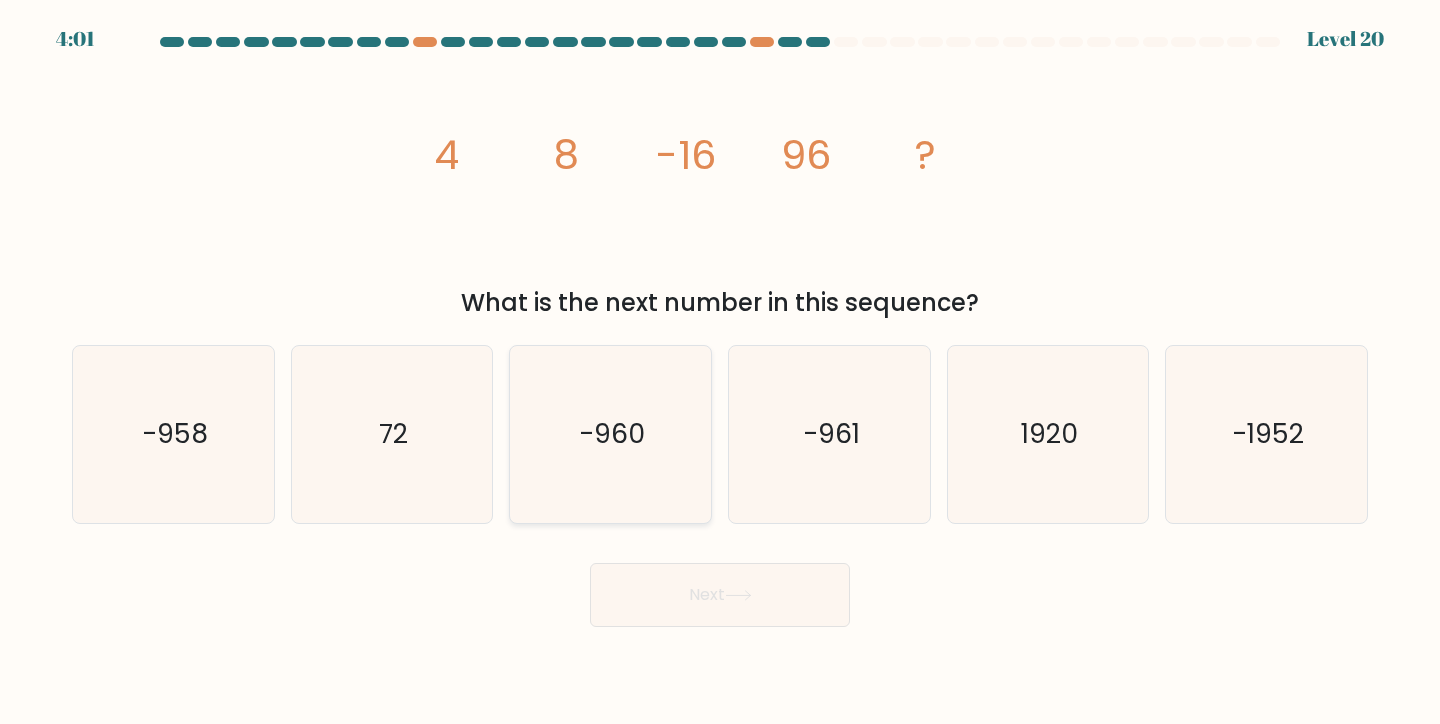 click on "-960" 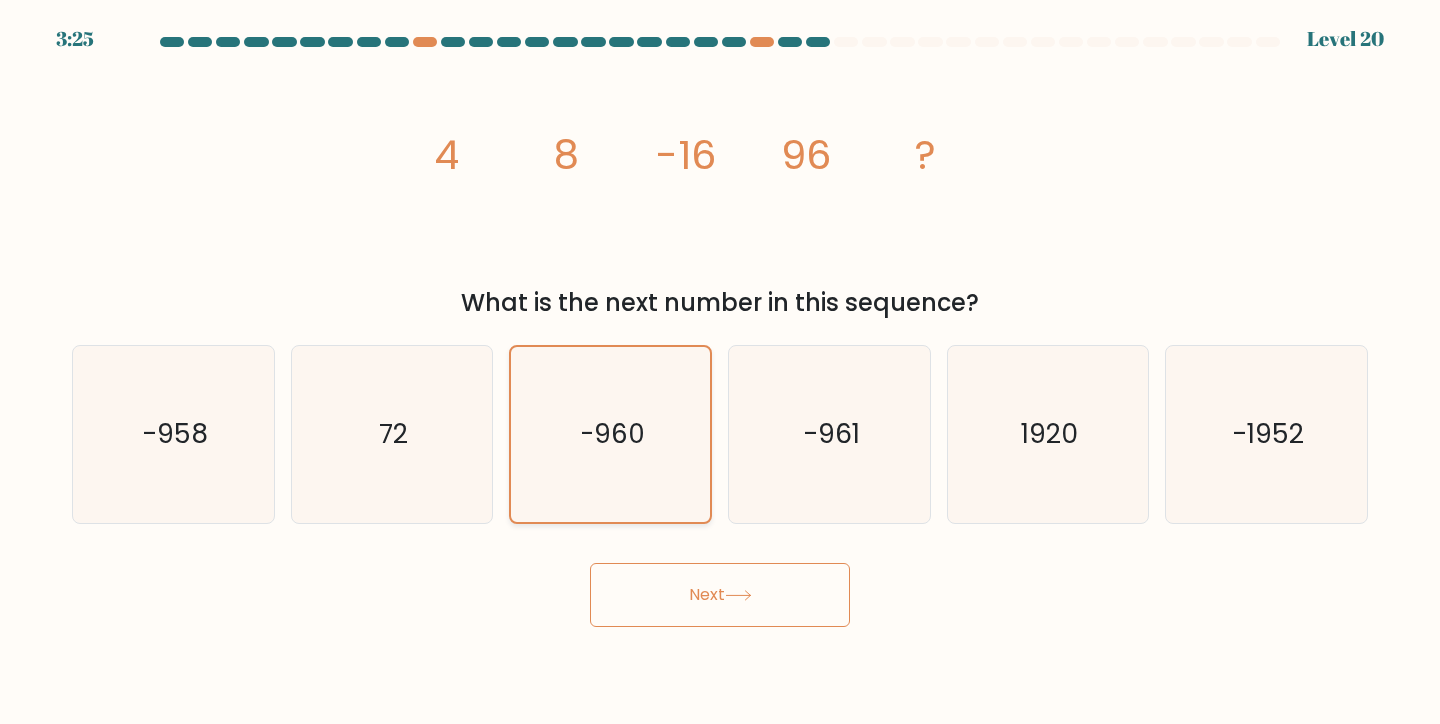 click on "-960" 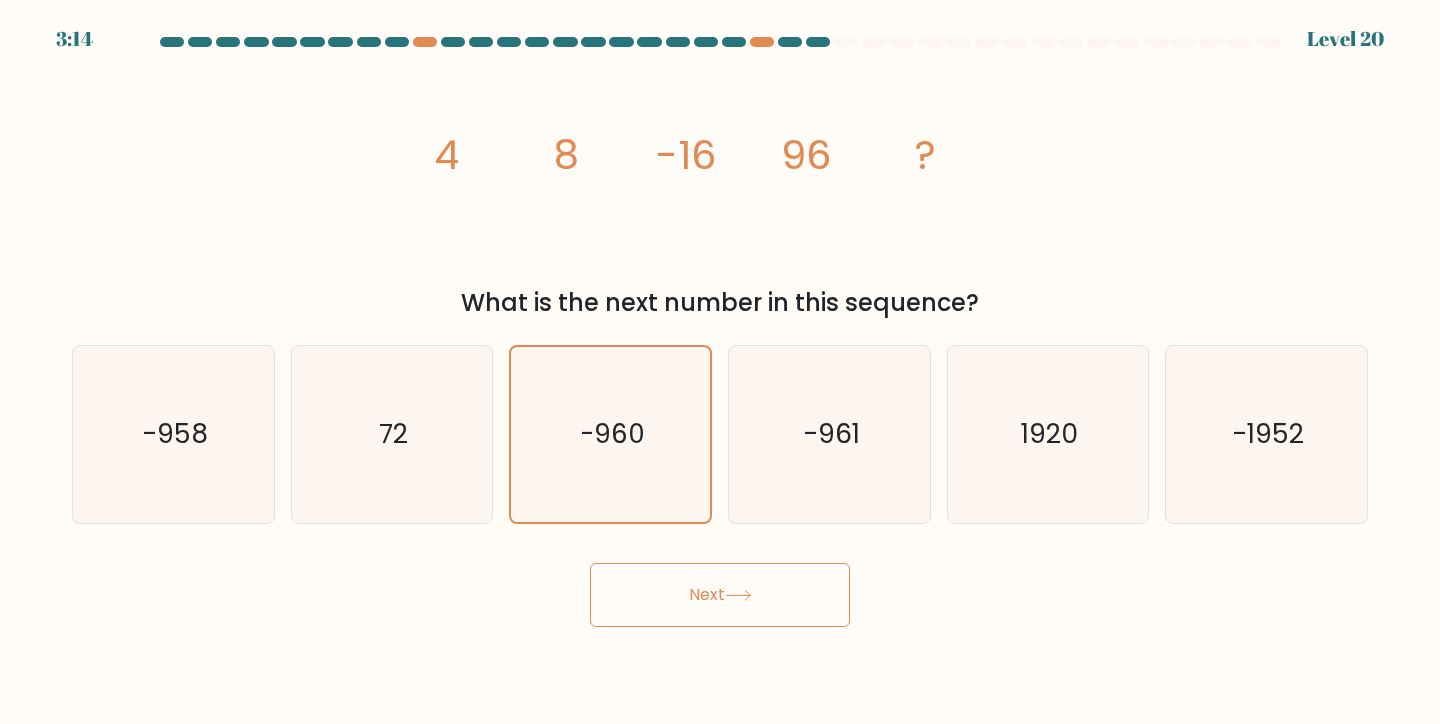 drag, startPoint x: 503, startPoint y: 160, endPoint x: 608, endPoint y: 176, distance: 106.21205 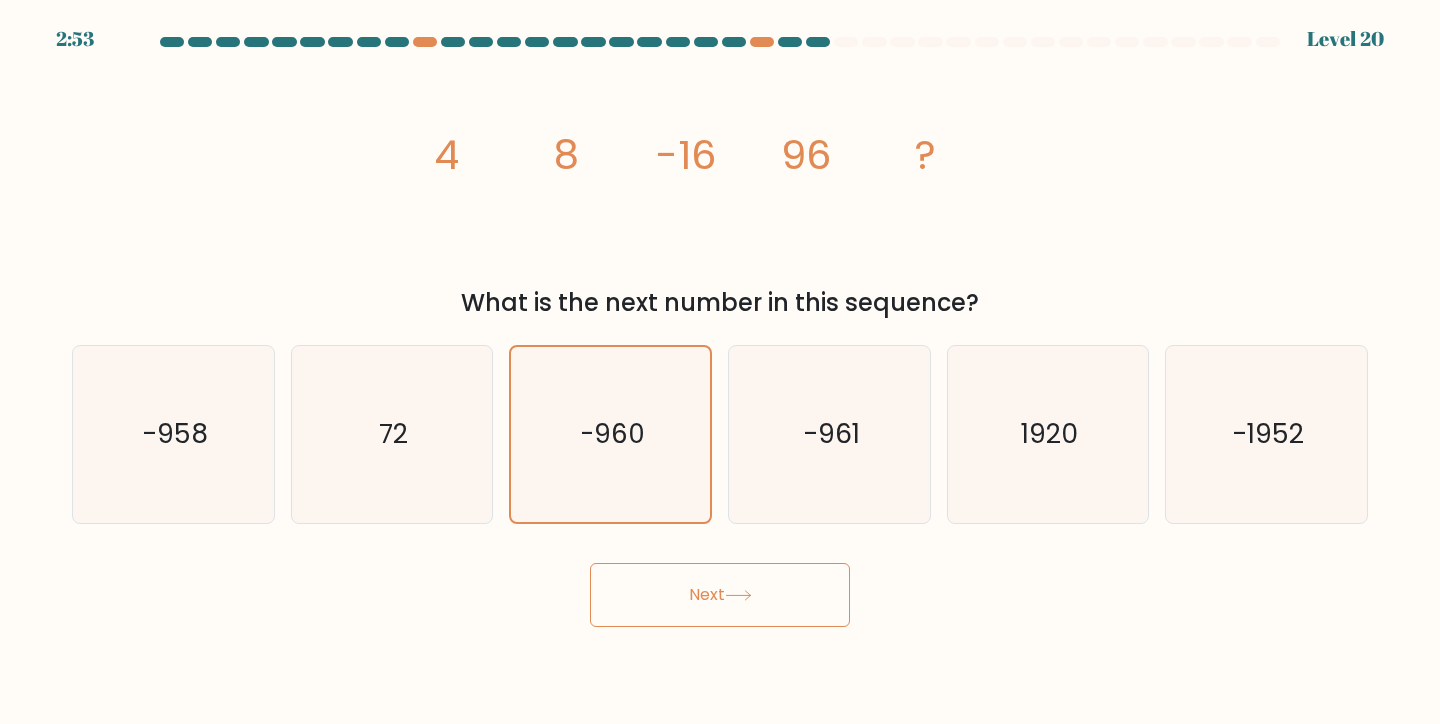 click on "Next" at bounding box center (720, 595) 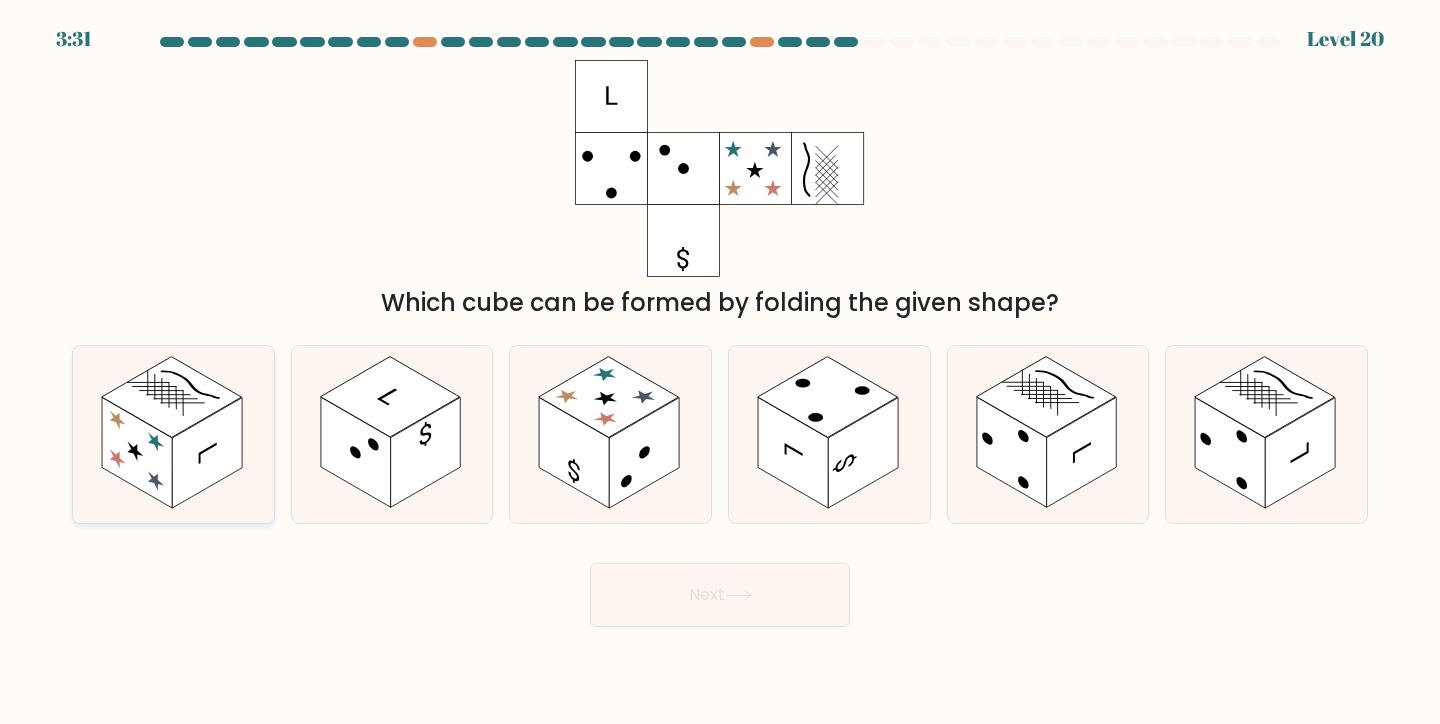 click 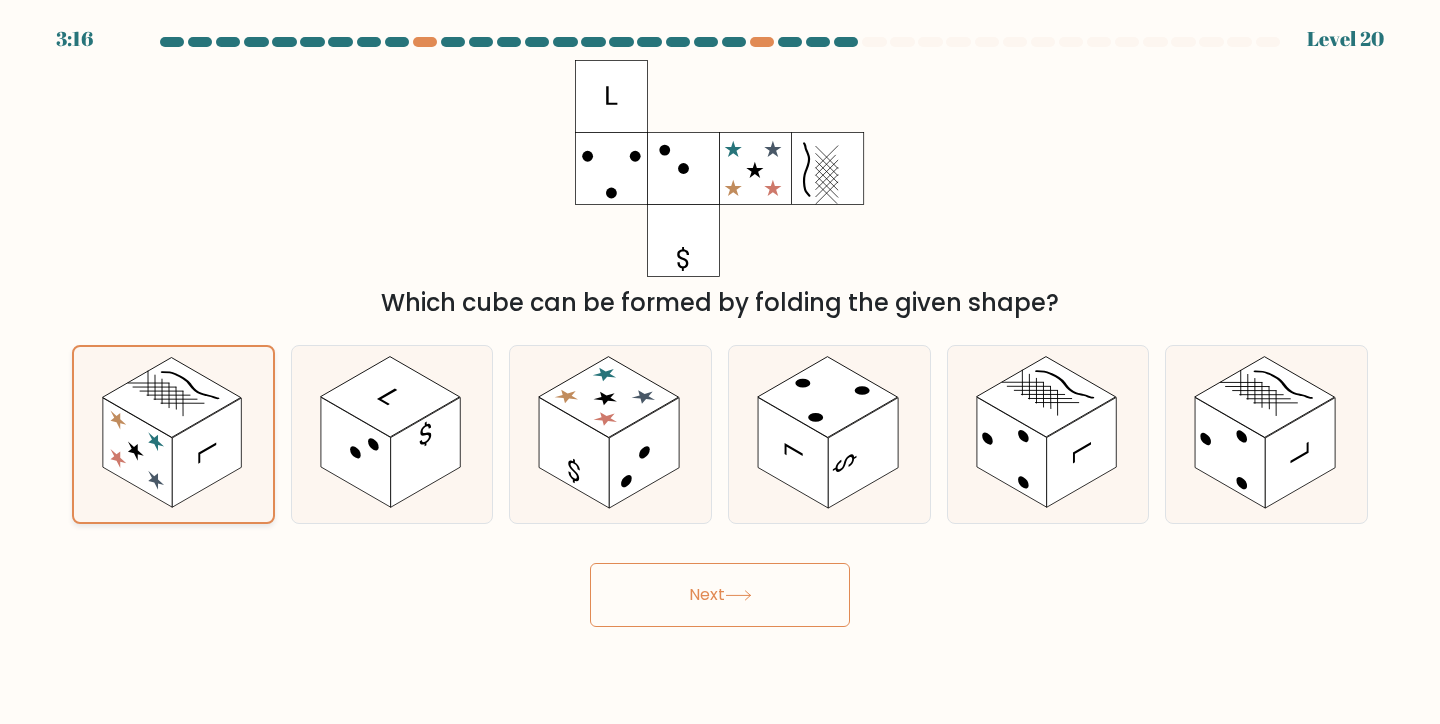 click 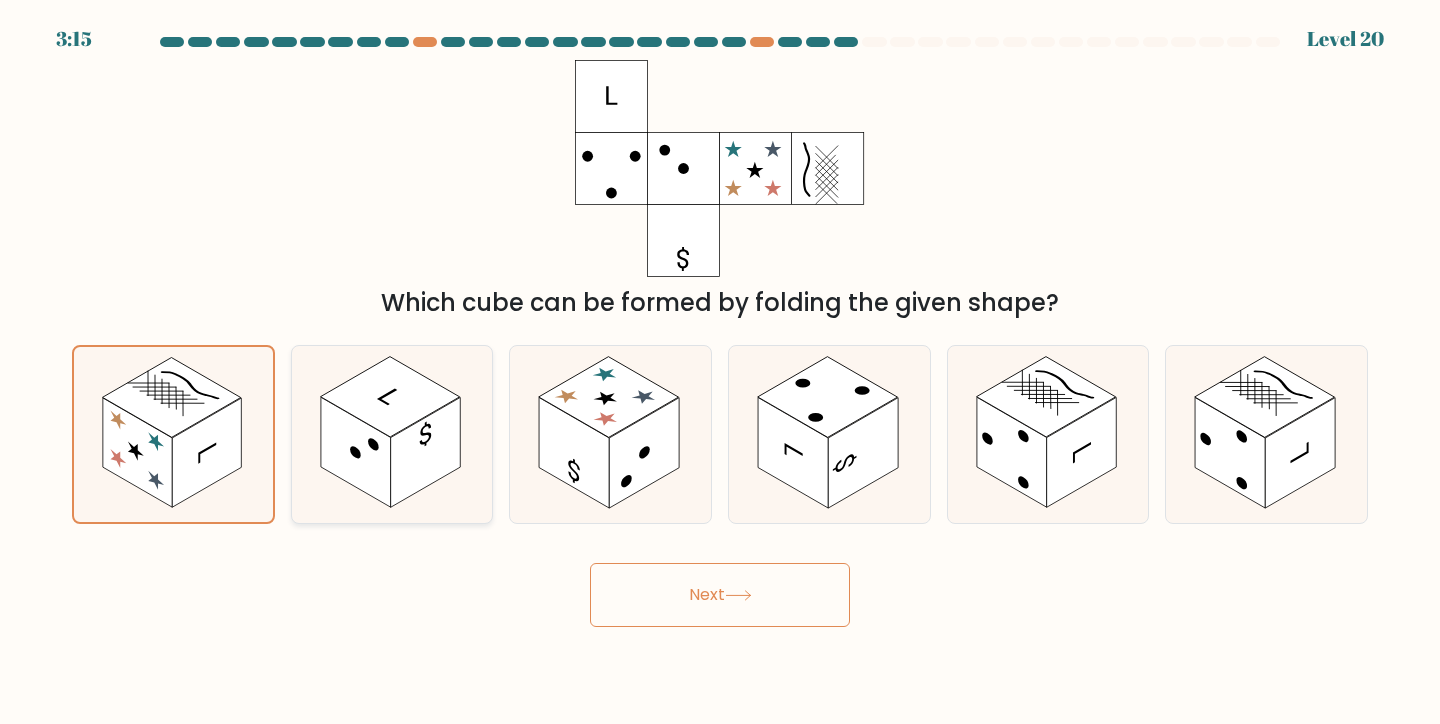 click 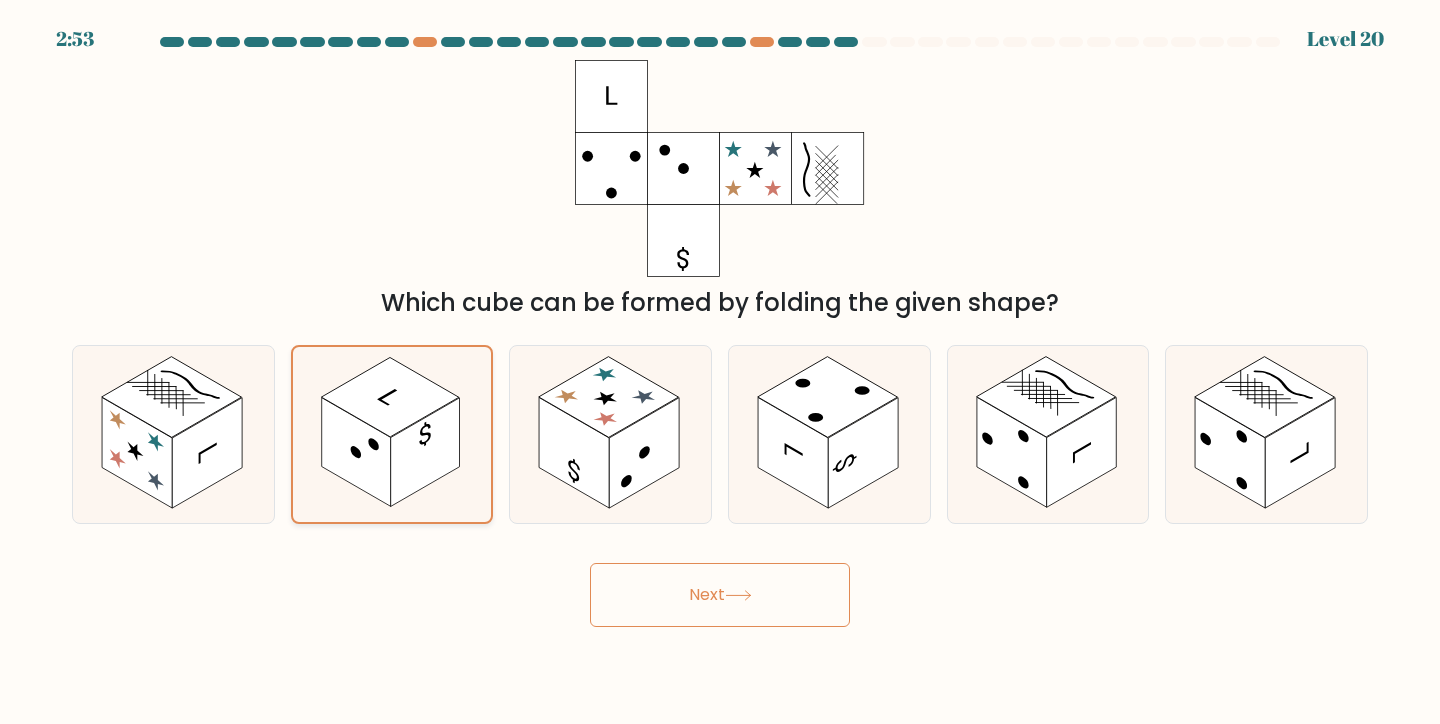 click 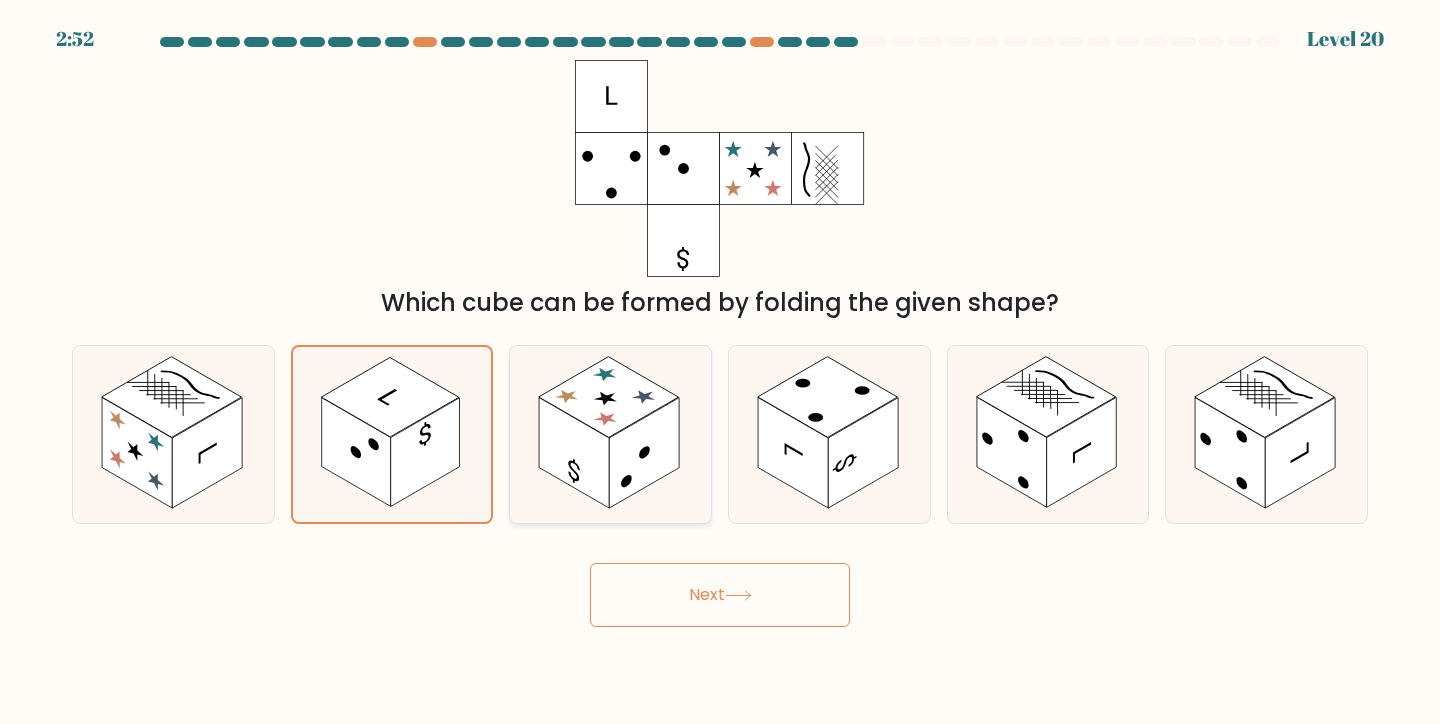 click 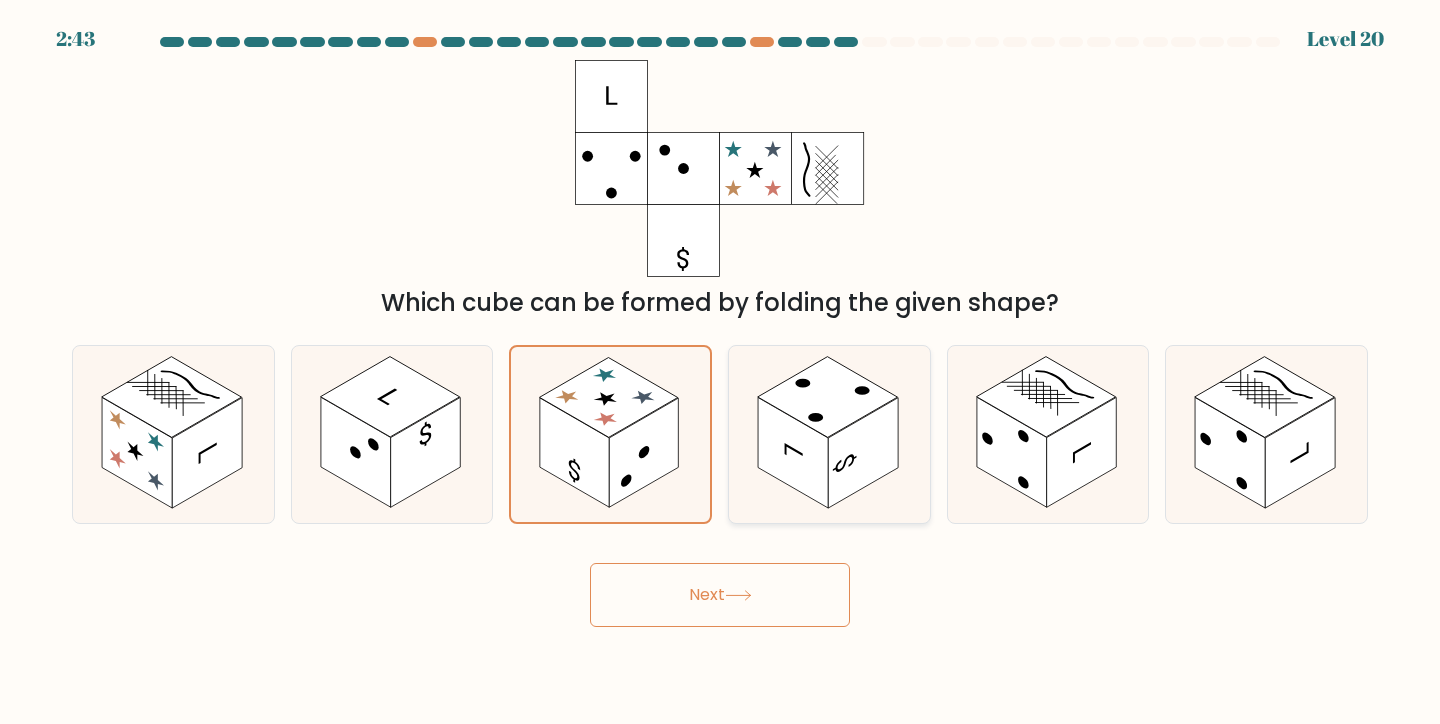 click 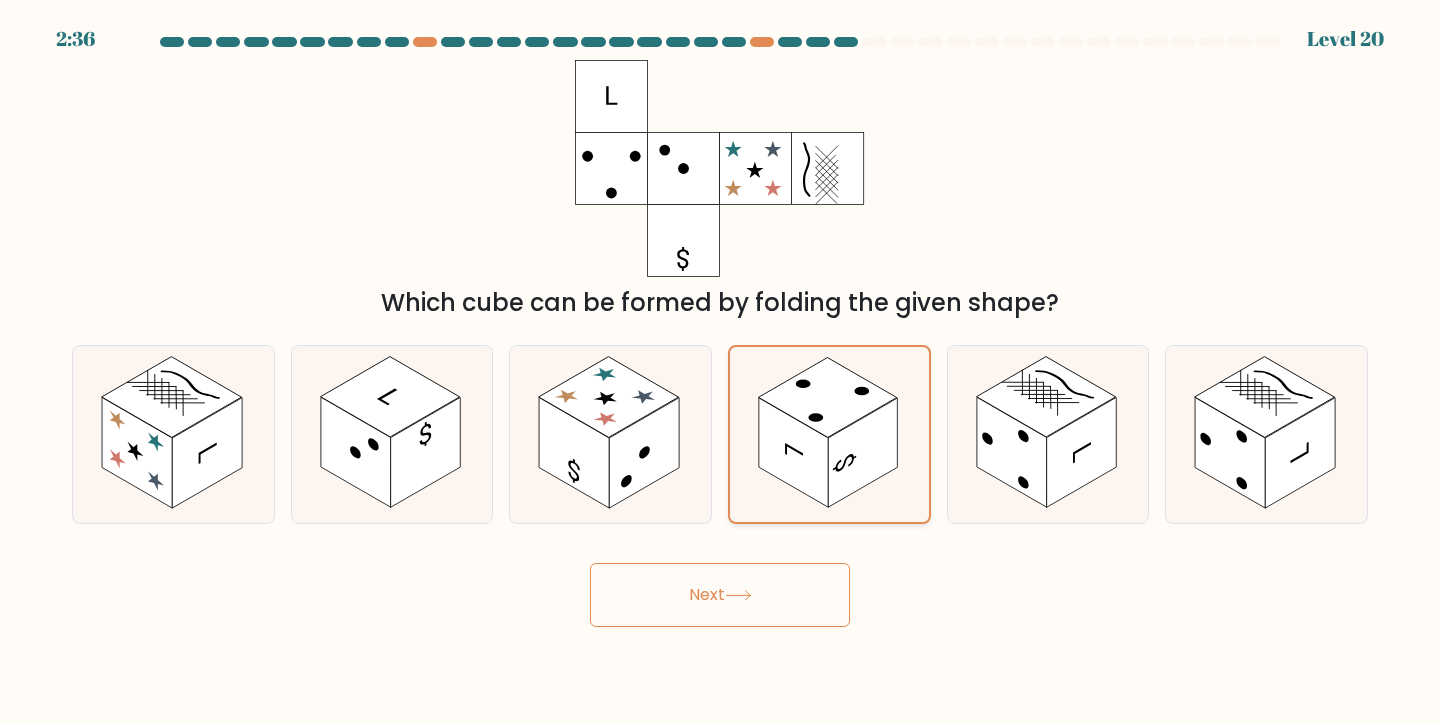 click 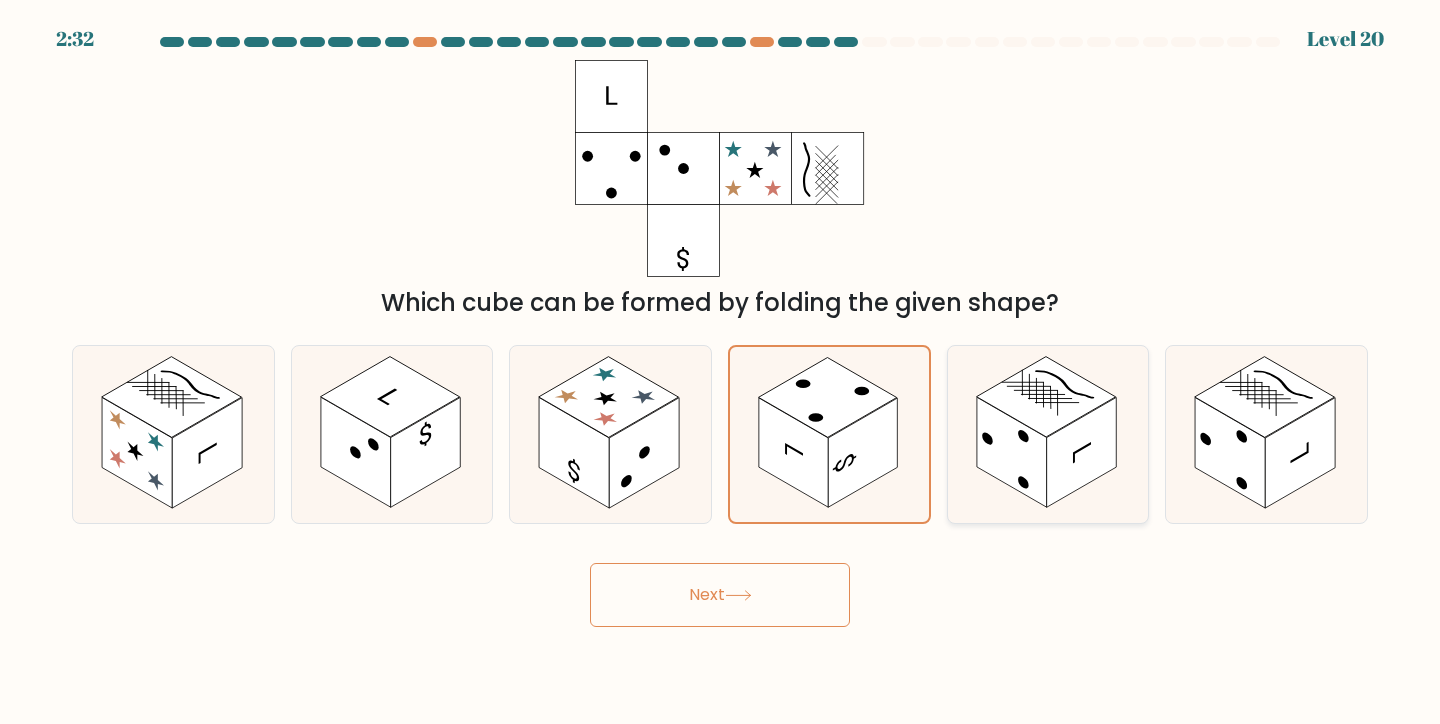 click 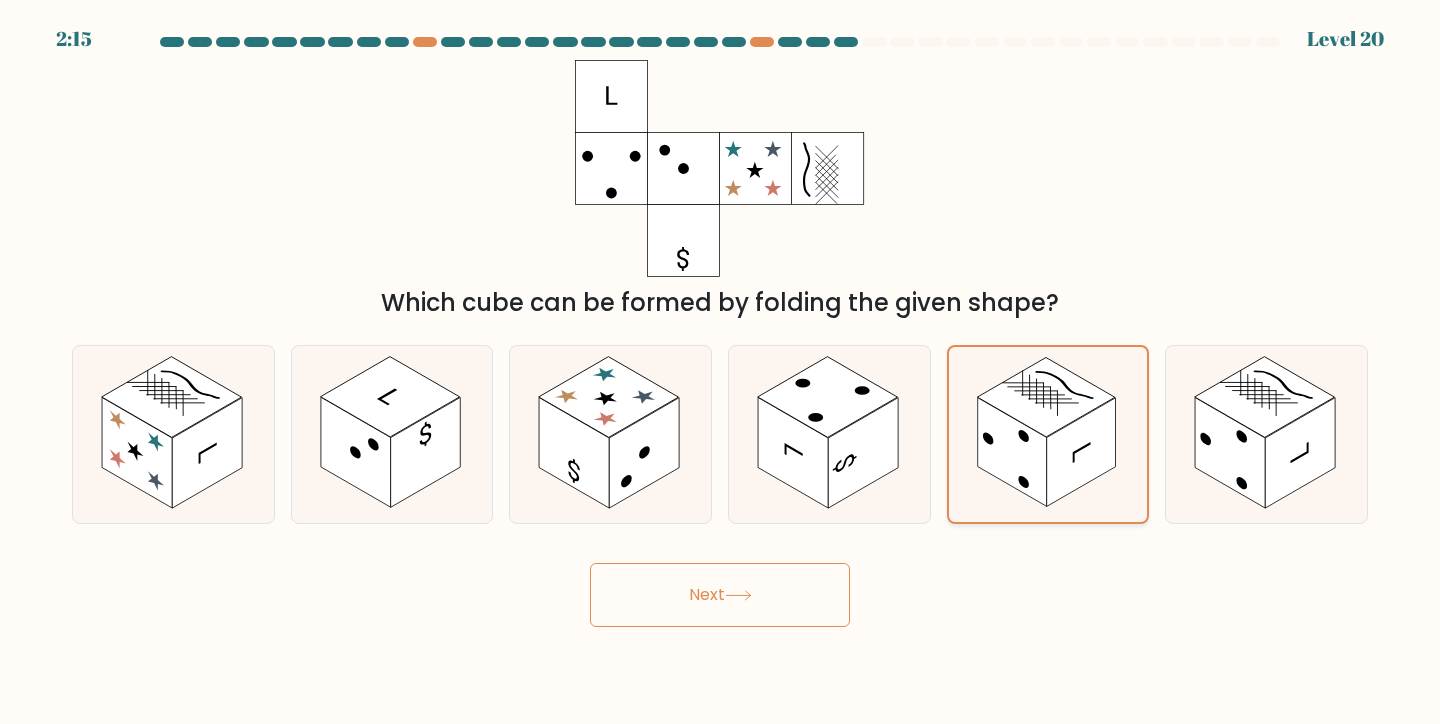 click 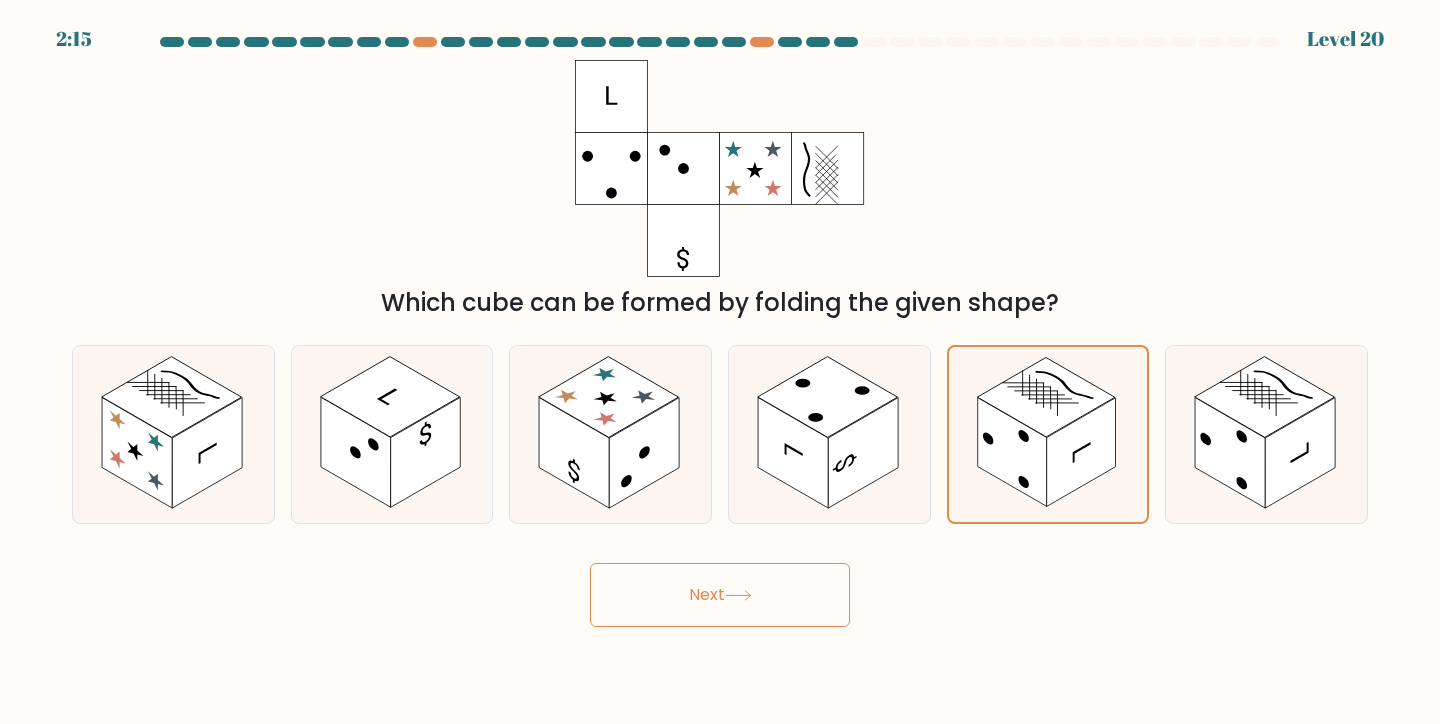 click on "Next" at bounding box center (720, 595) 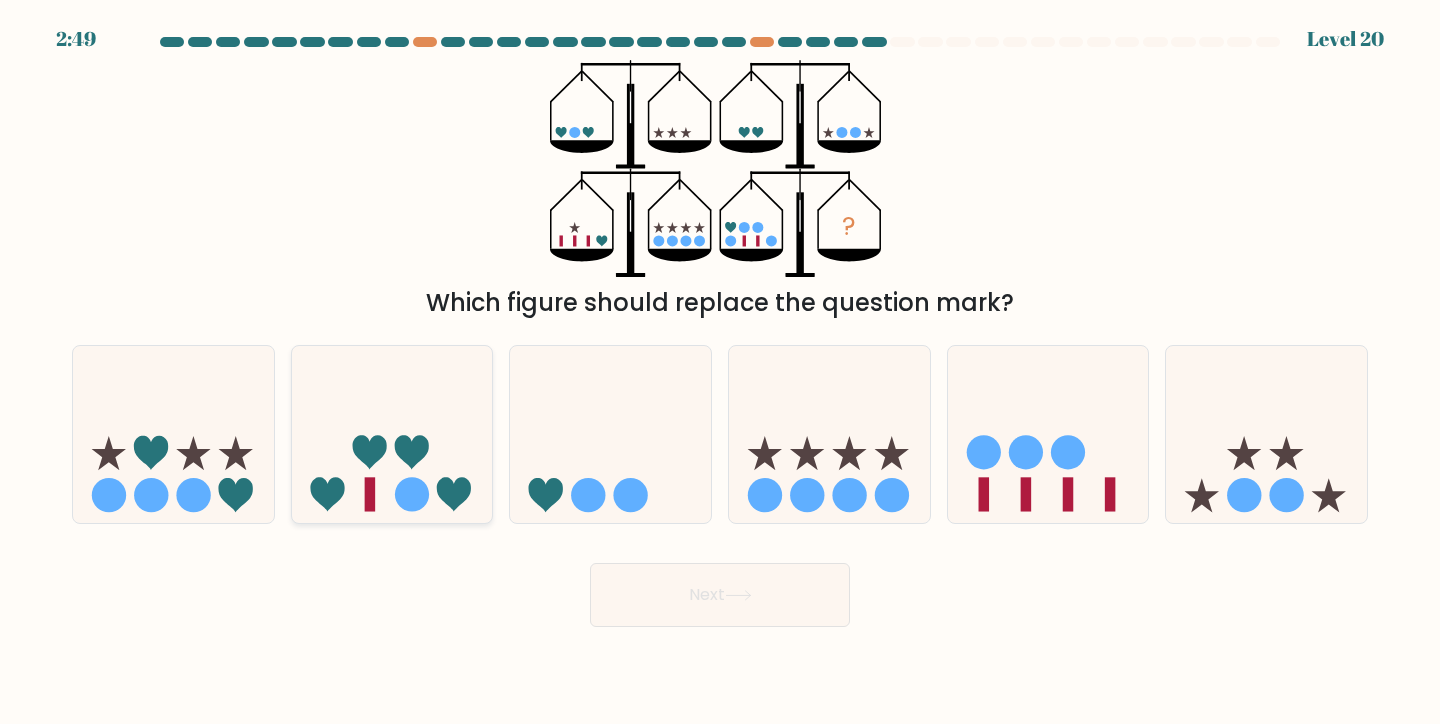 click 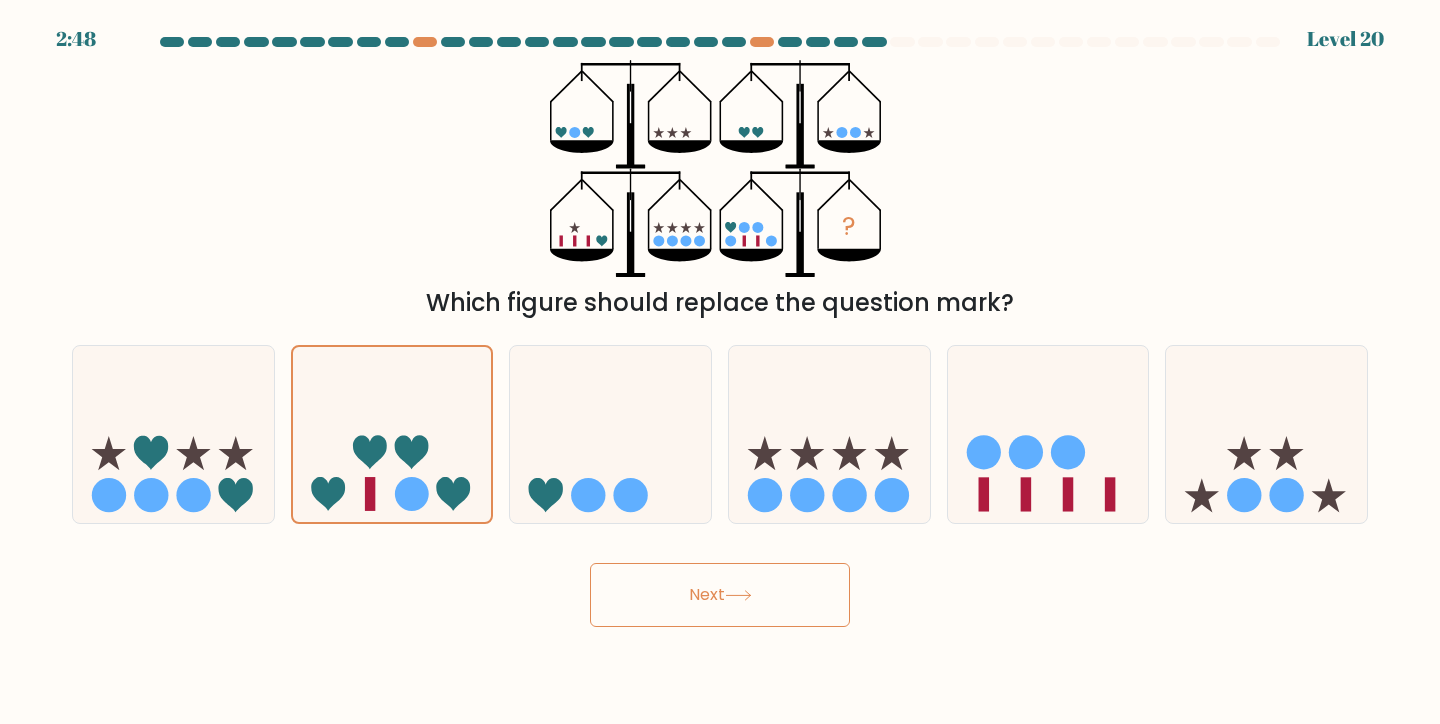 click on "Next" at bounding box center (720, 595) 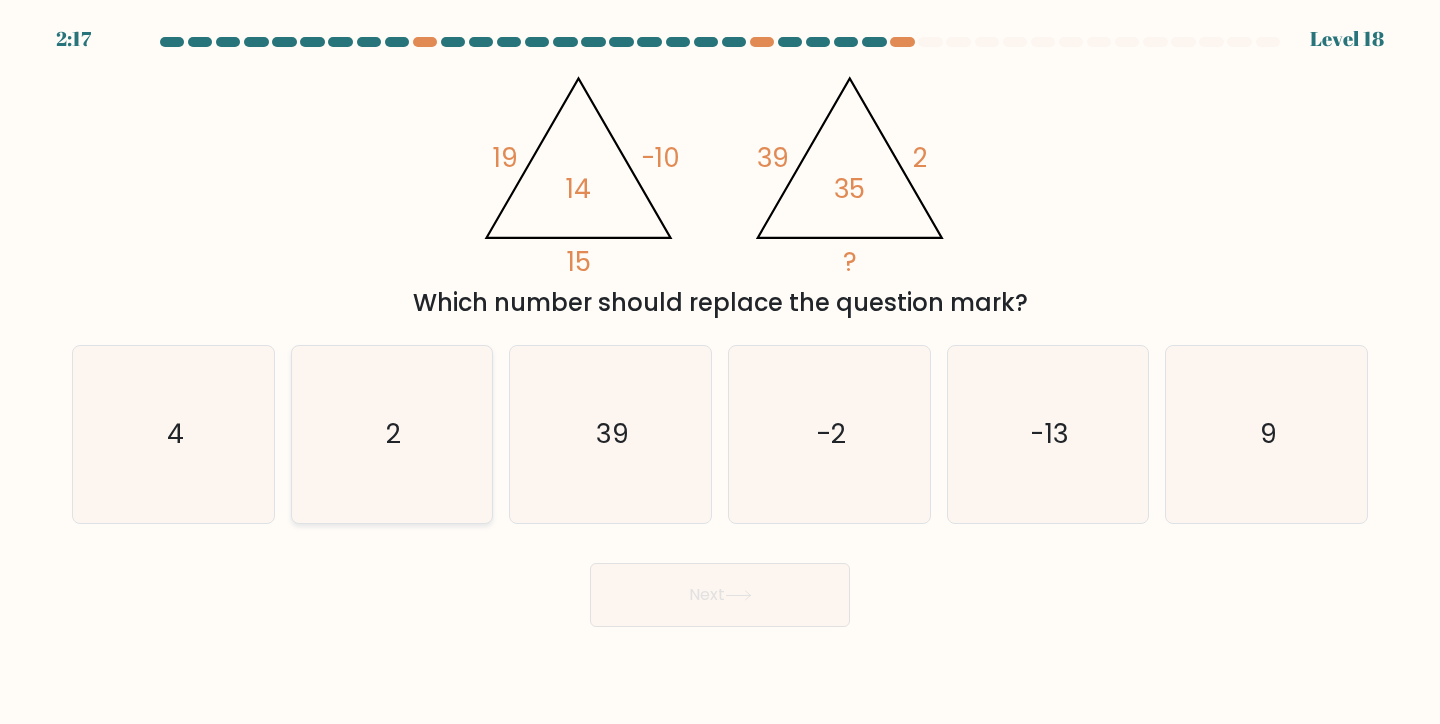 drag, startPoint x: 345, startPoint y: 457, endPoint x: 359, endPoint y: 458, distance: 14.035668 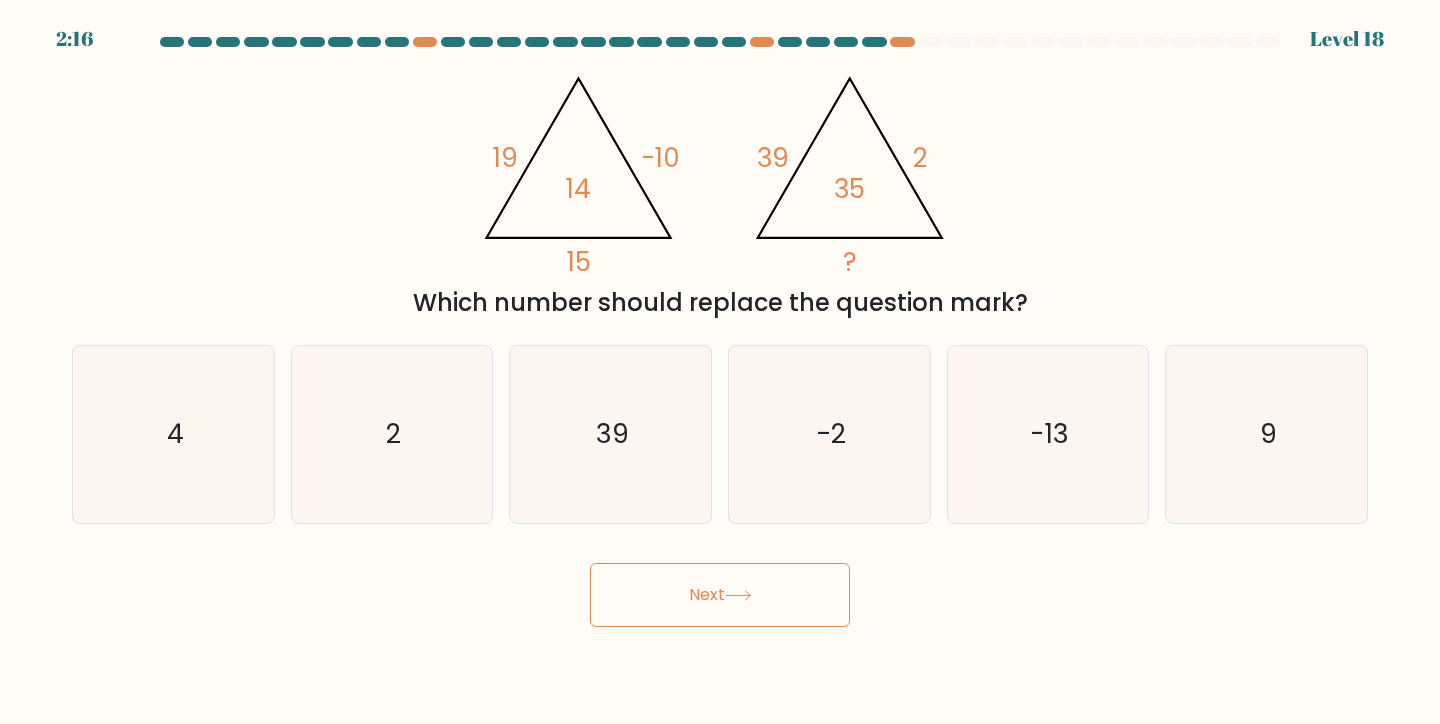 click on "Next" at bounding box center (720, 595) 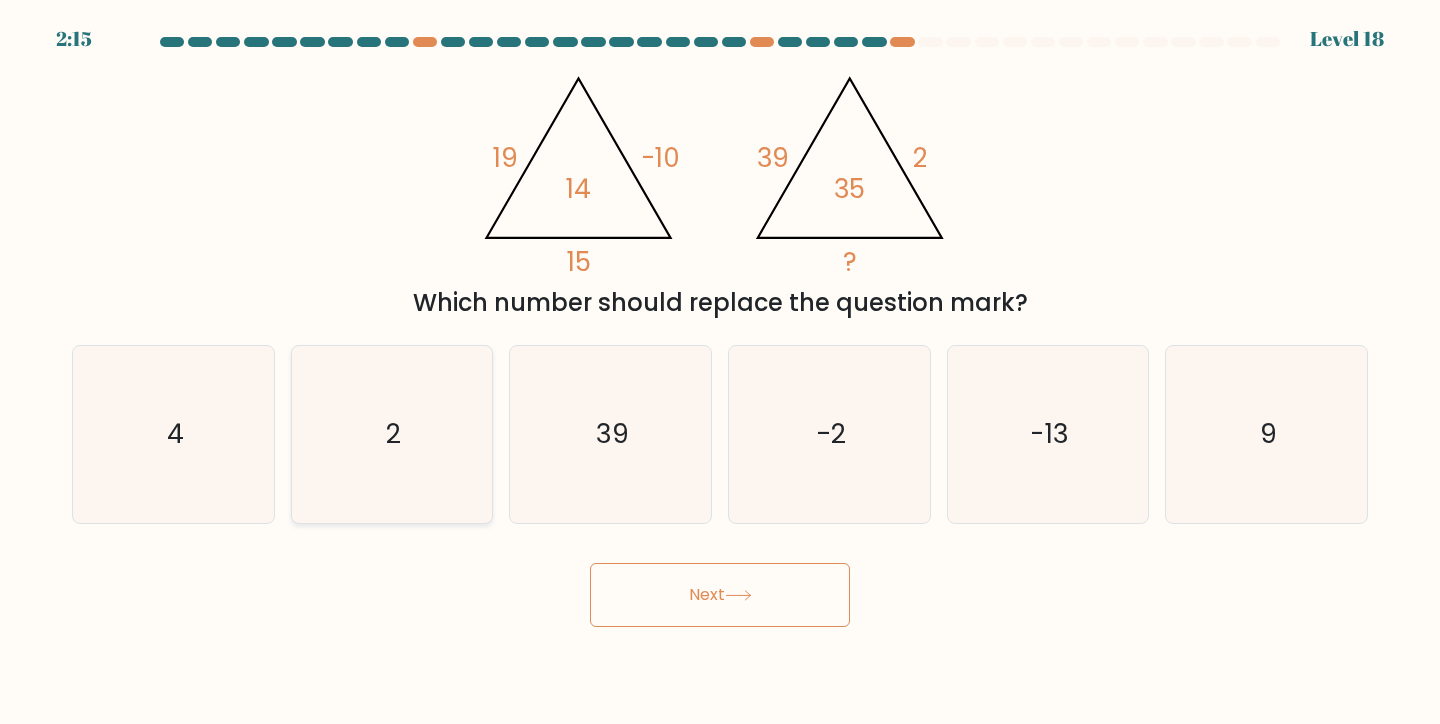 click on "2" 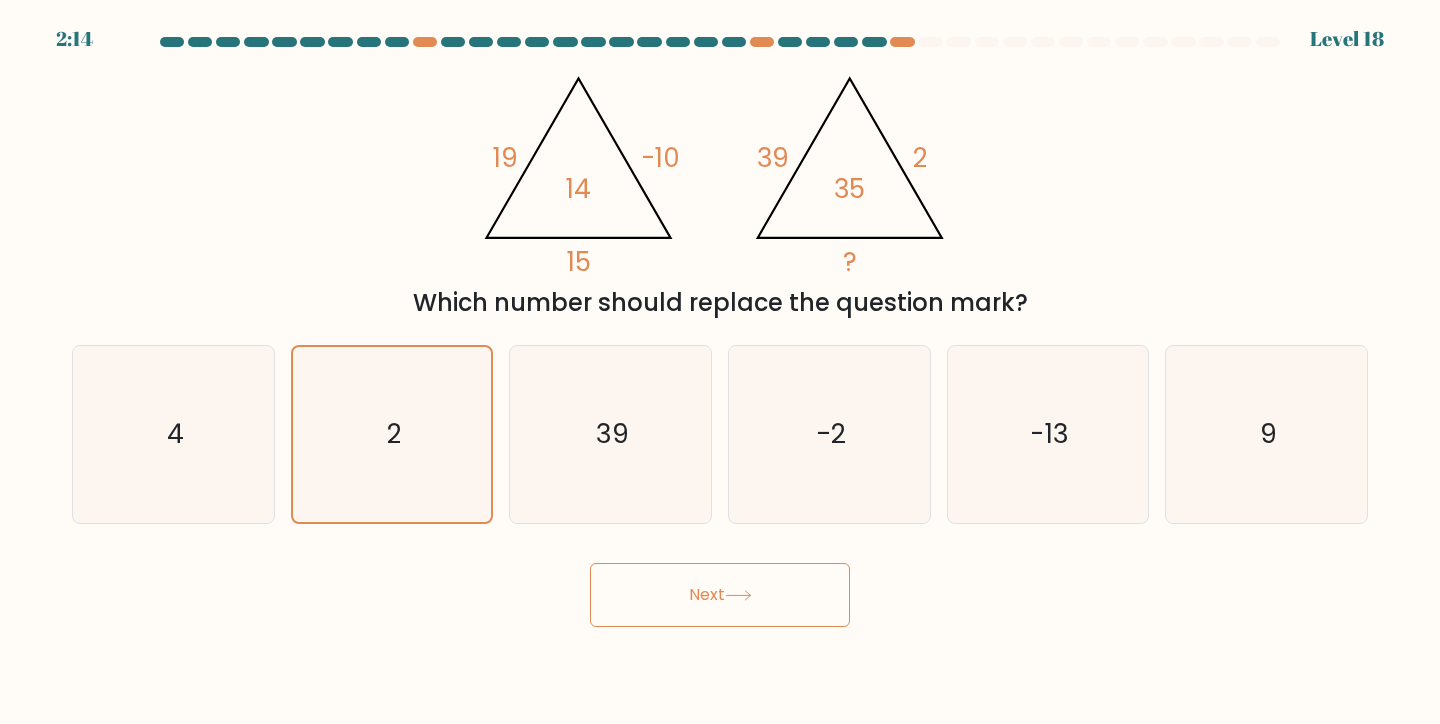 click on "Next" at bounding box center (720, 595) 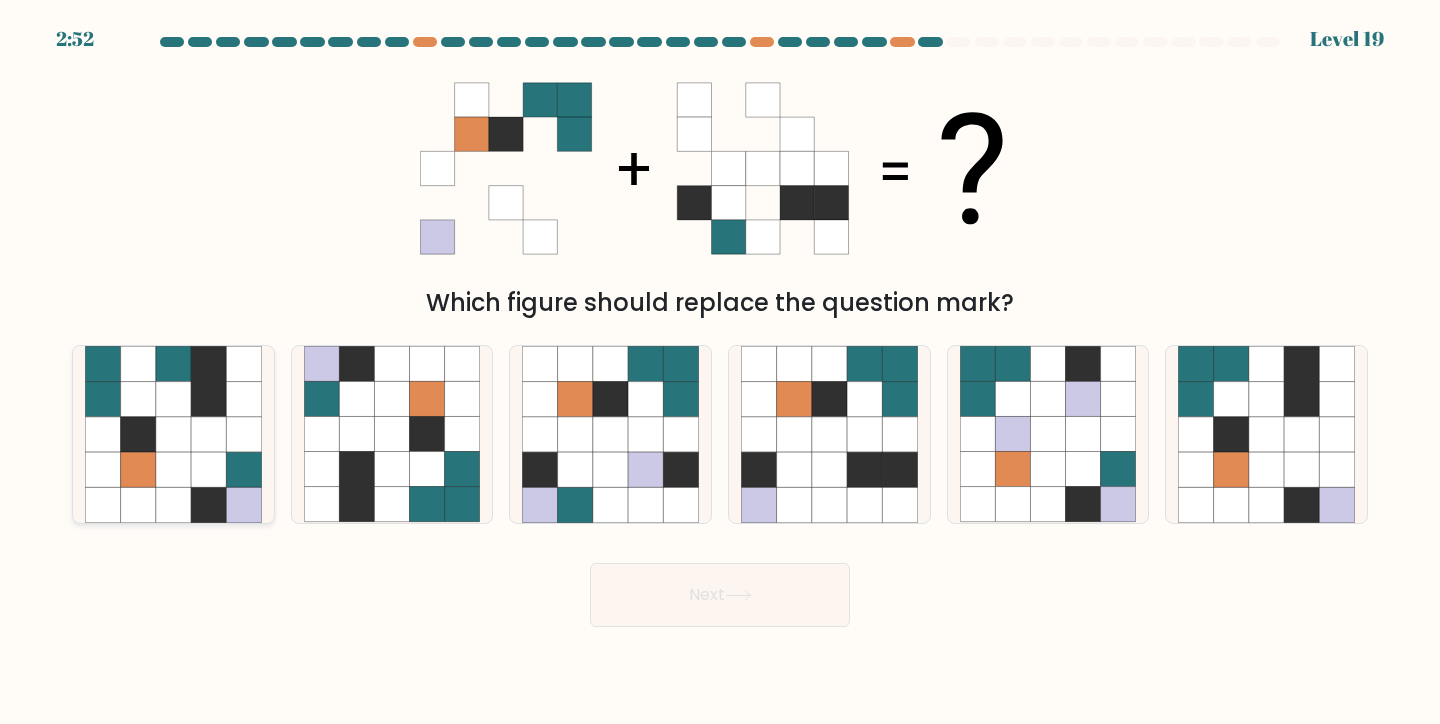 click 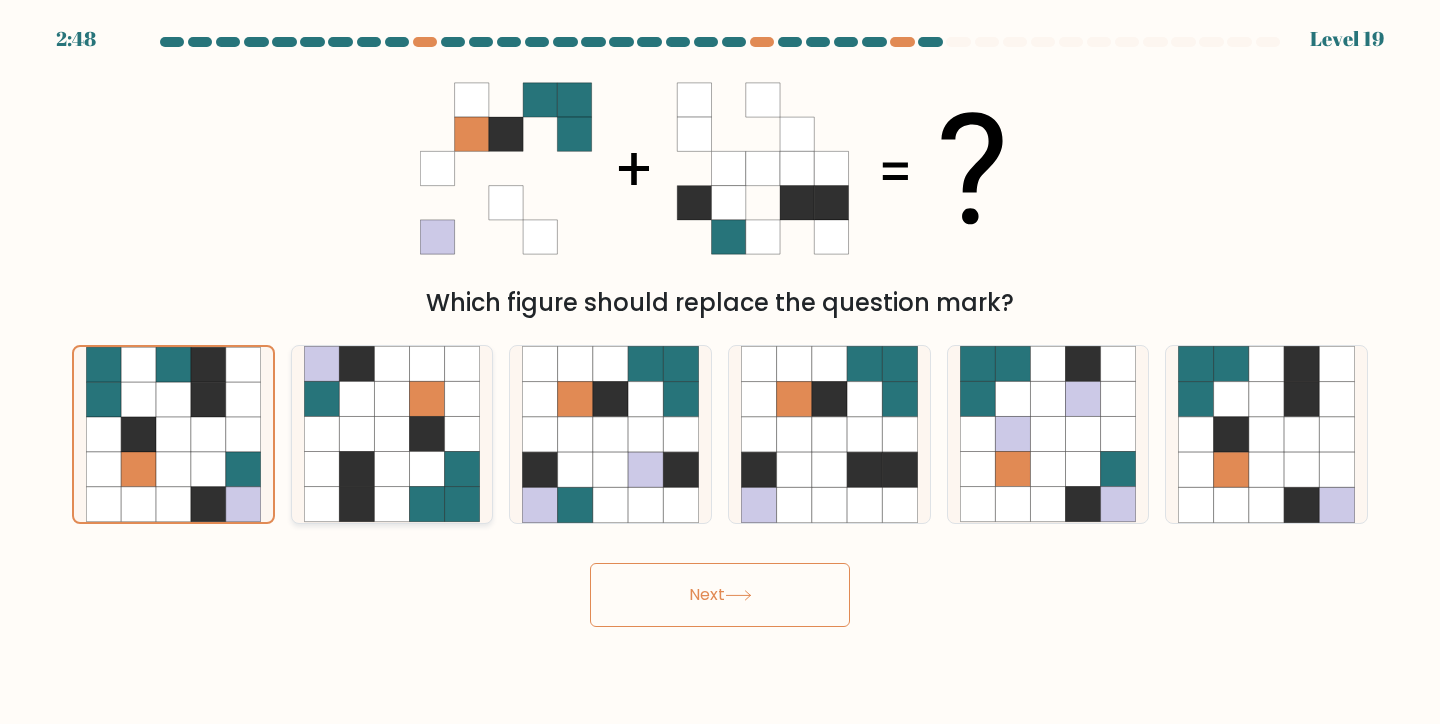click 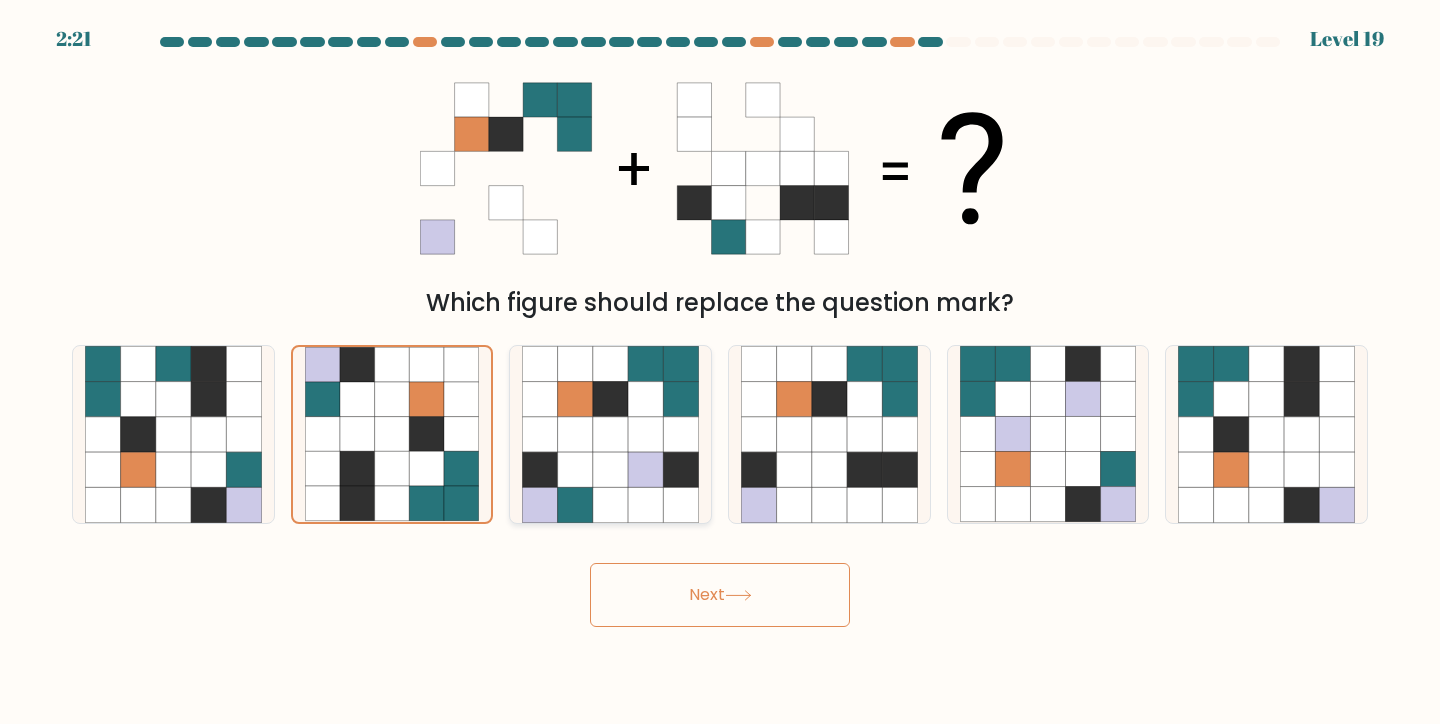 click 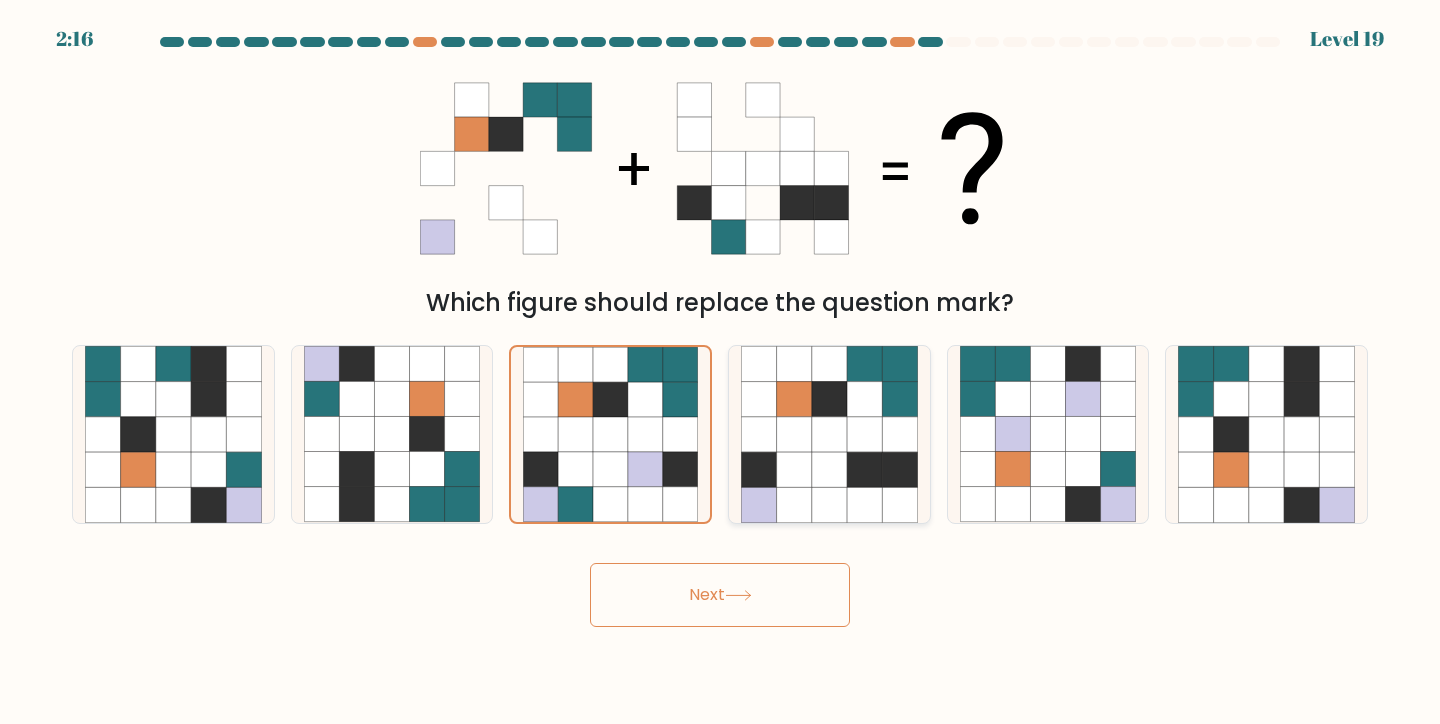 click 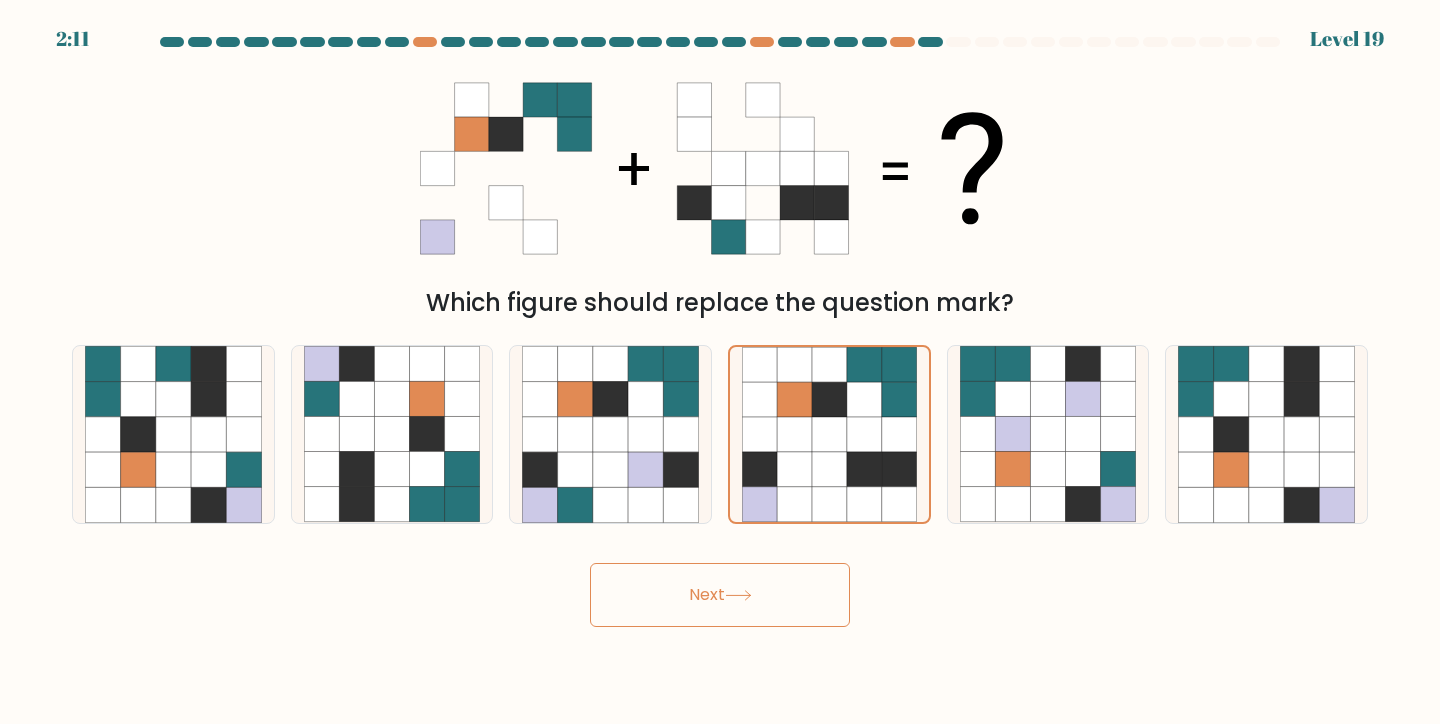 click on "Next" at bounding box center (720, 595) 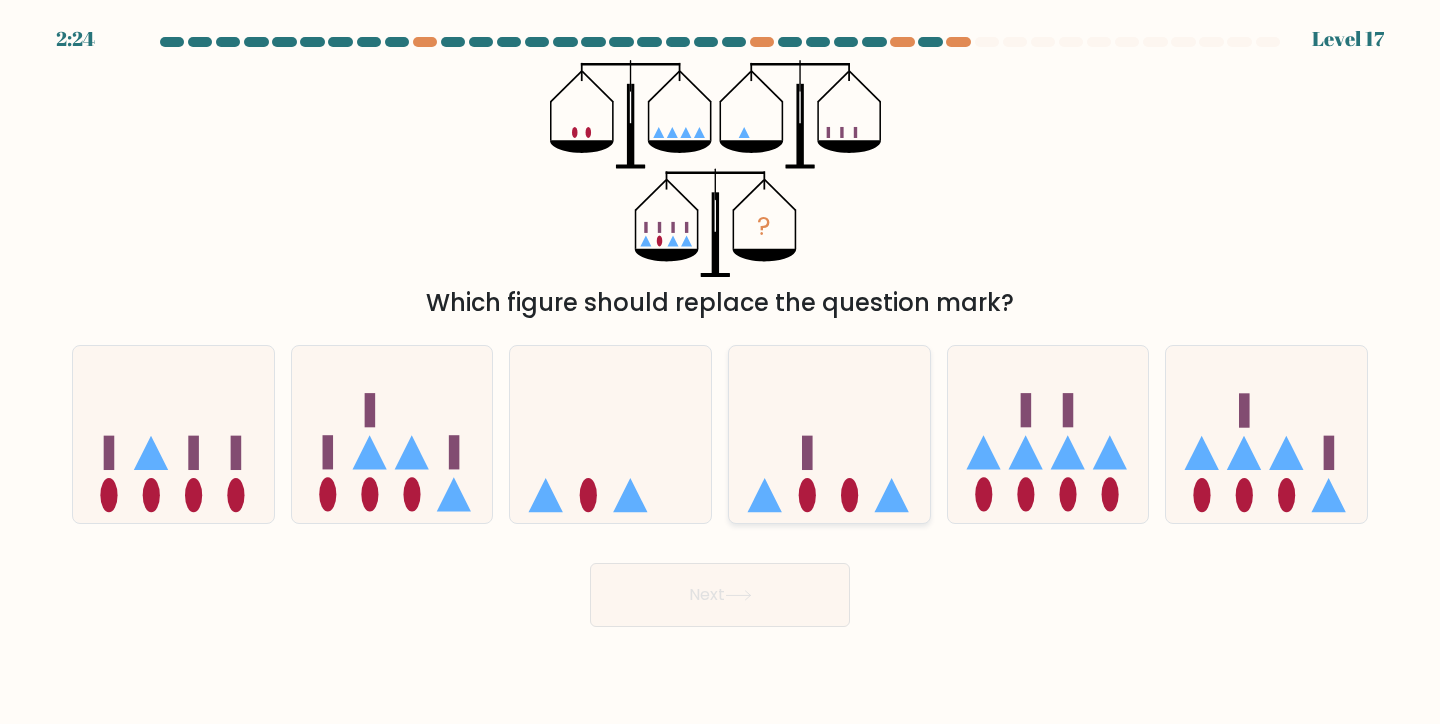 click 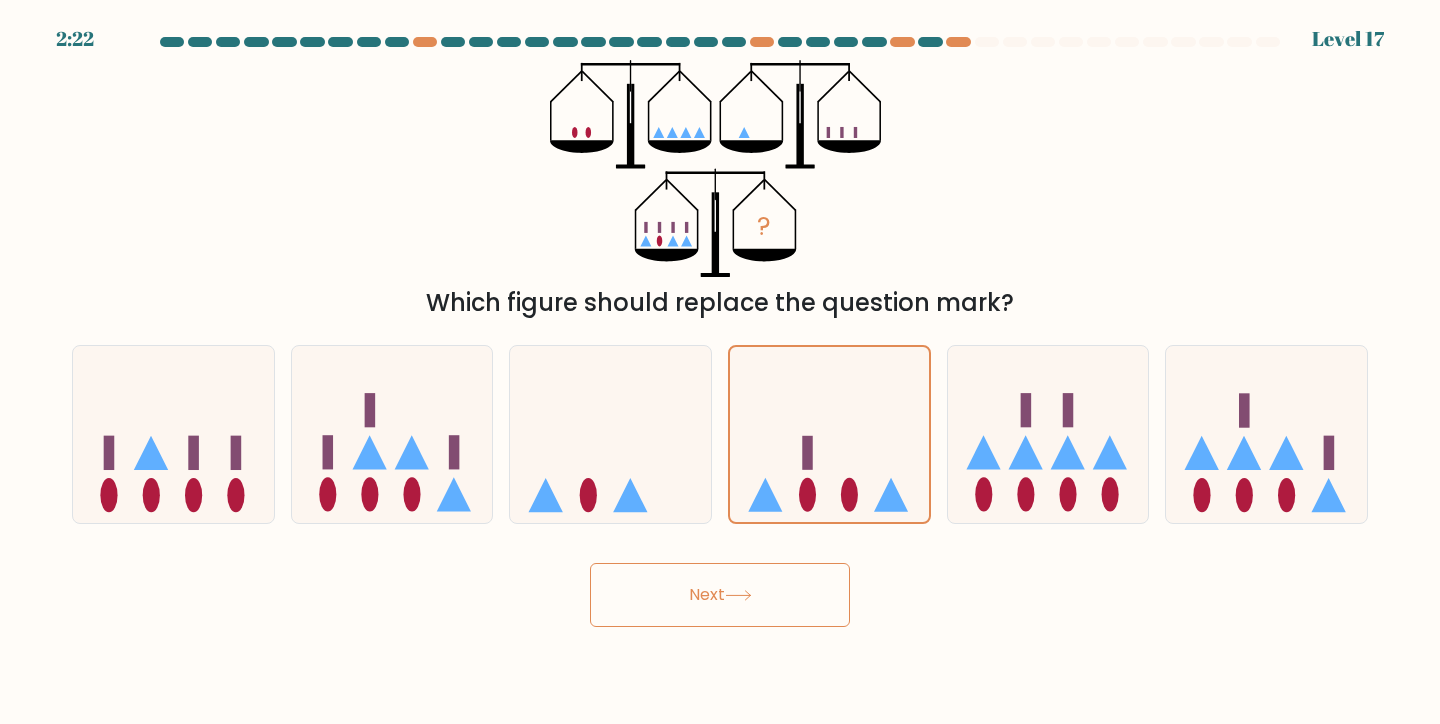 click on "Next" at bounding box center [720, 595] 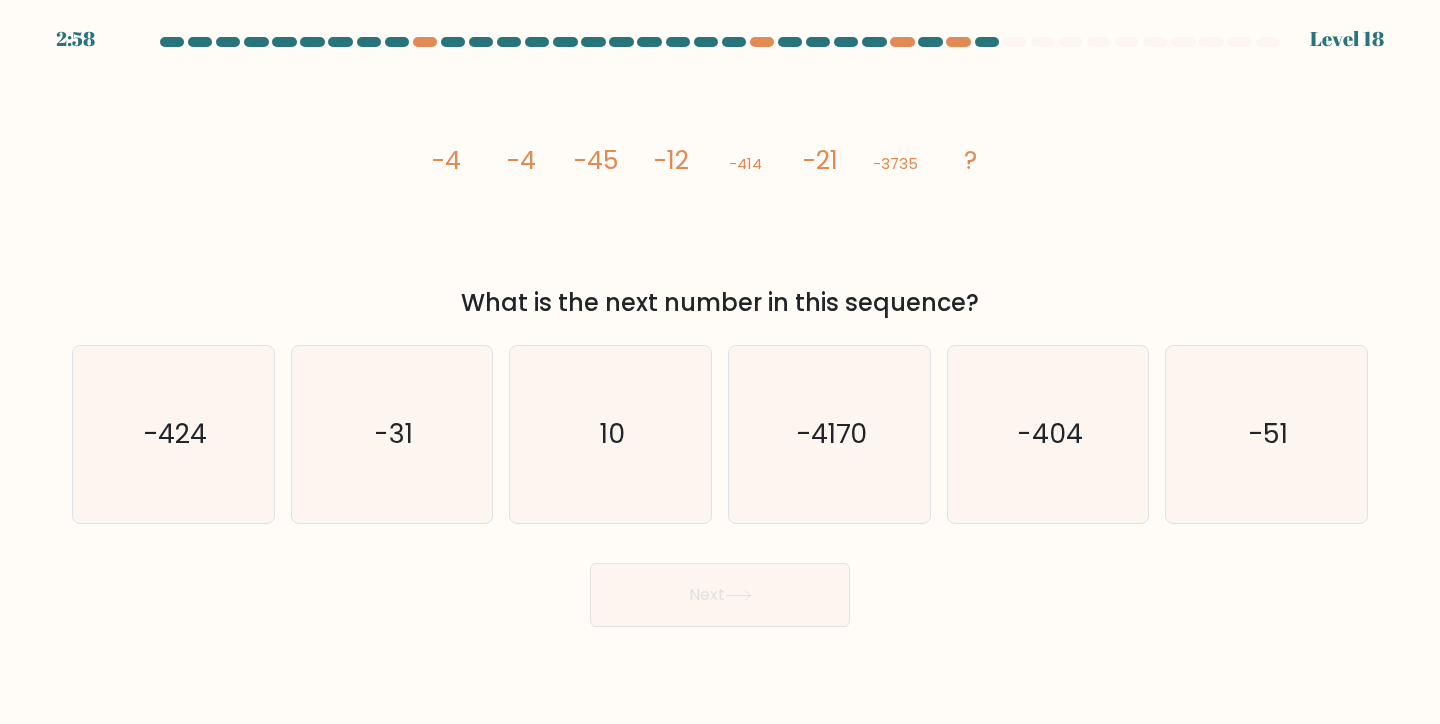 click on "-45" 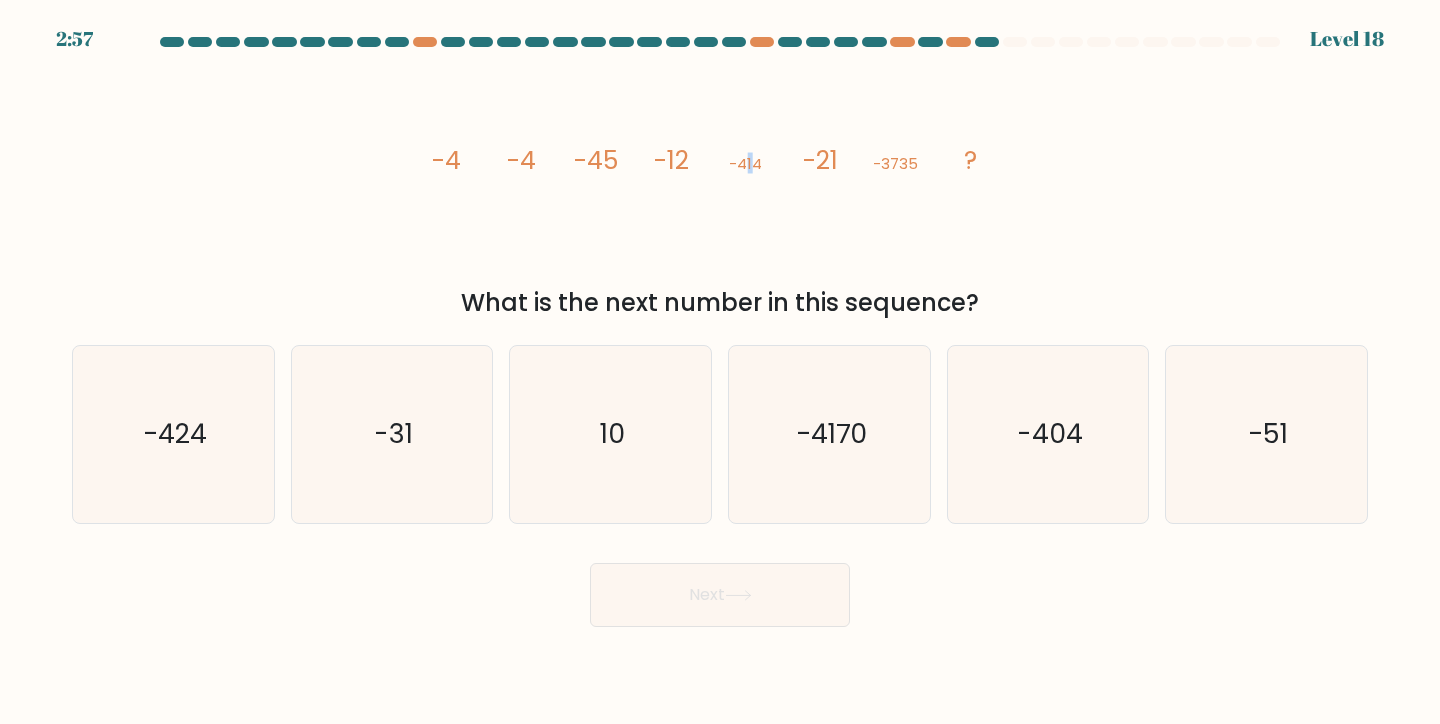 click on "-414" 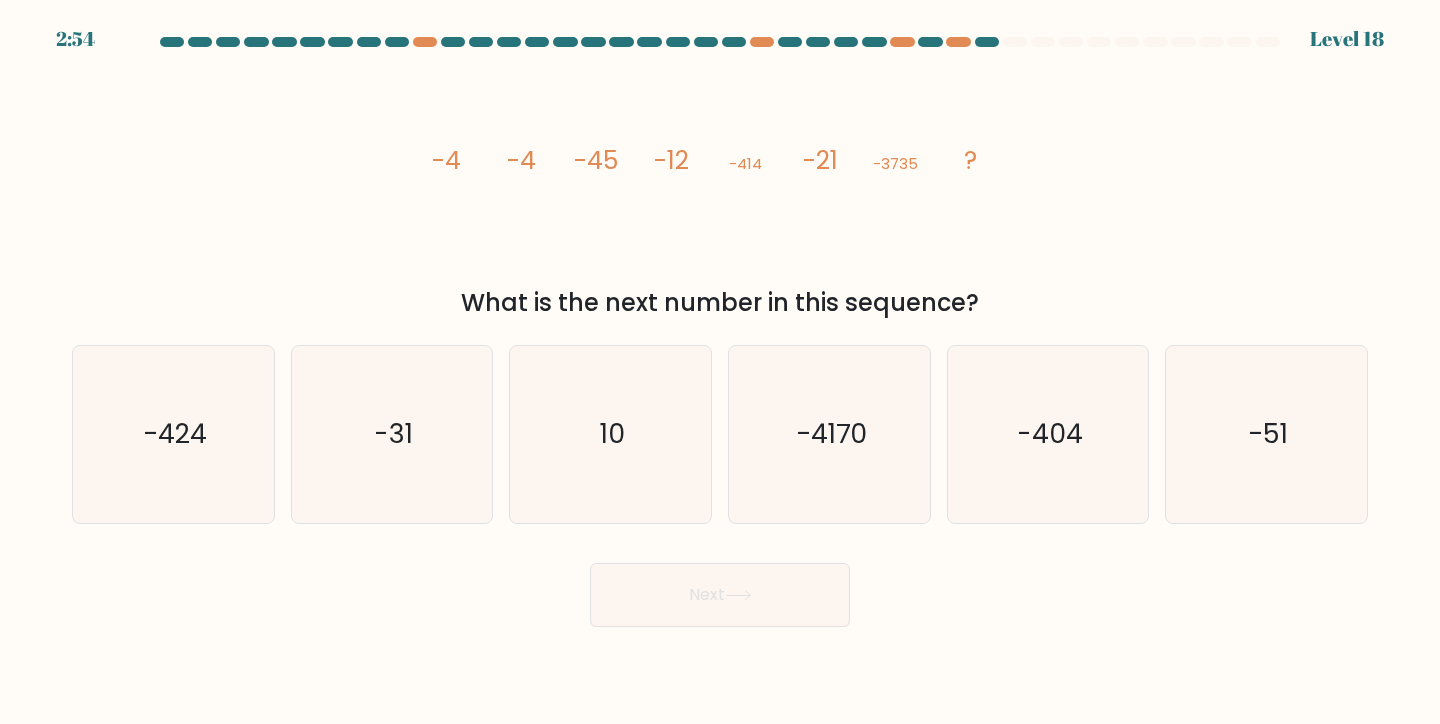 click on "image/svg+xml
-4
-4
-45
-12
-414
-21
-3735
?" 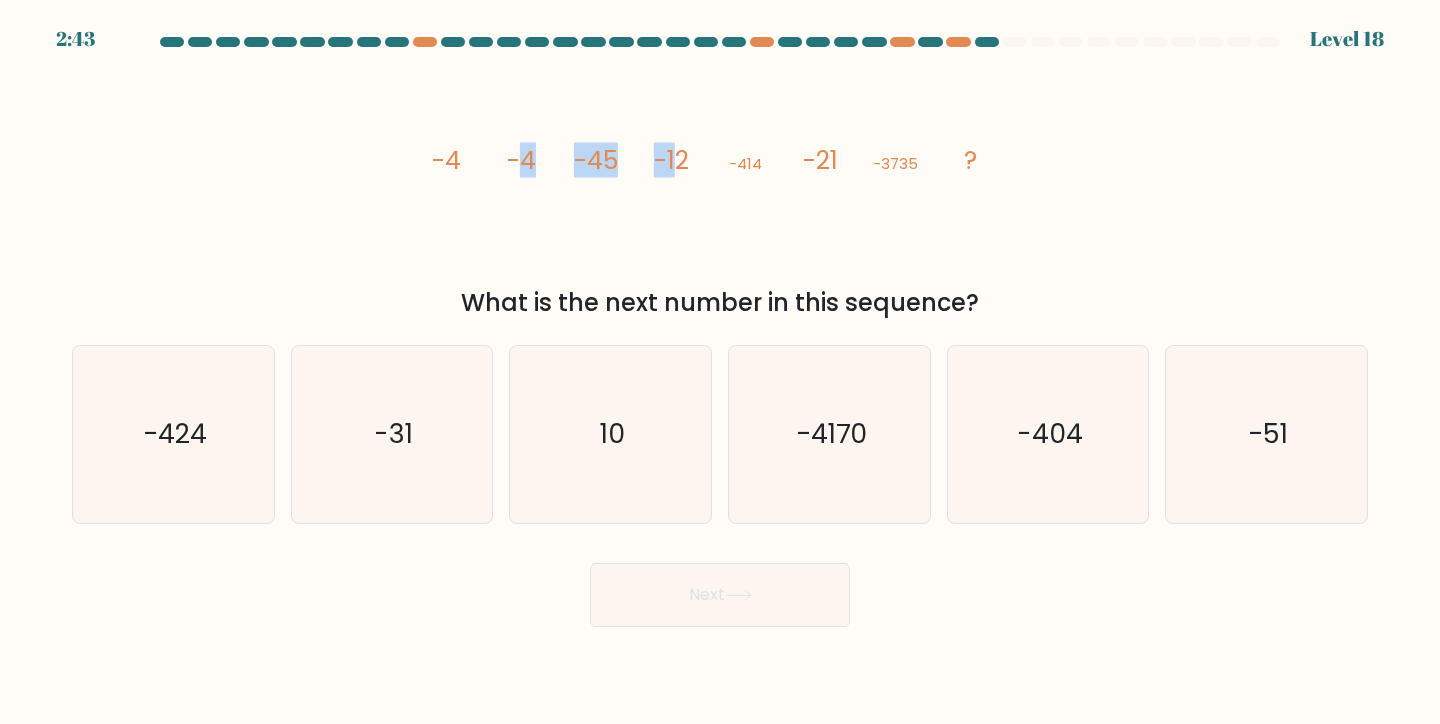 drag, startPoint x: 523, startPoint y: 168, endPoint x: 682, endPoint y: 167, distance: 159.00314 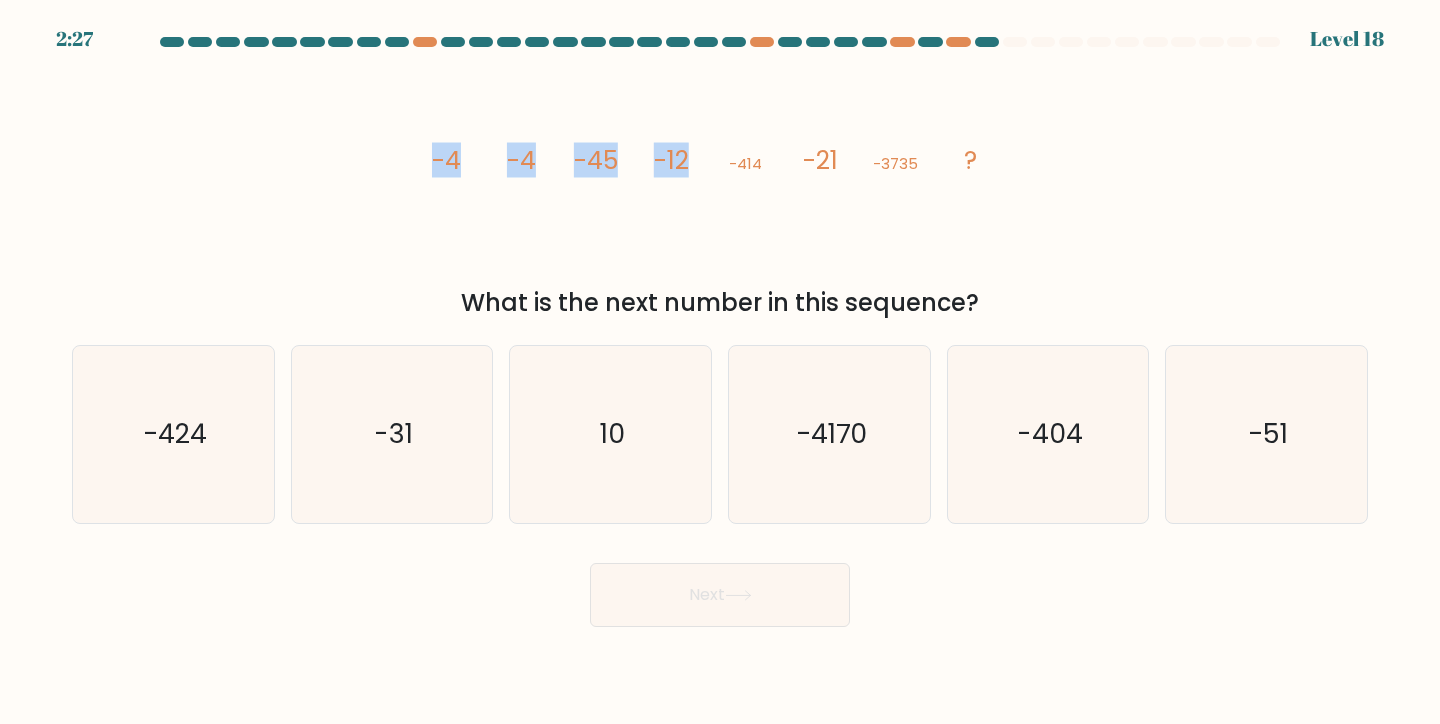 drag, startPoint x: 683, startPoint y: 170, endPoint x: 693, endPoint y: 174, distance: 10.770329 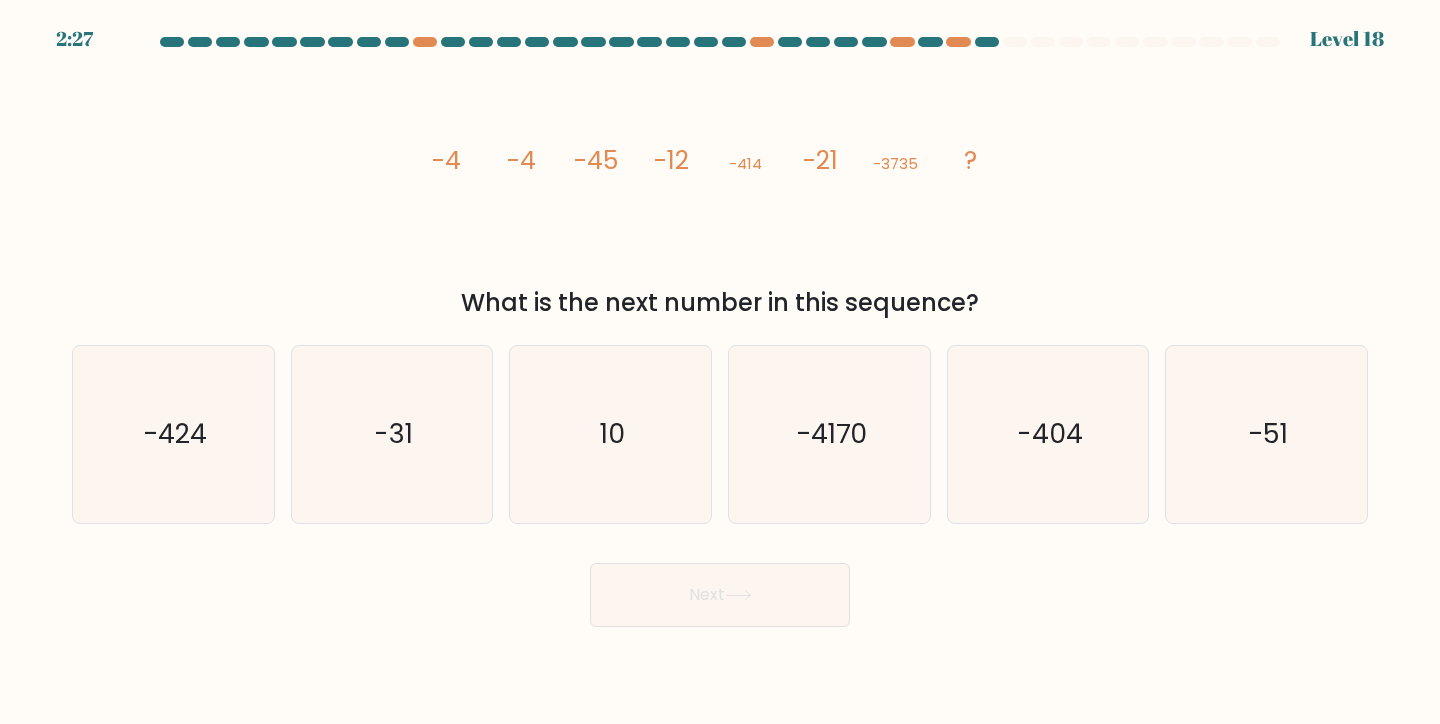 click on "-21" 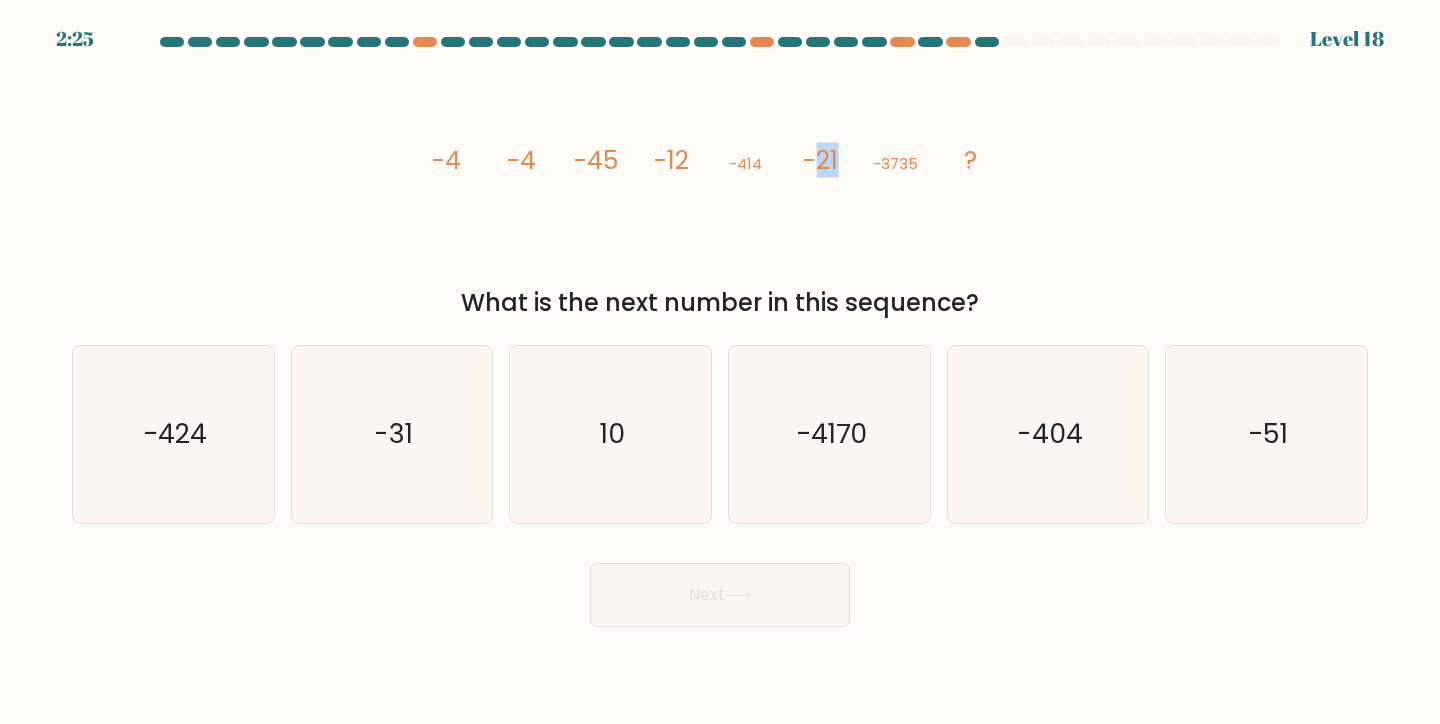 drag, startPoint x: 836, startPoint y: 162, endPoint x: 819, endPoint y: 163, distance: 17.029387 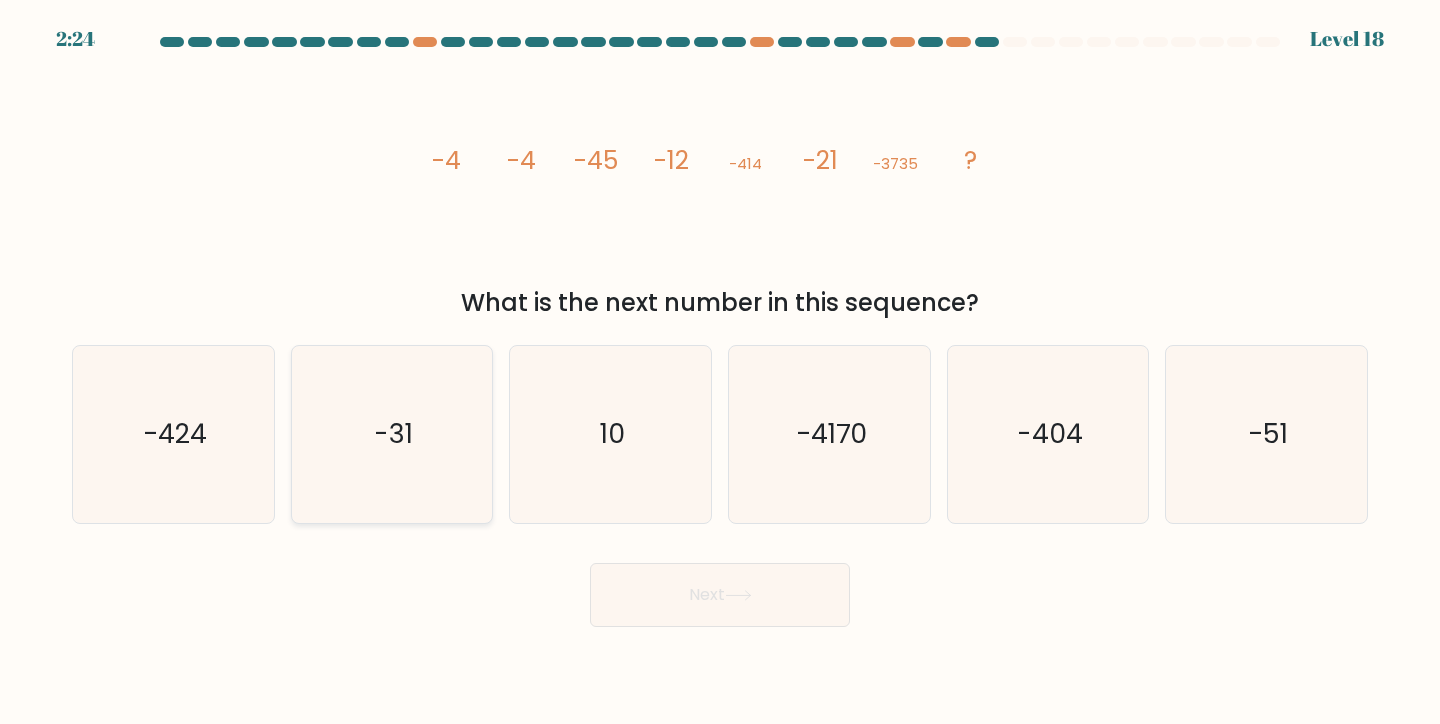 click on "-31" 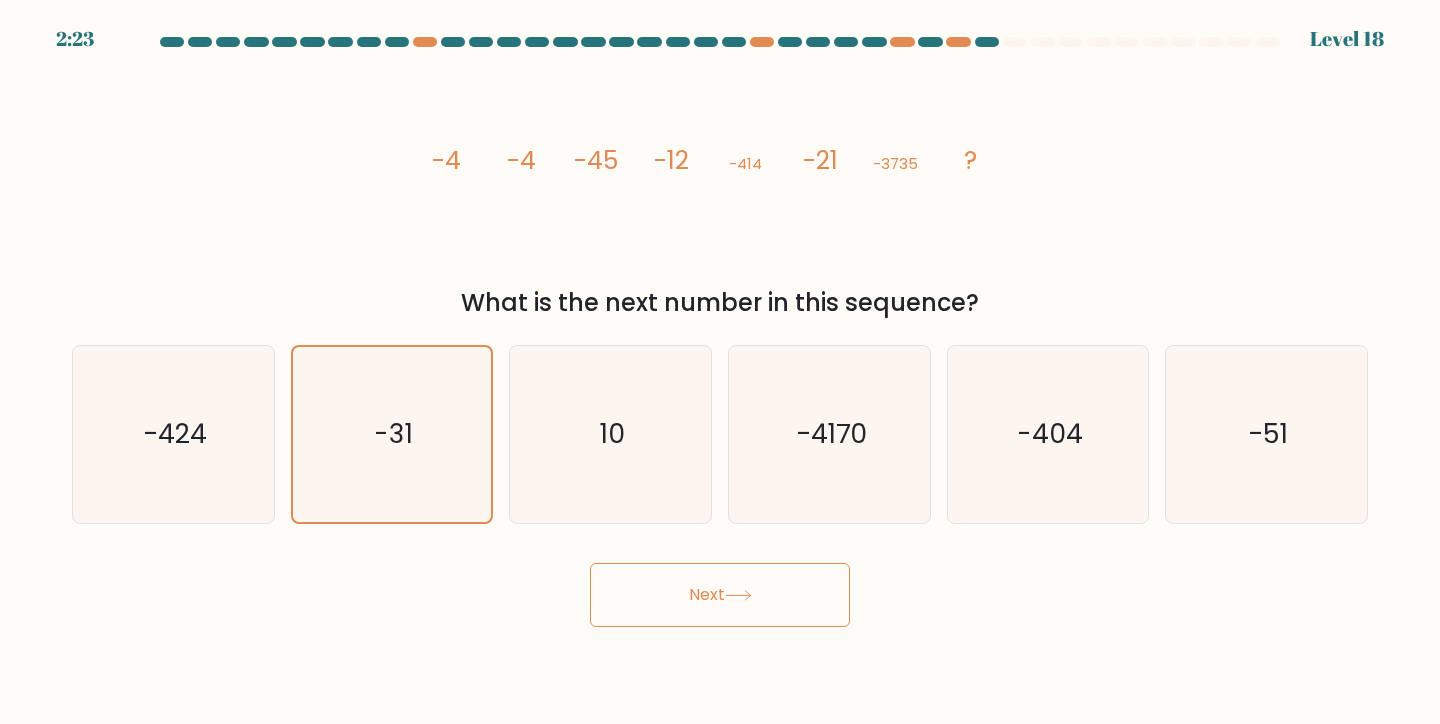 click on "Next" at bounding box center (720, 595) 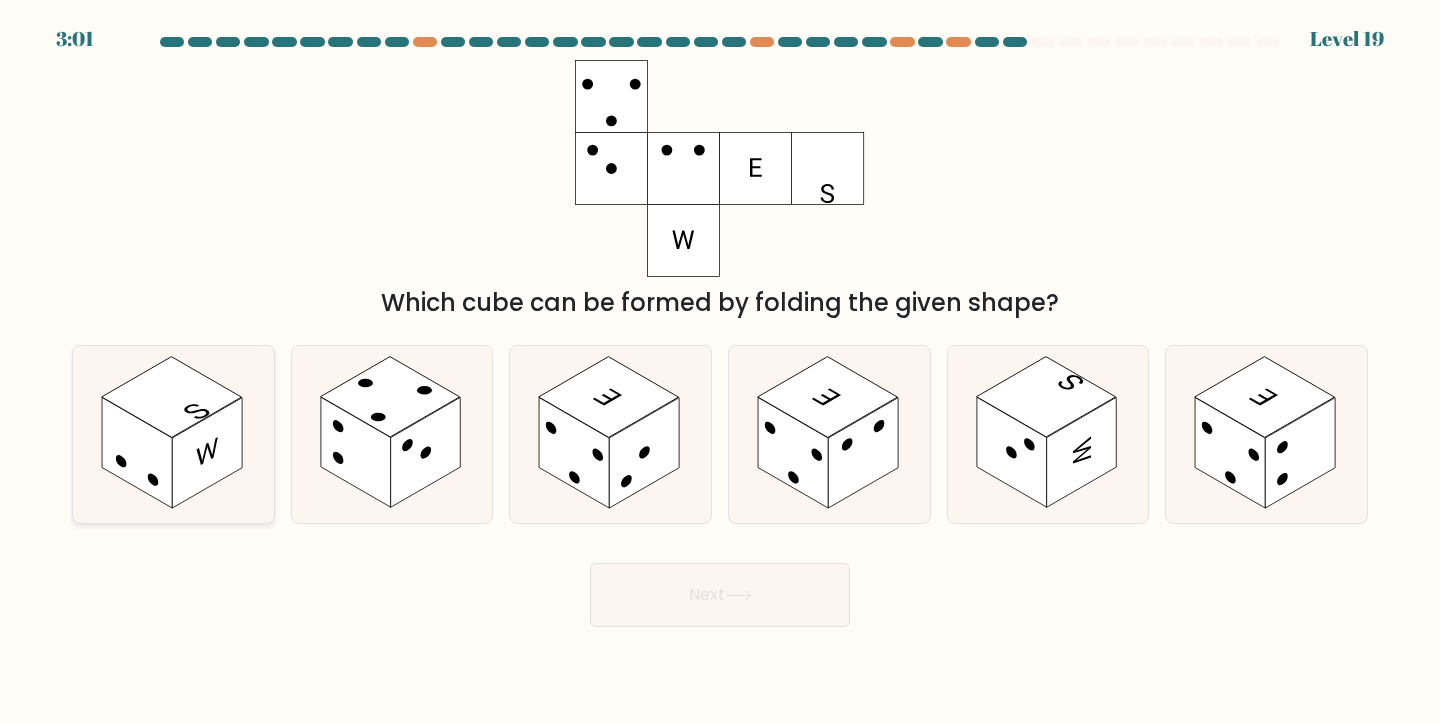 click 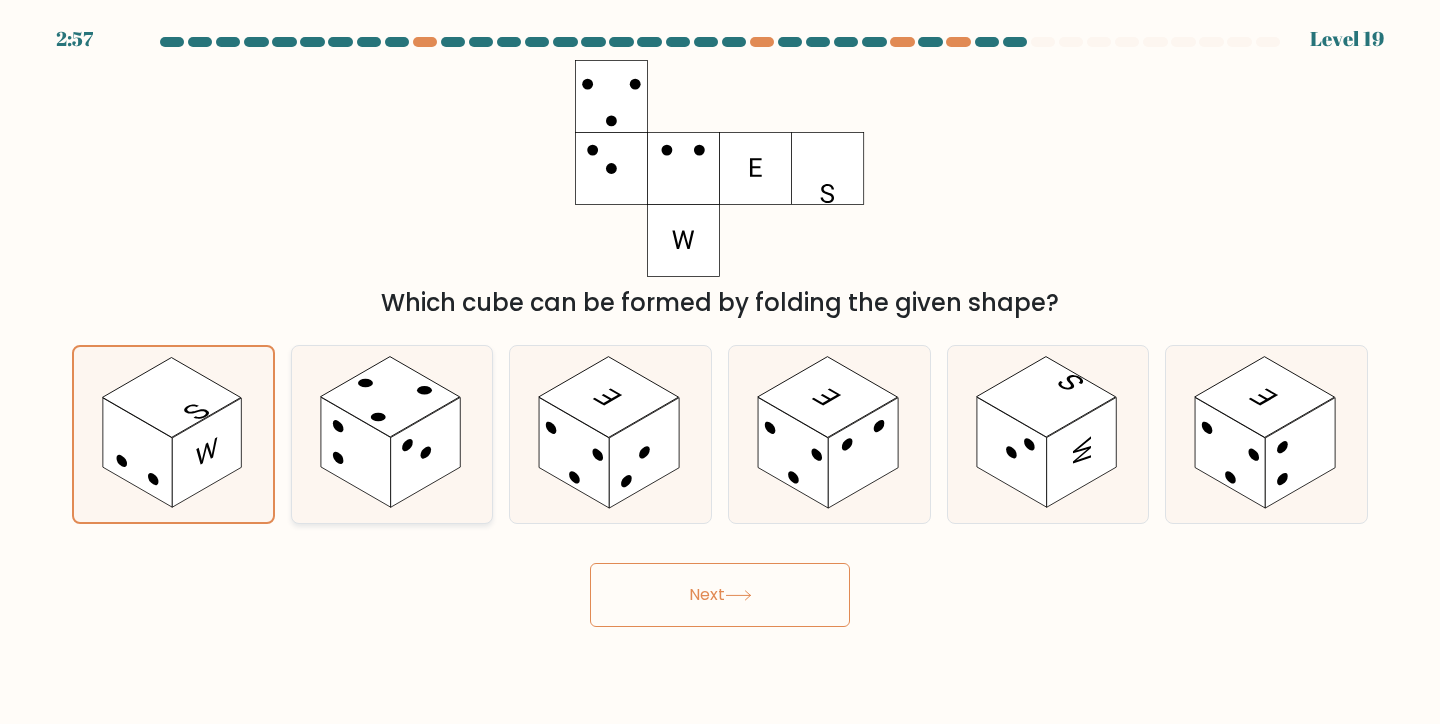 click 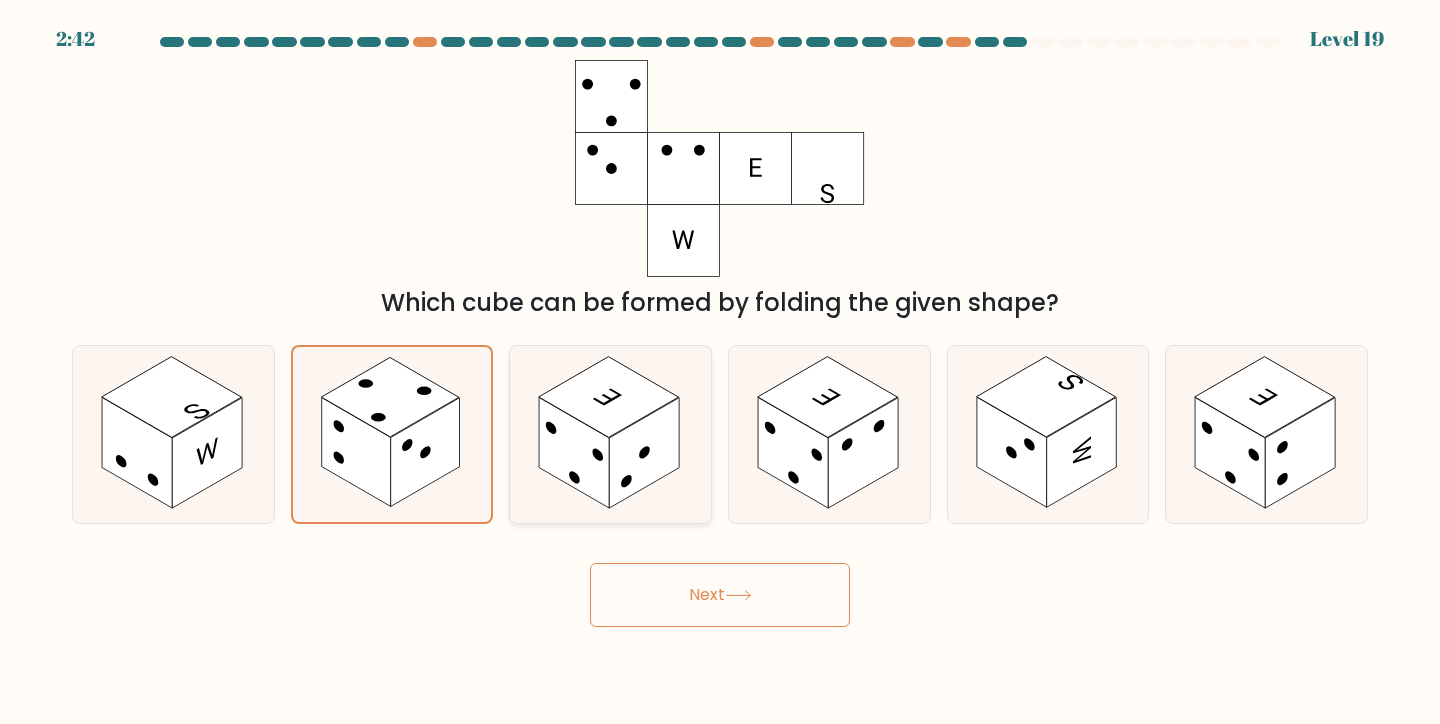 click 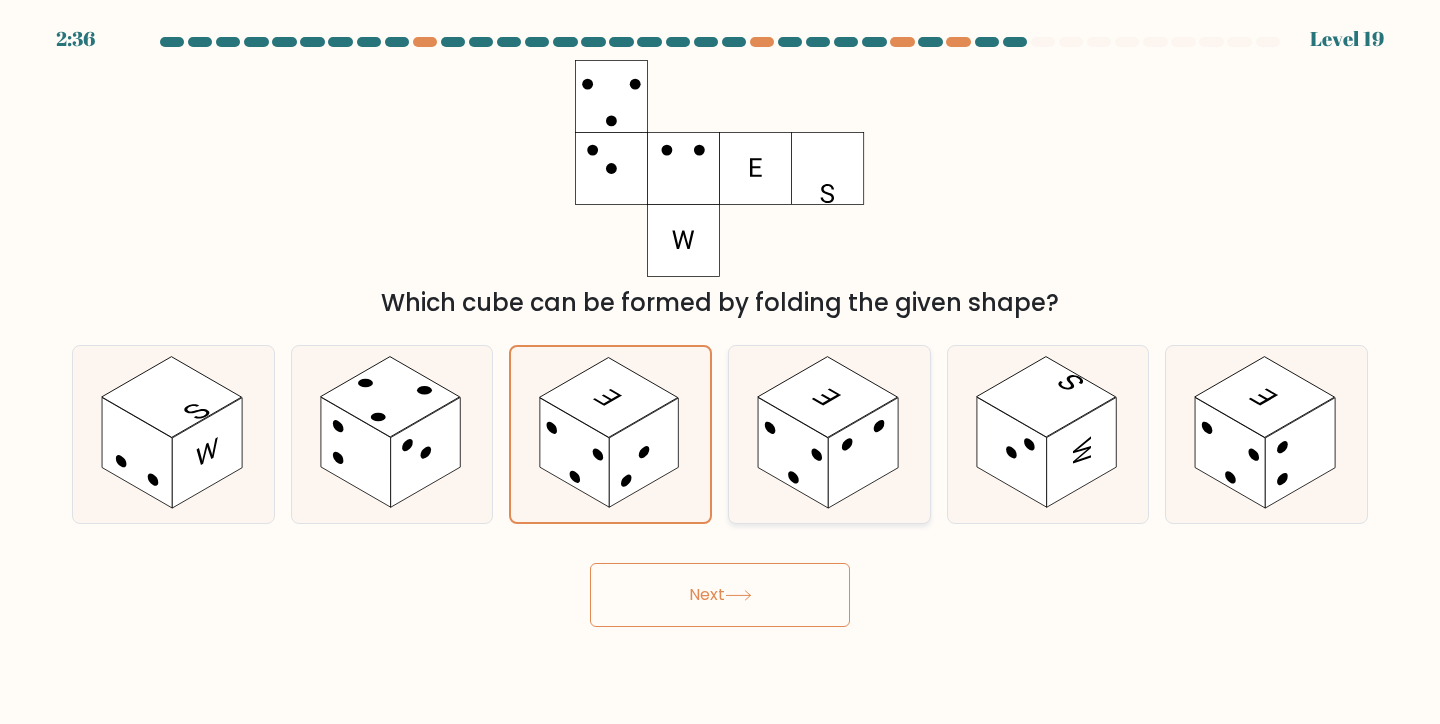 click 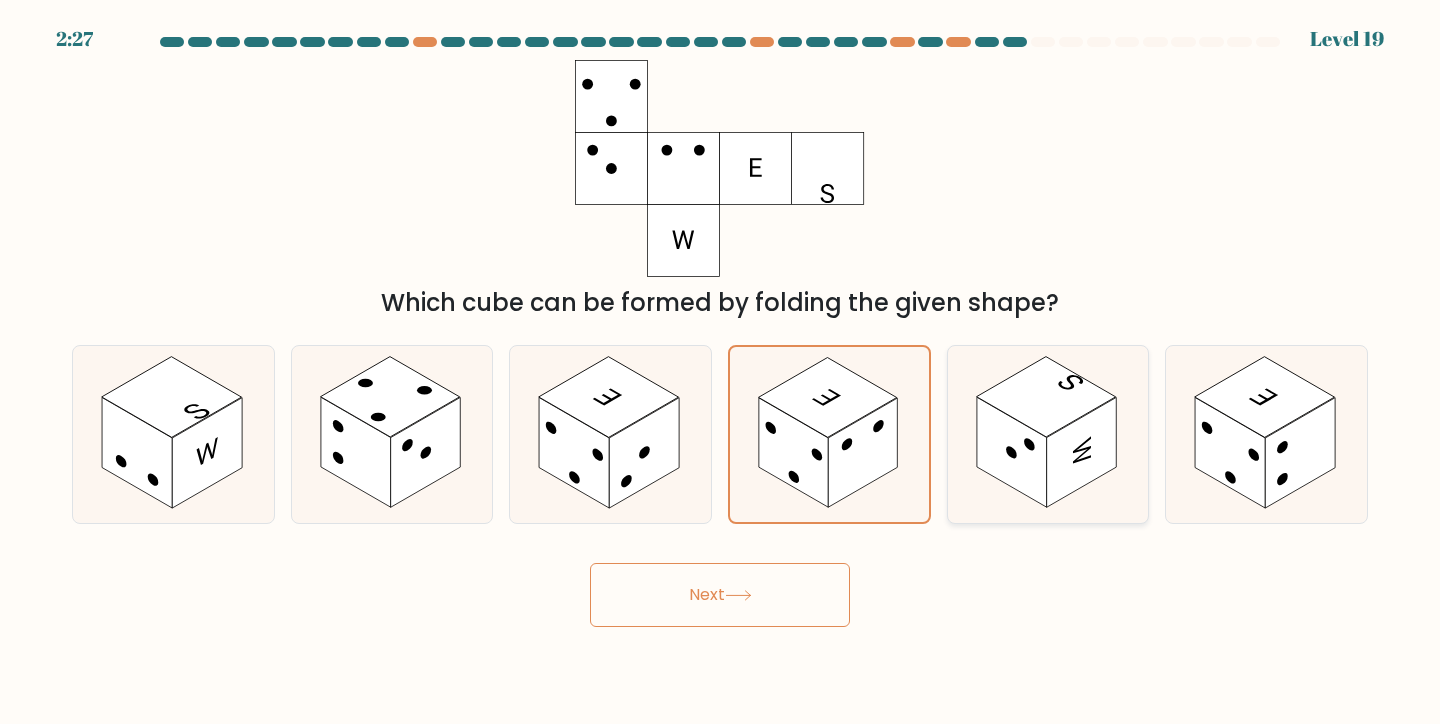 click 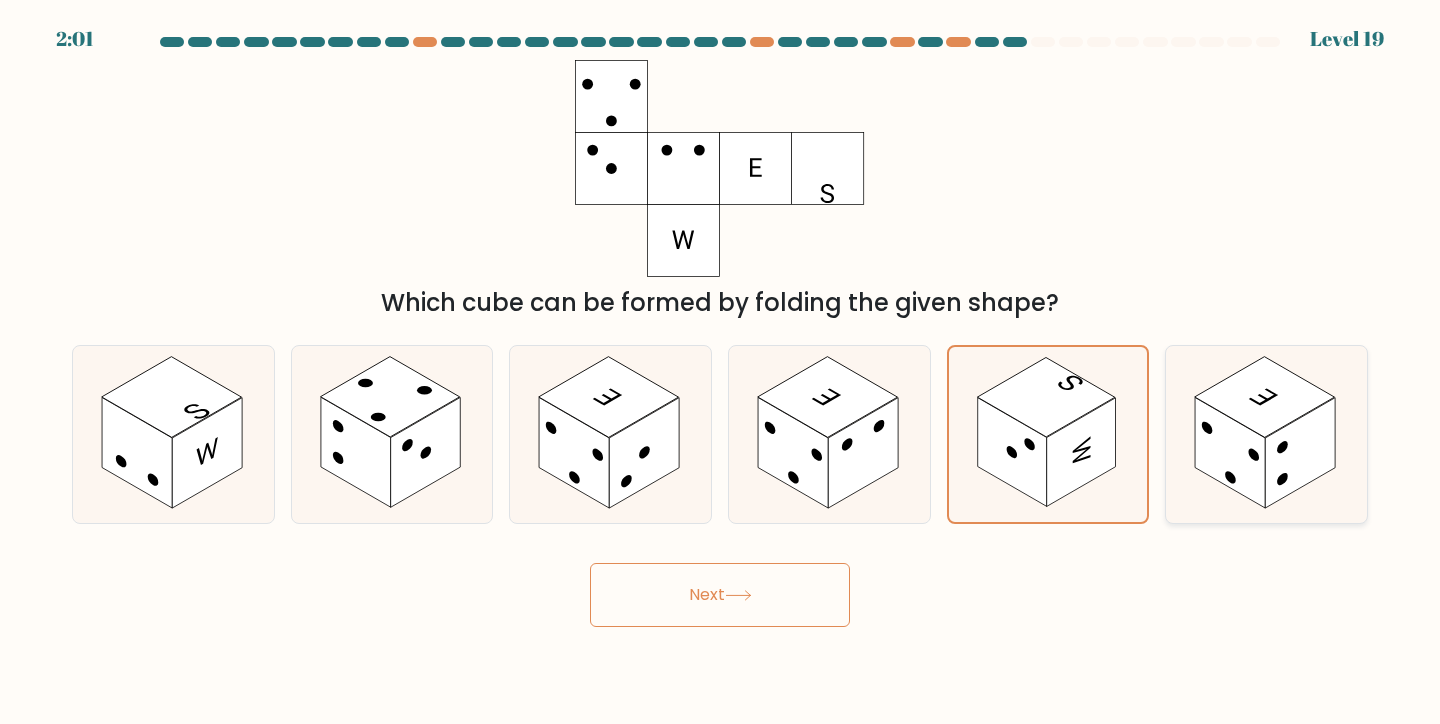 click 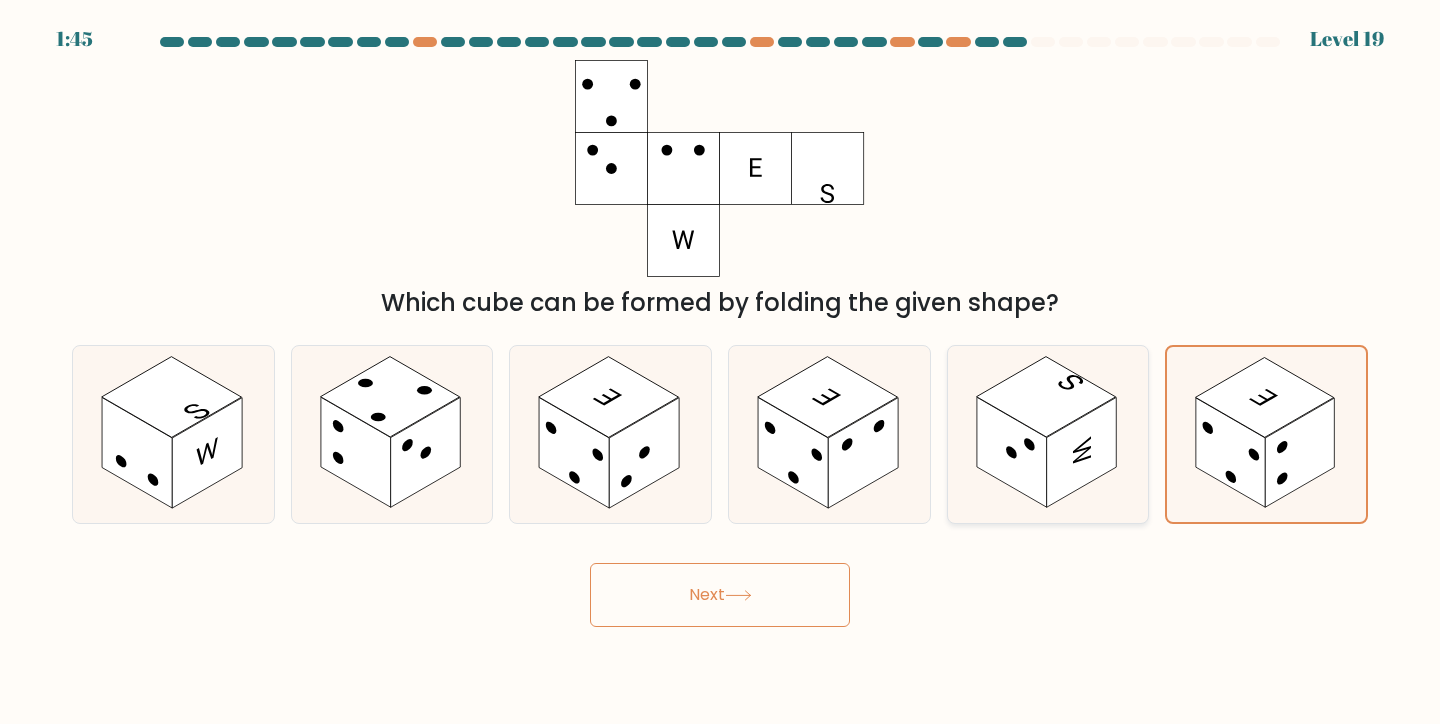 click 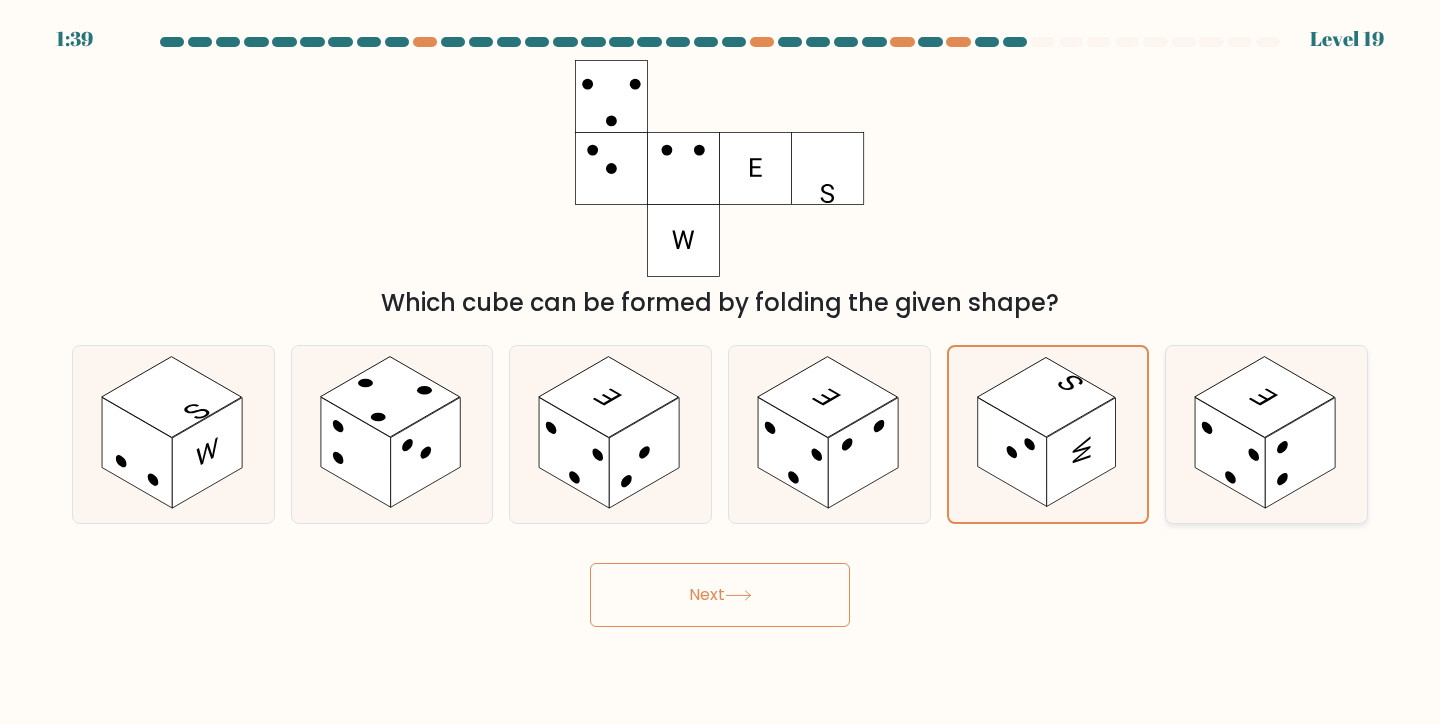 click 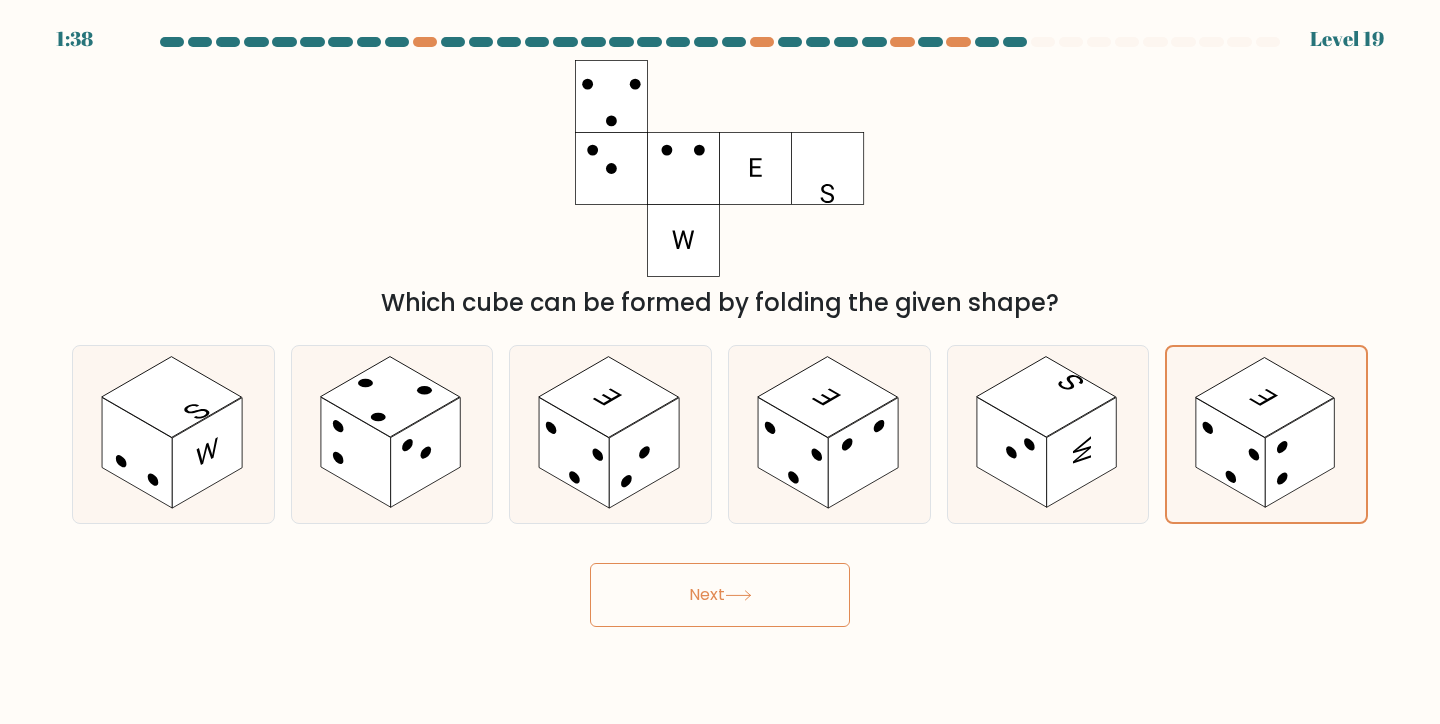 click on "Next" at bounding box center [720, 595] 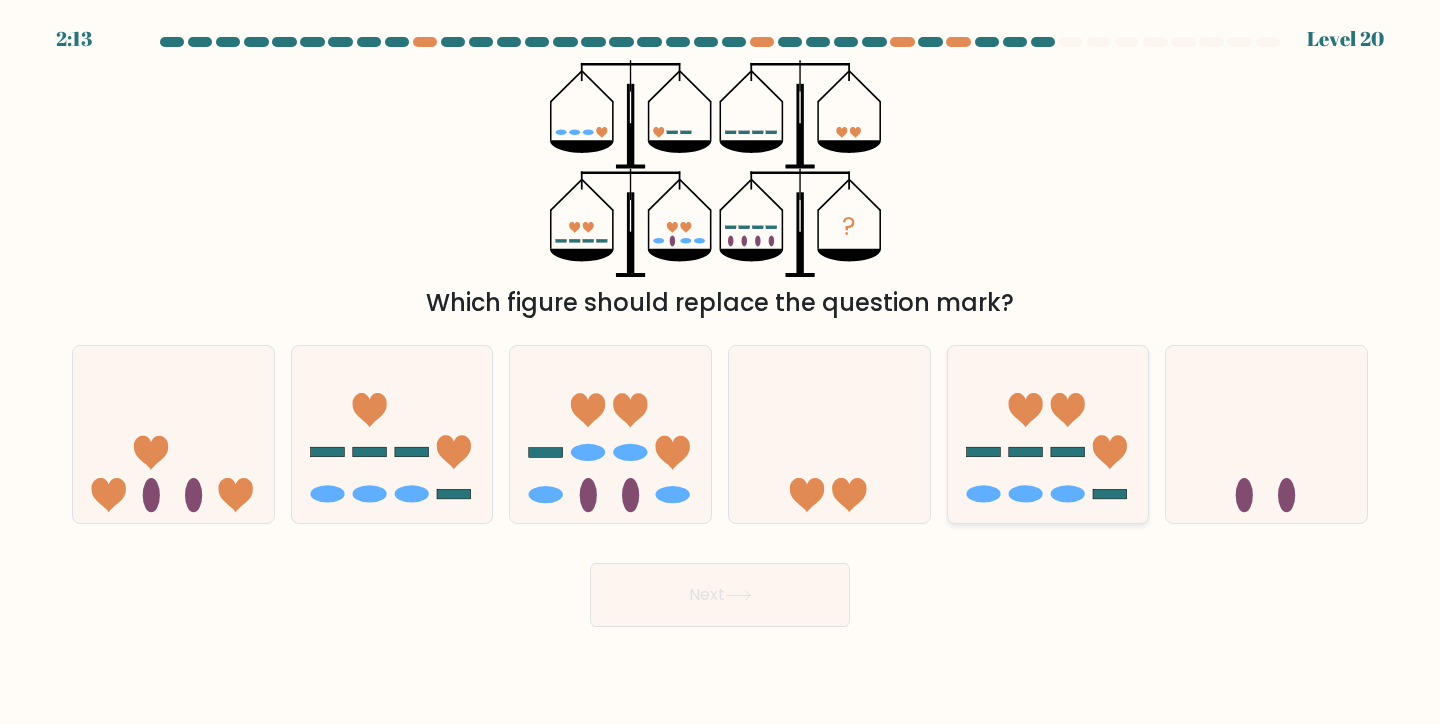 click 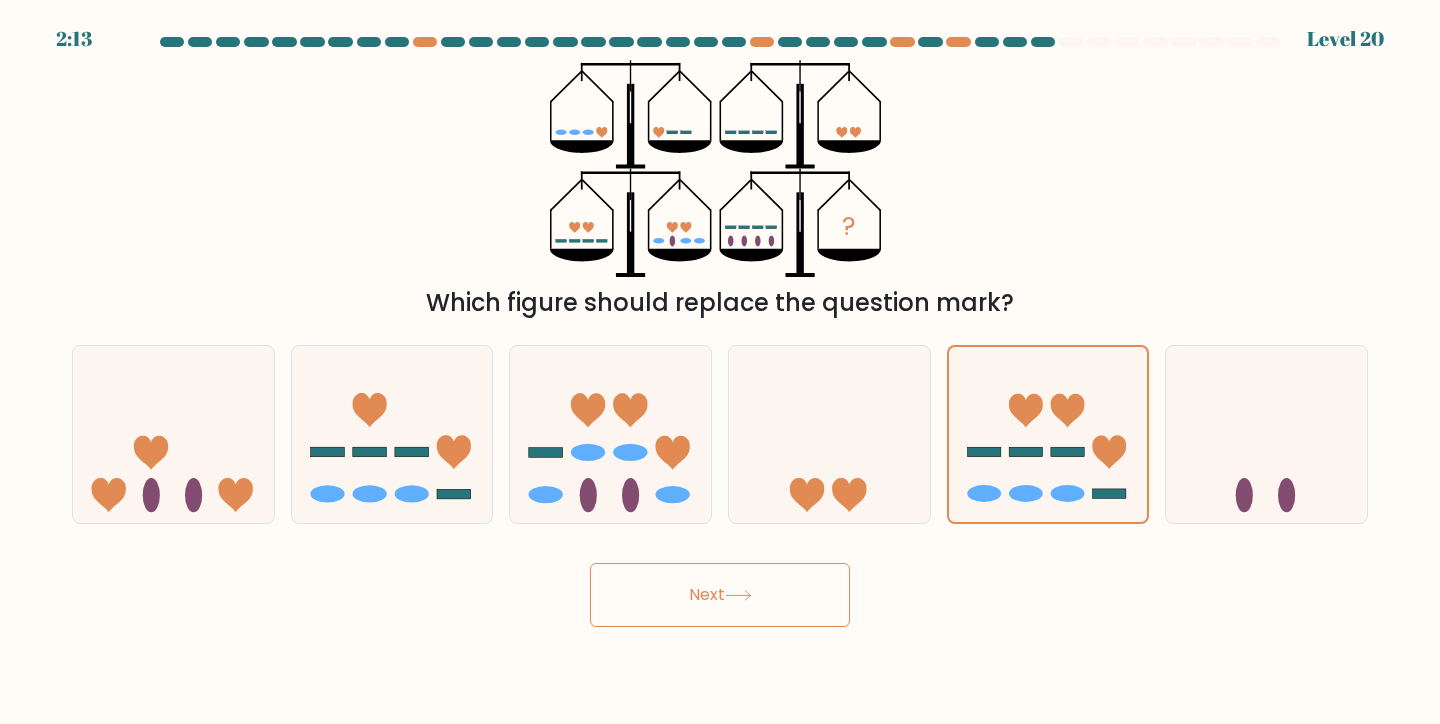 click on "Next" at bounding box center [720, 595] 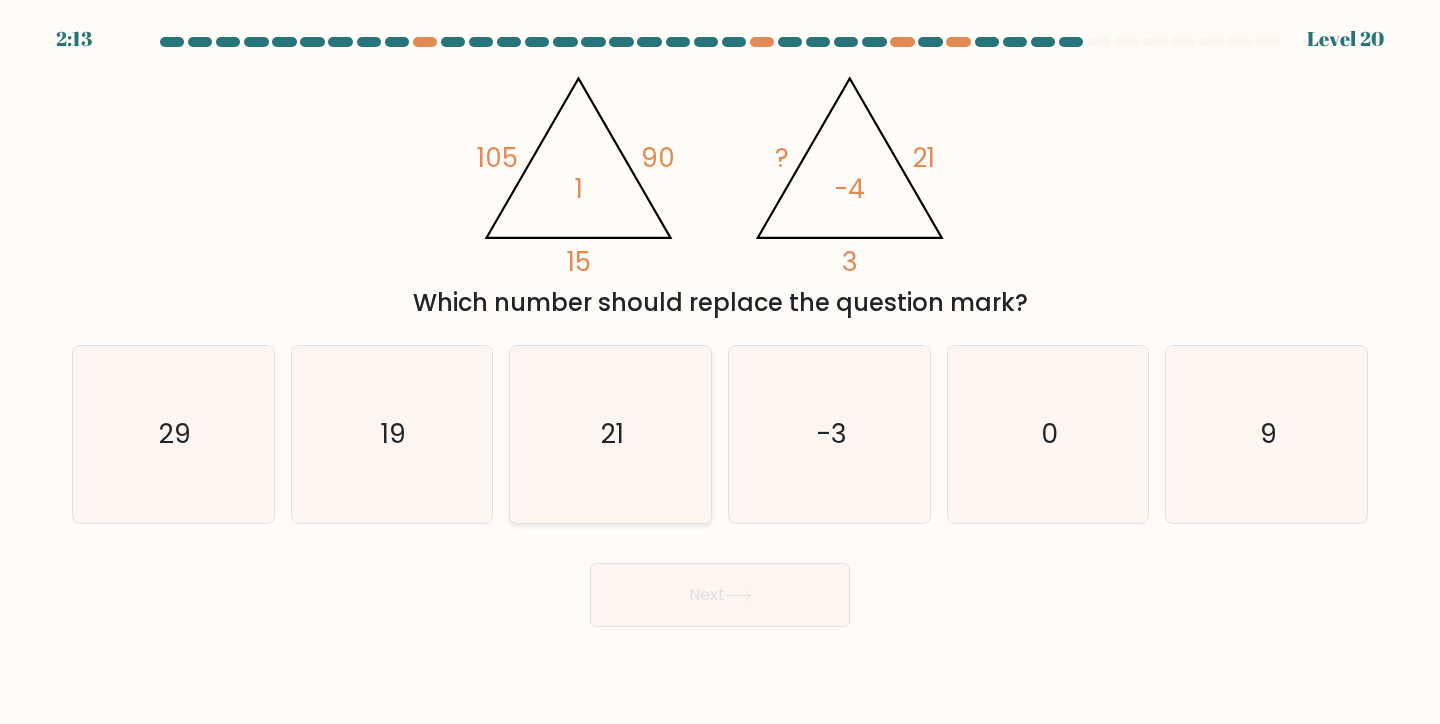 click on "21" 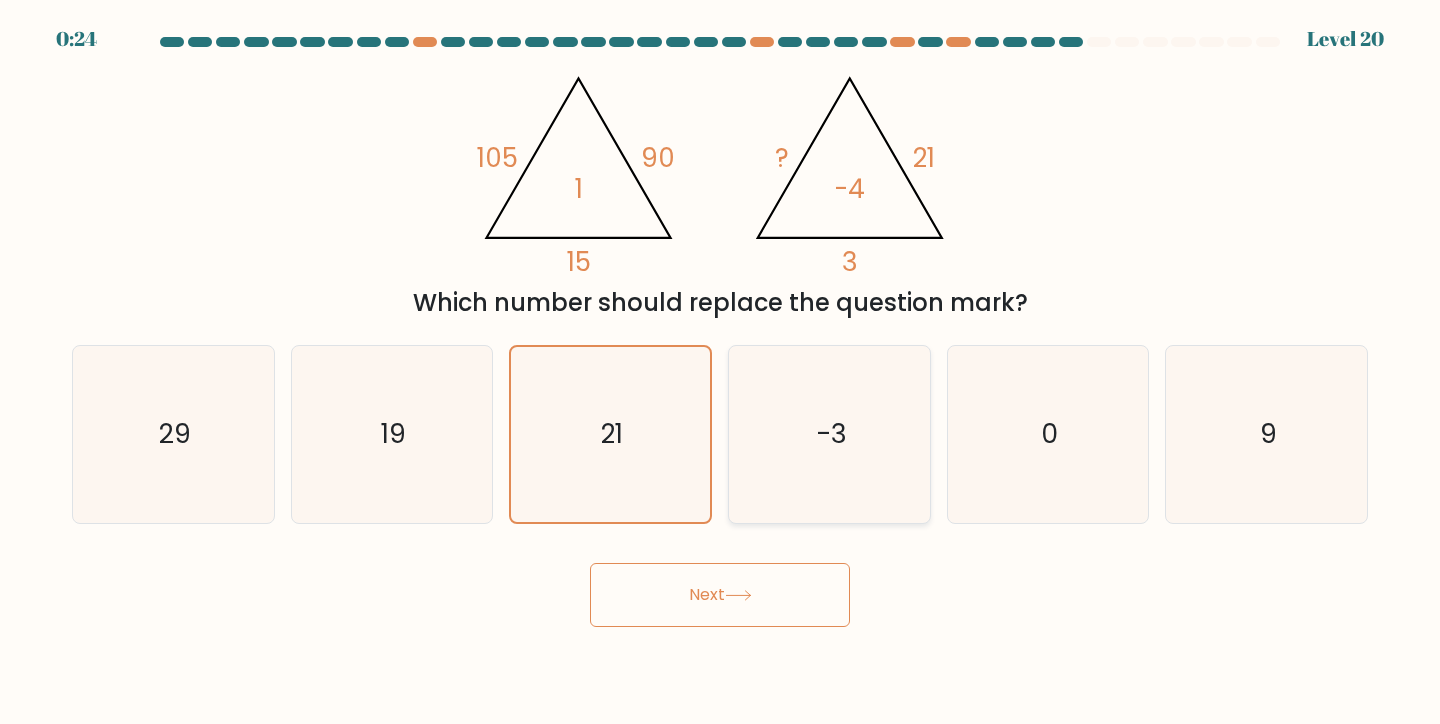 click on "-3" 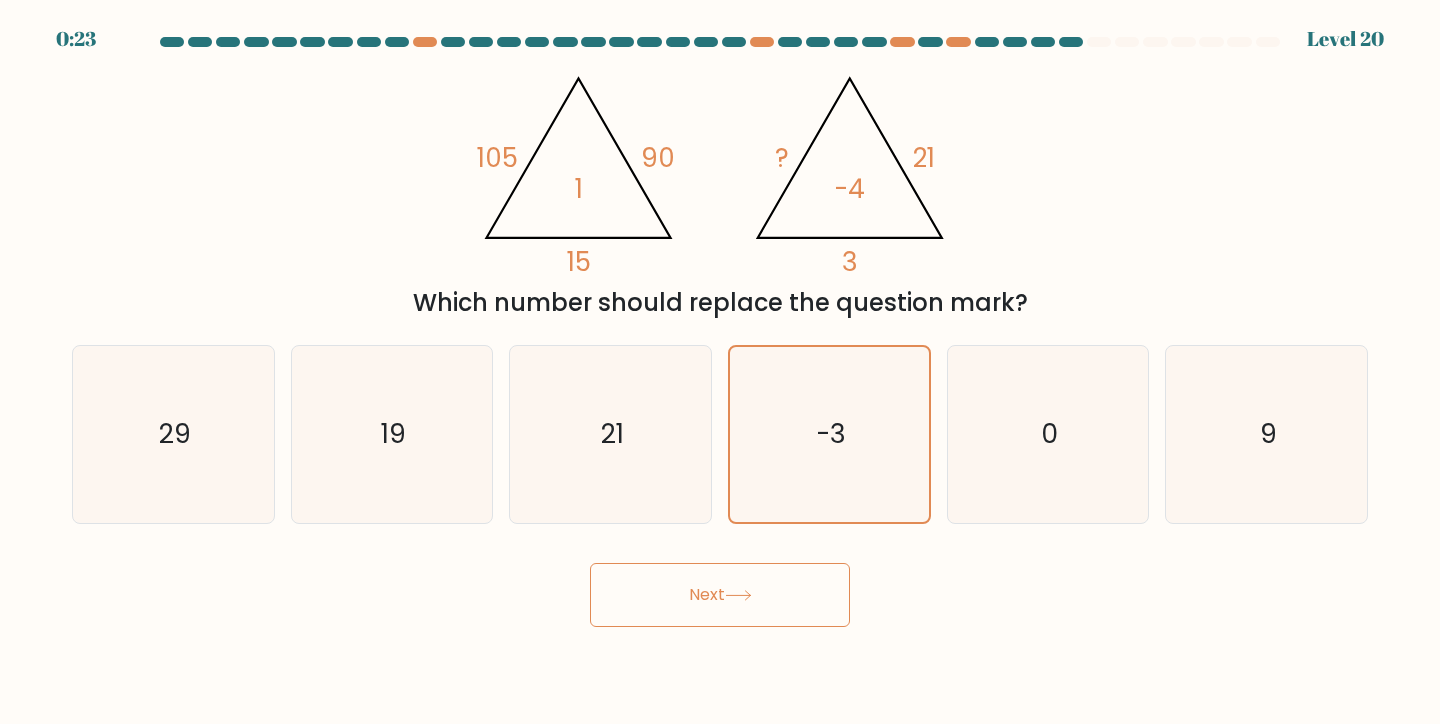 click on "Next" at bounding box center (720, 595) 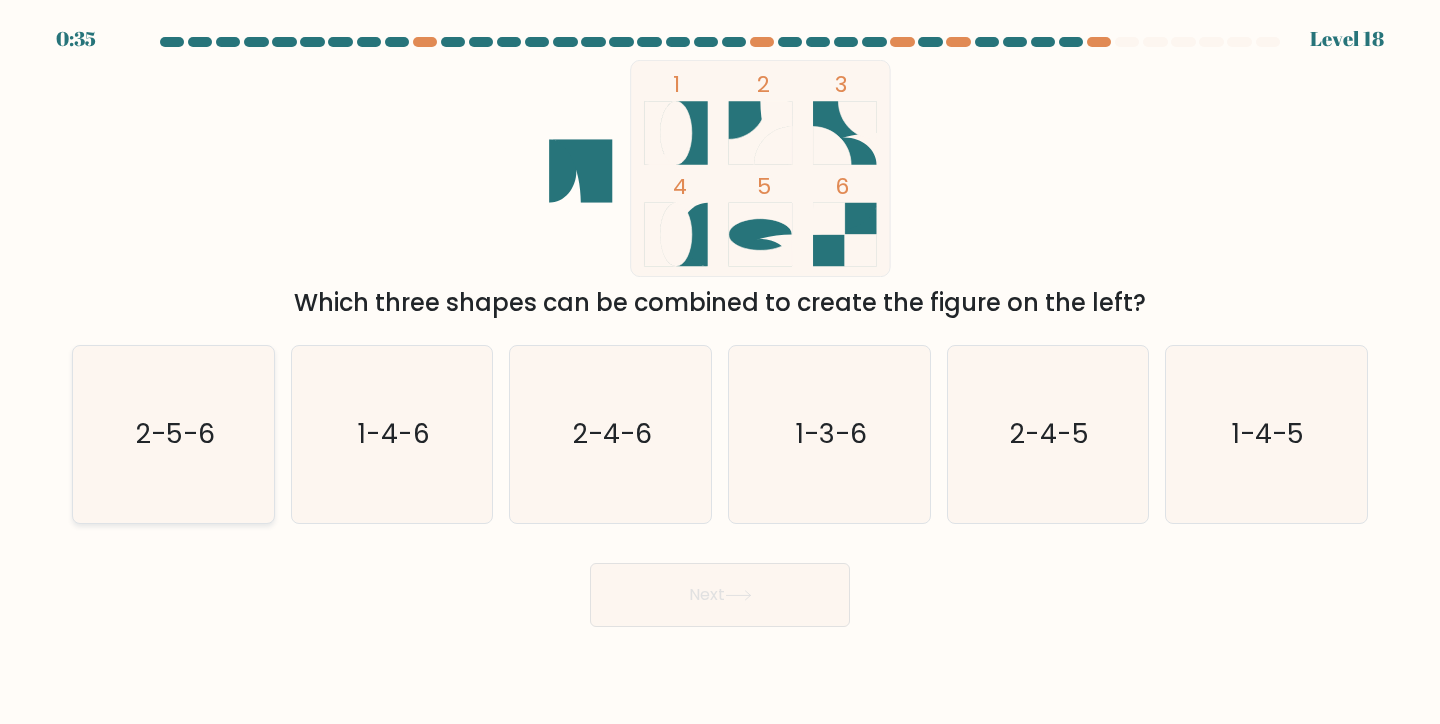 click on "2-5-6" 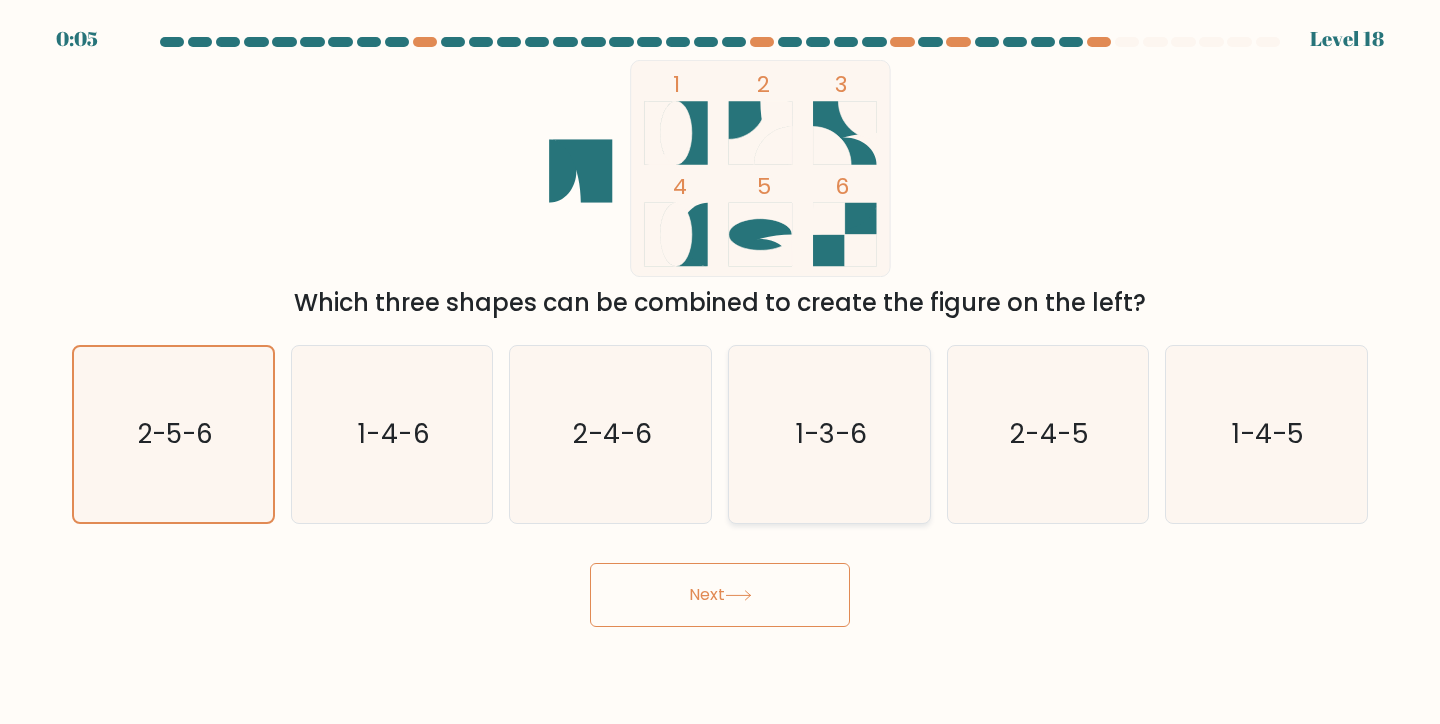click on "1-3-6" 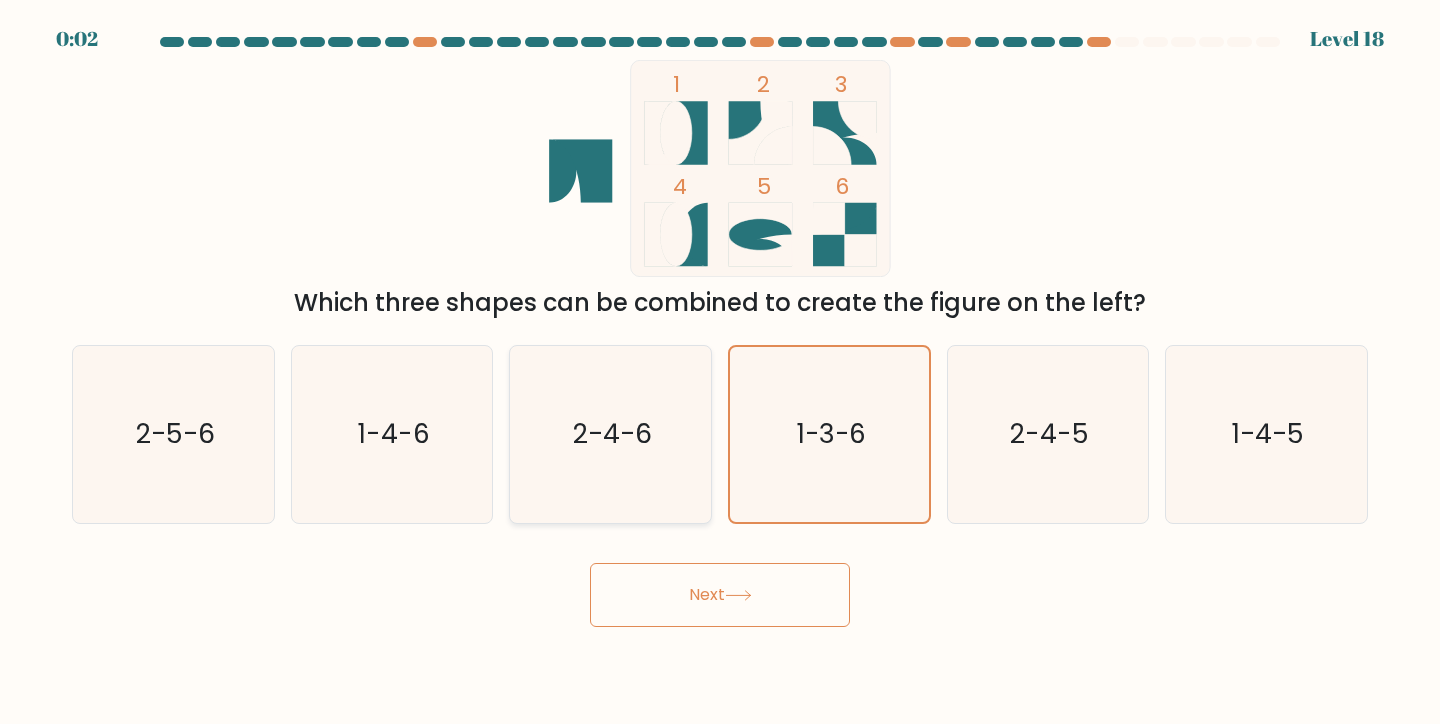 click on "2-4-6" 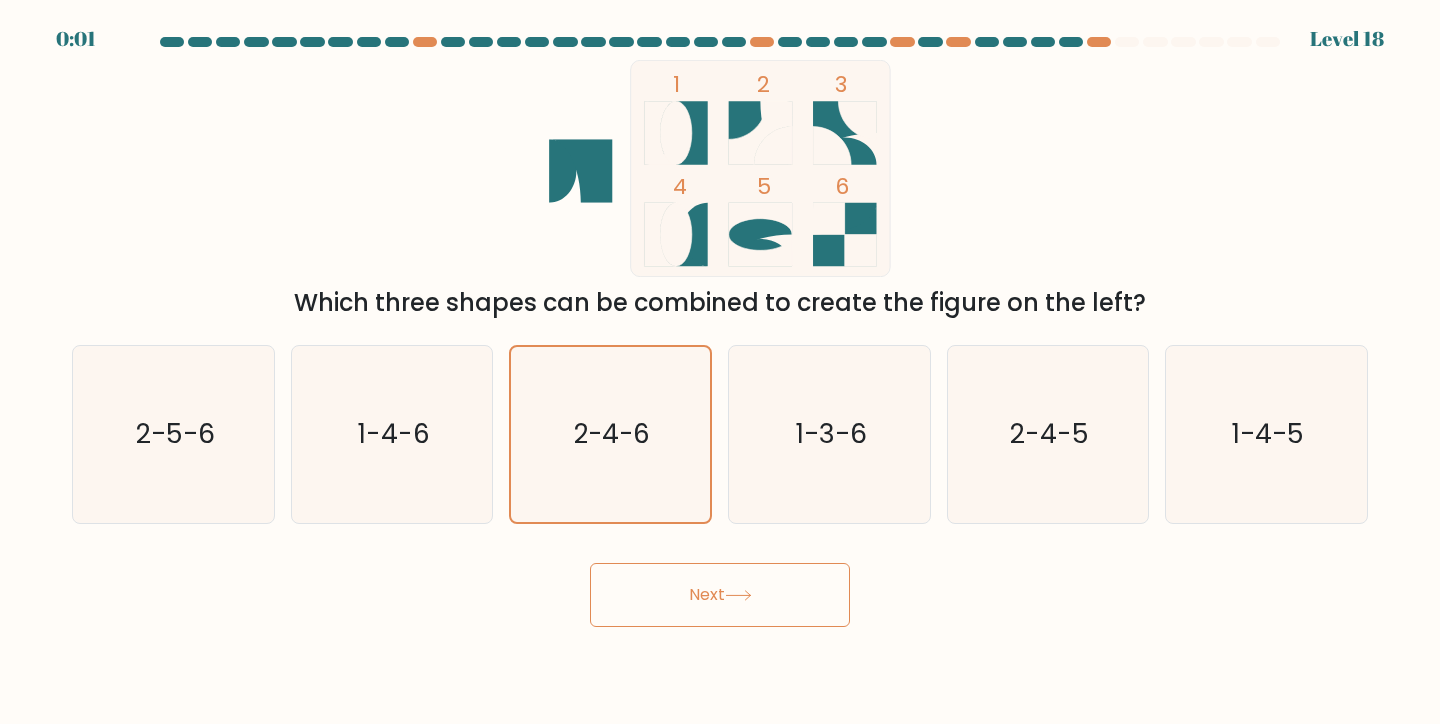 click on "Next" at bounding box center [720, 595] 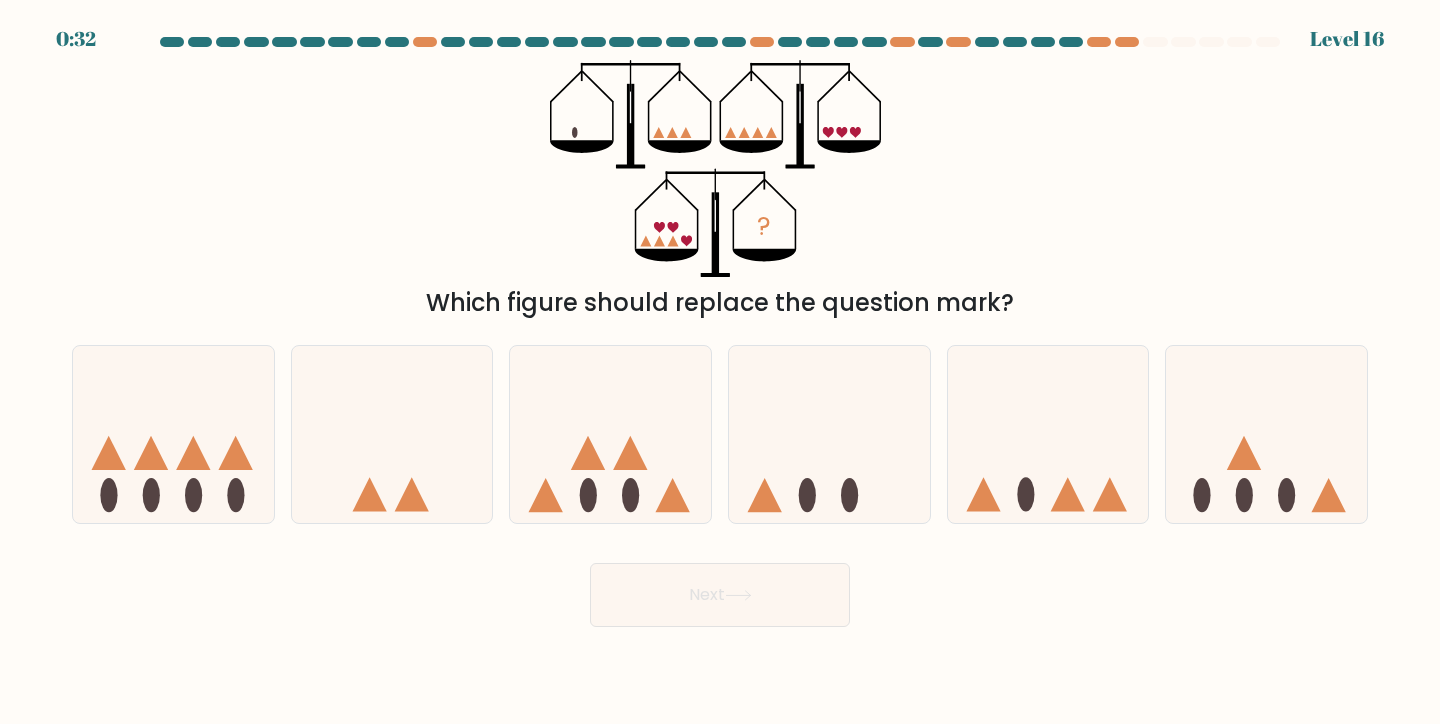 click on "?" 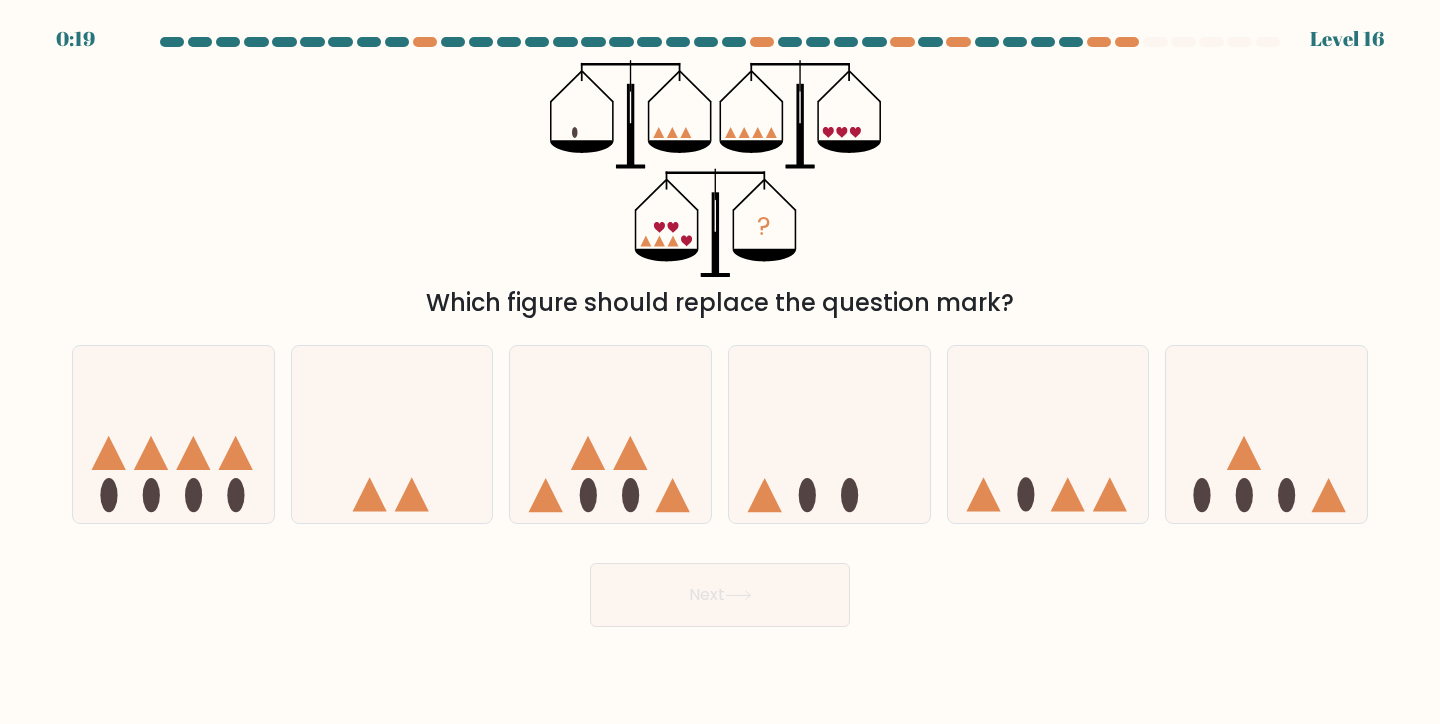 click on "?" 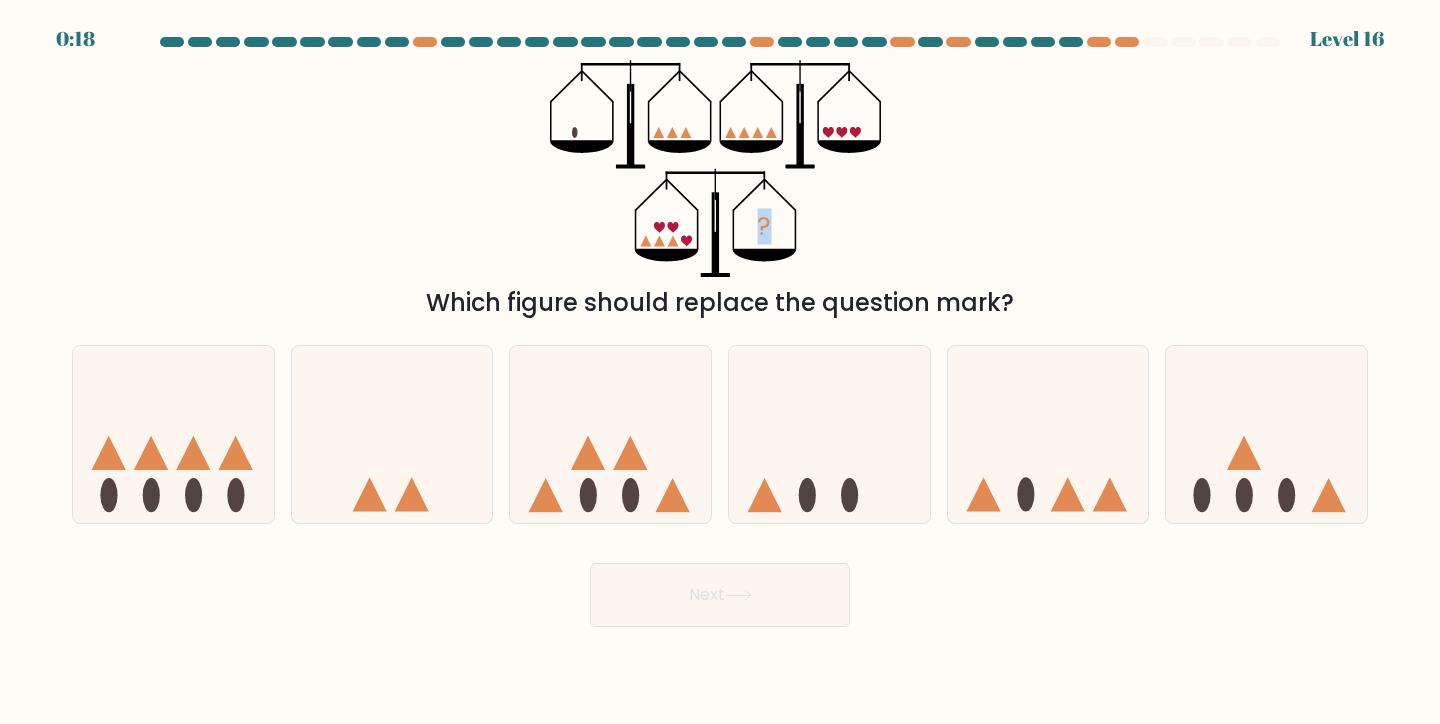 click on "?" 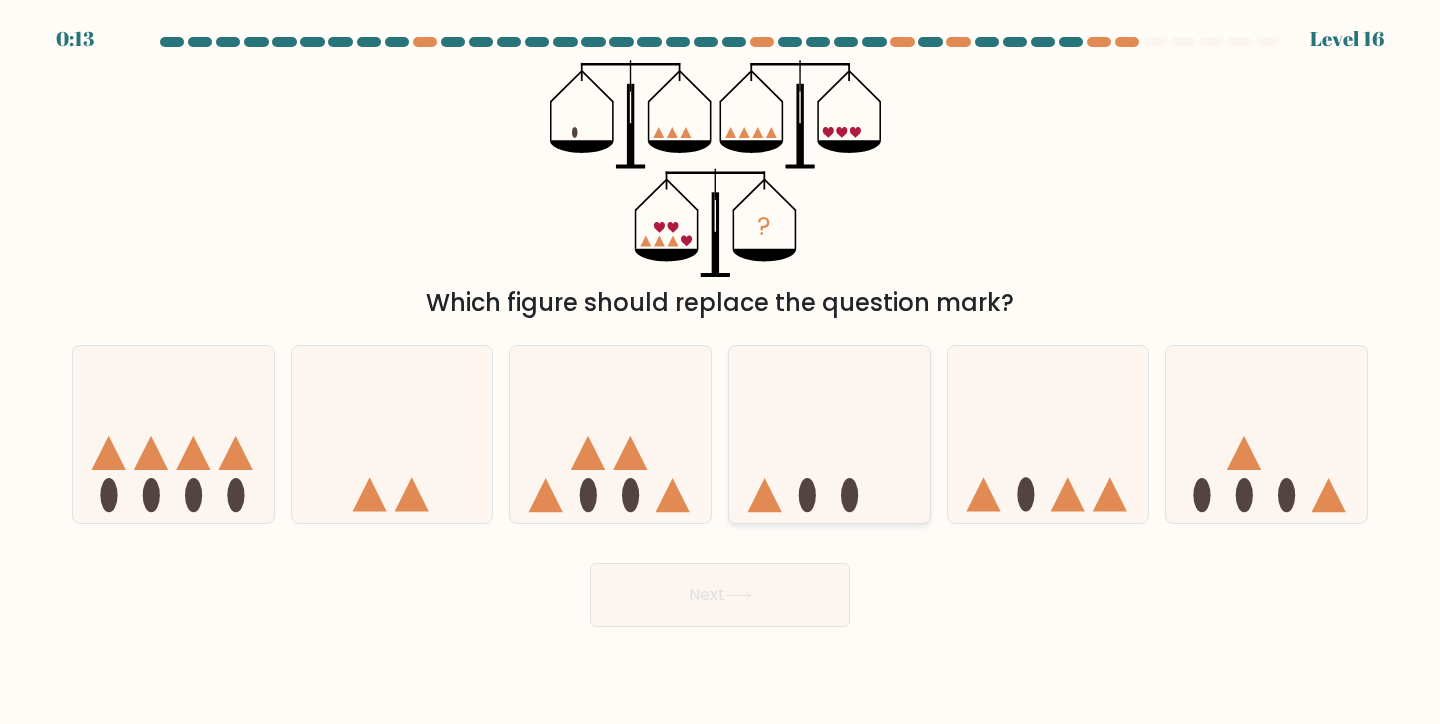 click 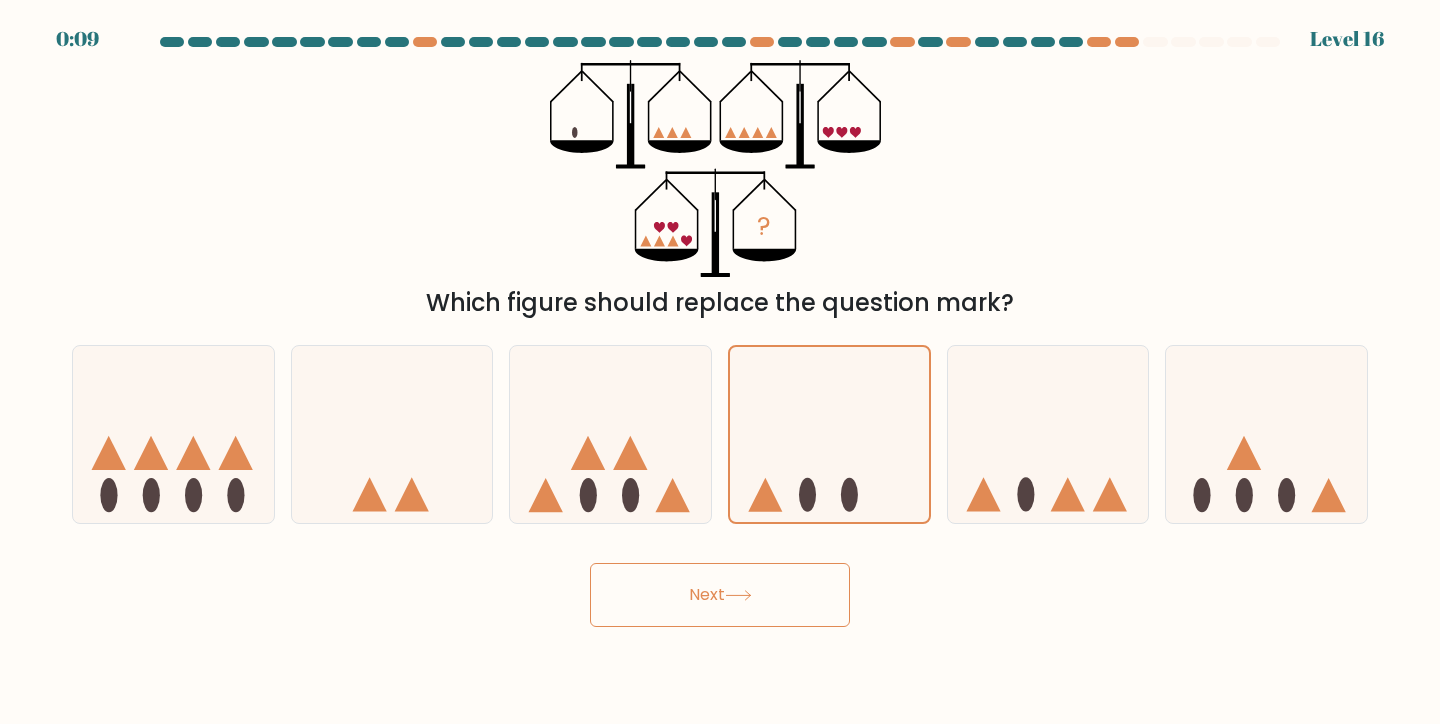 click on "Next" at bounding box center [720, 595] 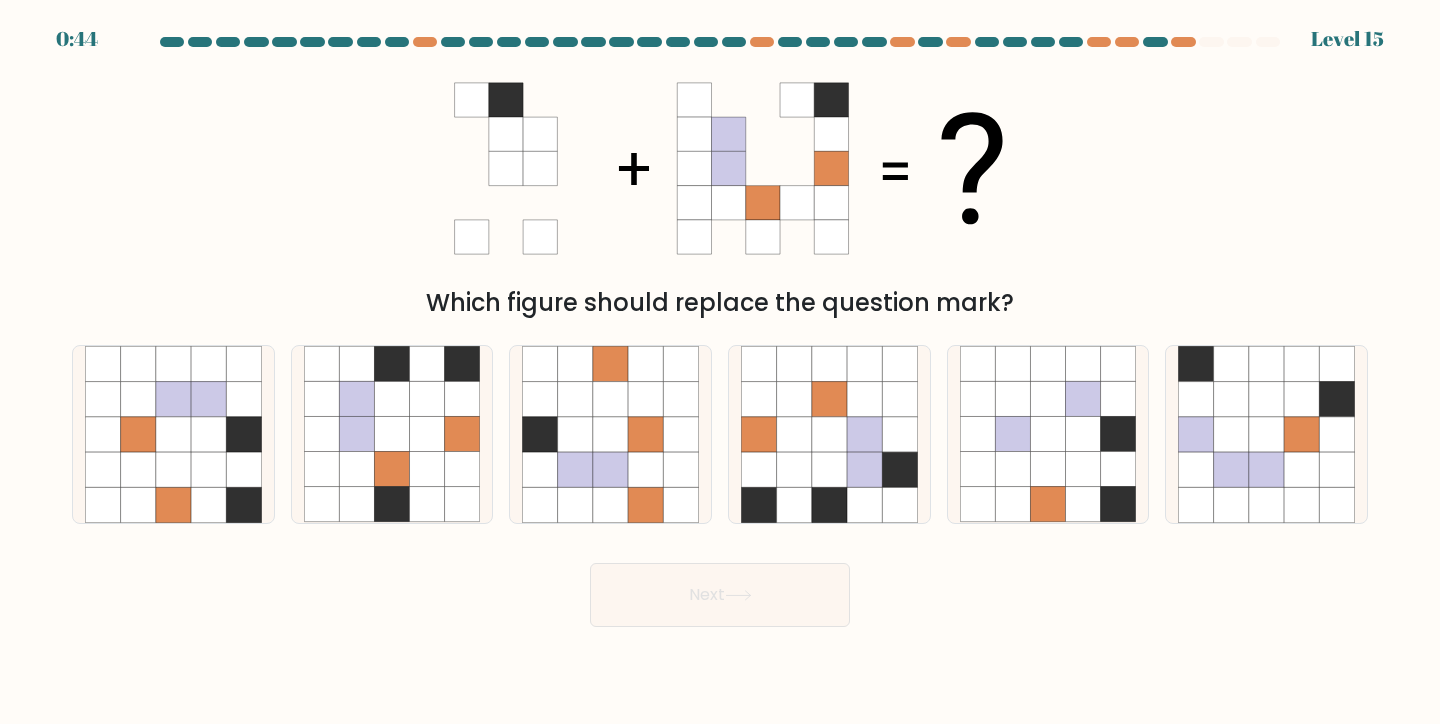scroll, scrollTop: 0, scrollLeft: 0, axis: both 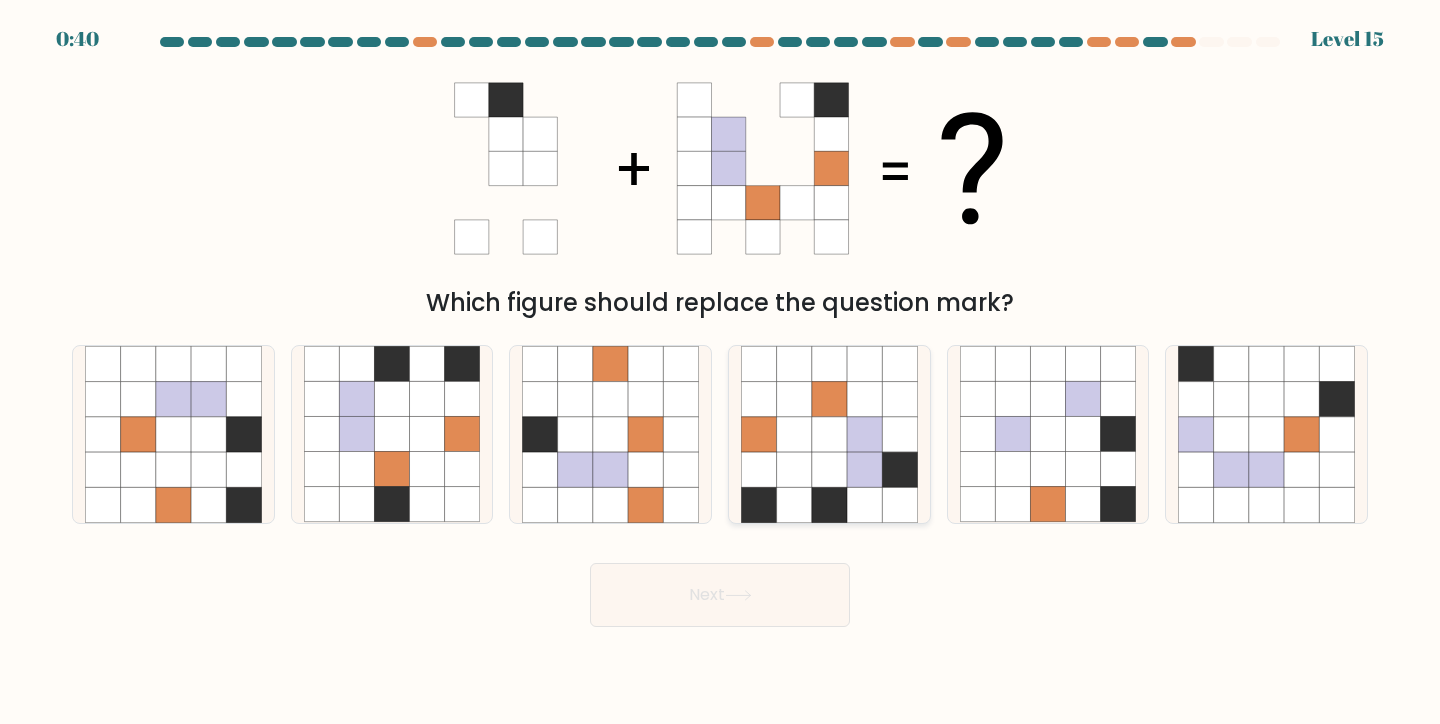 click 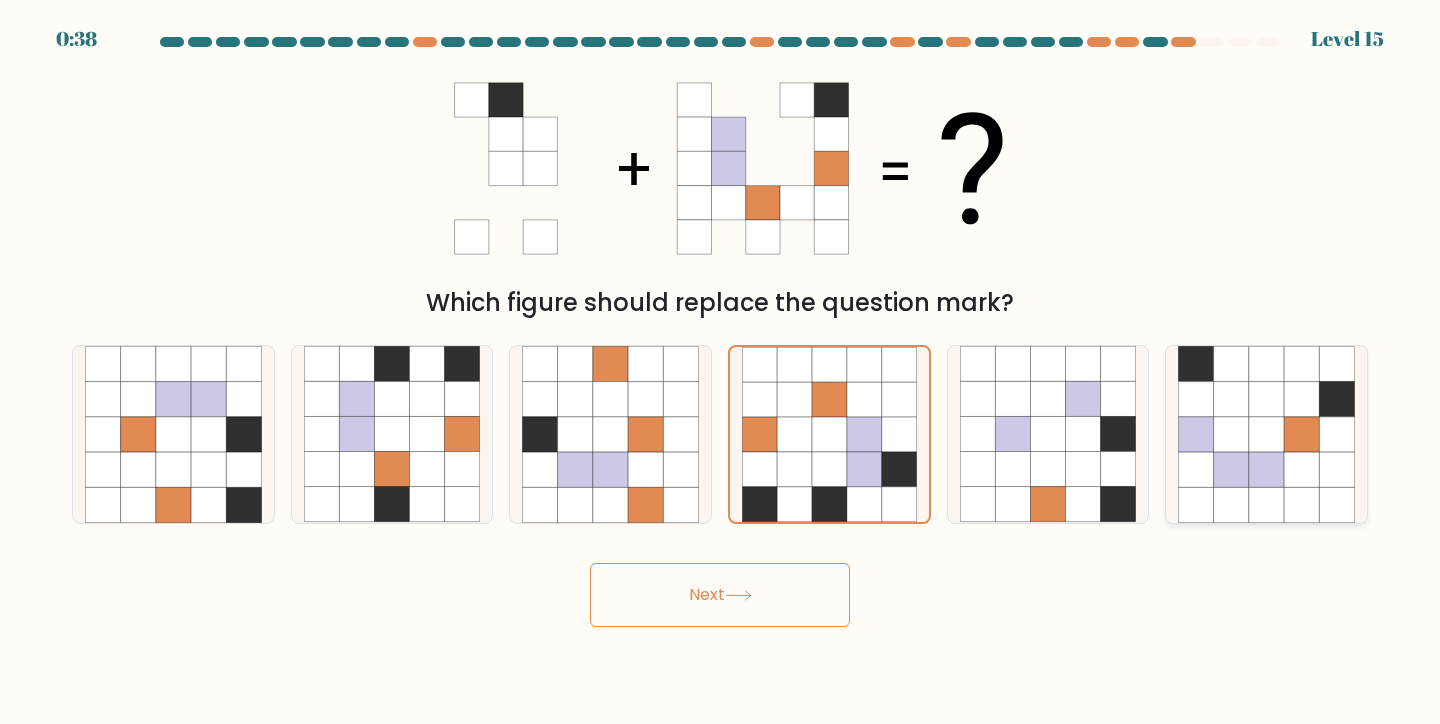 click 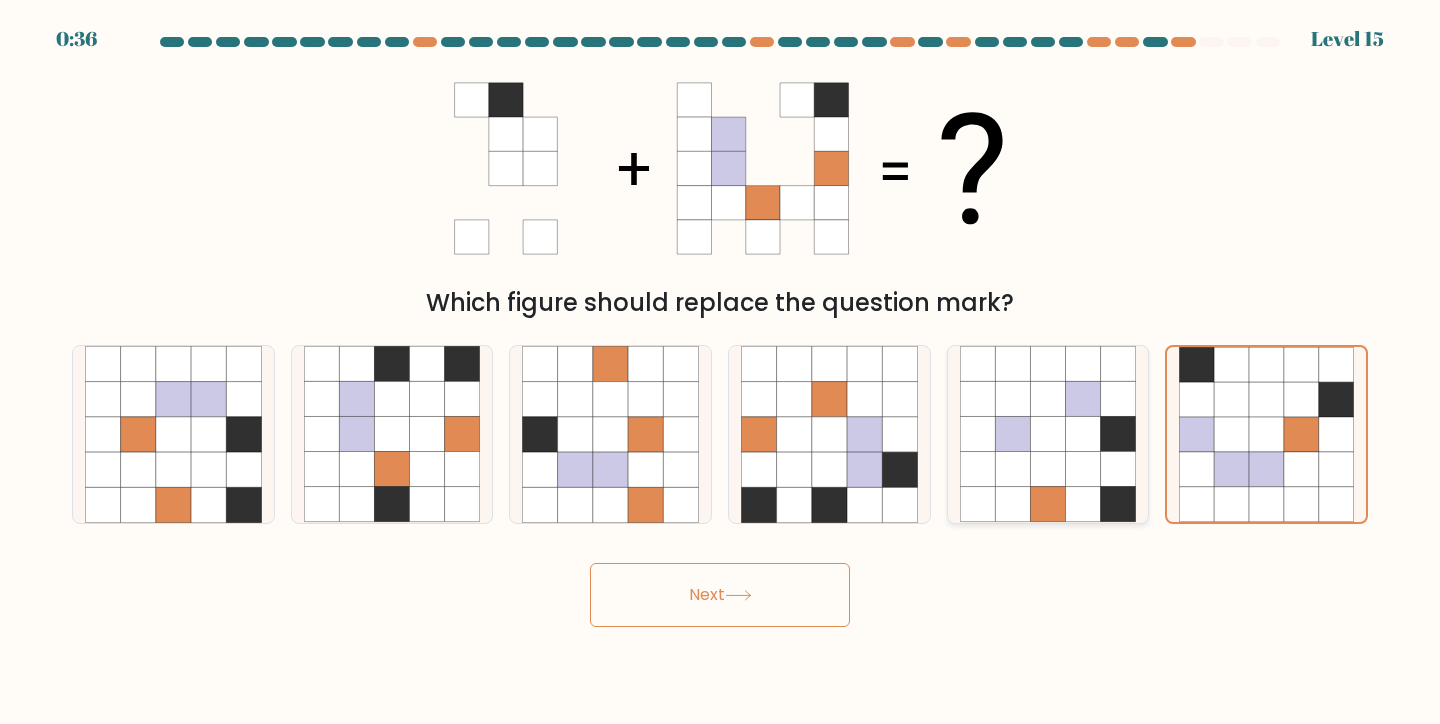 click 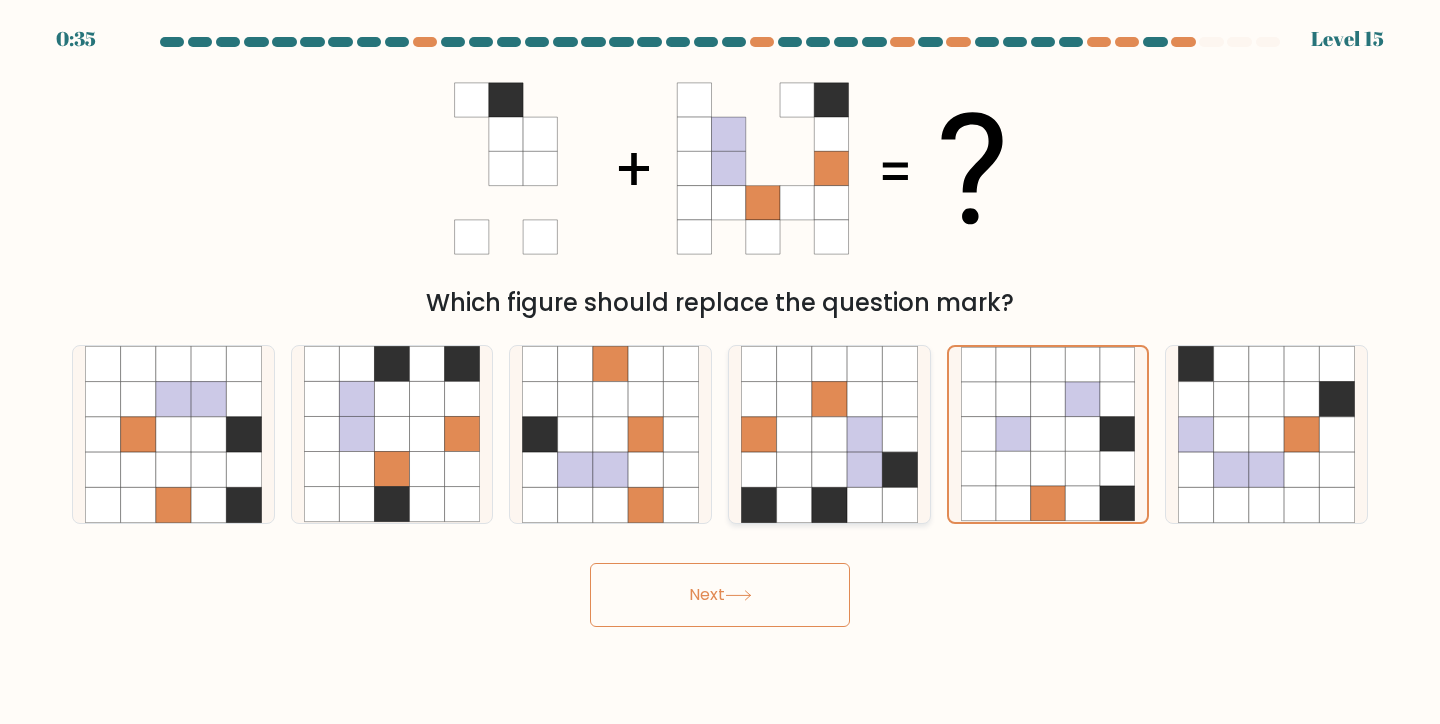 click 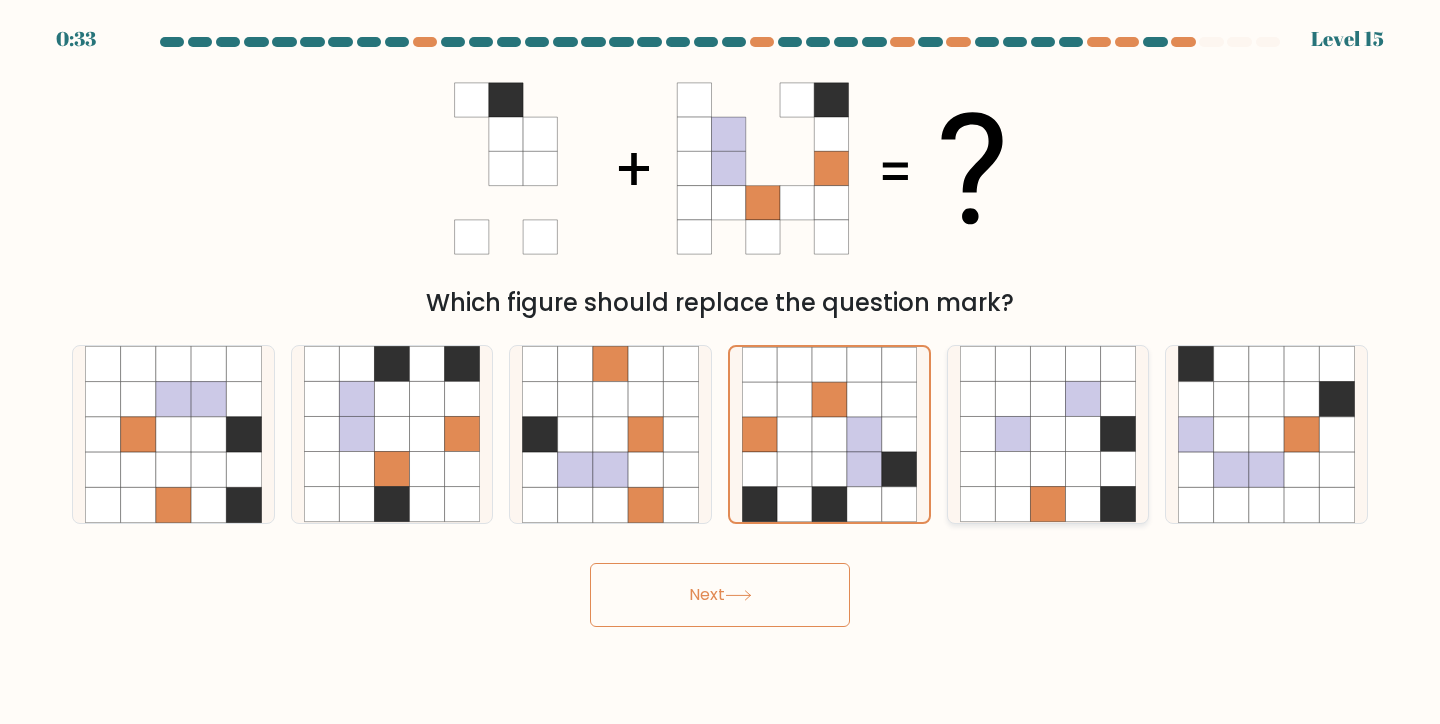 click 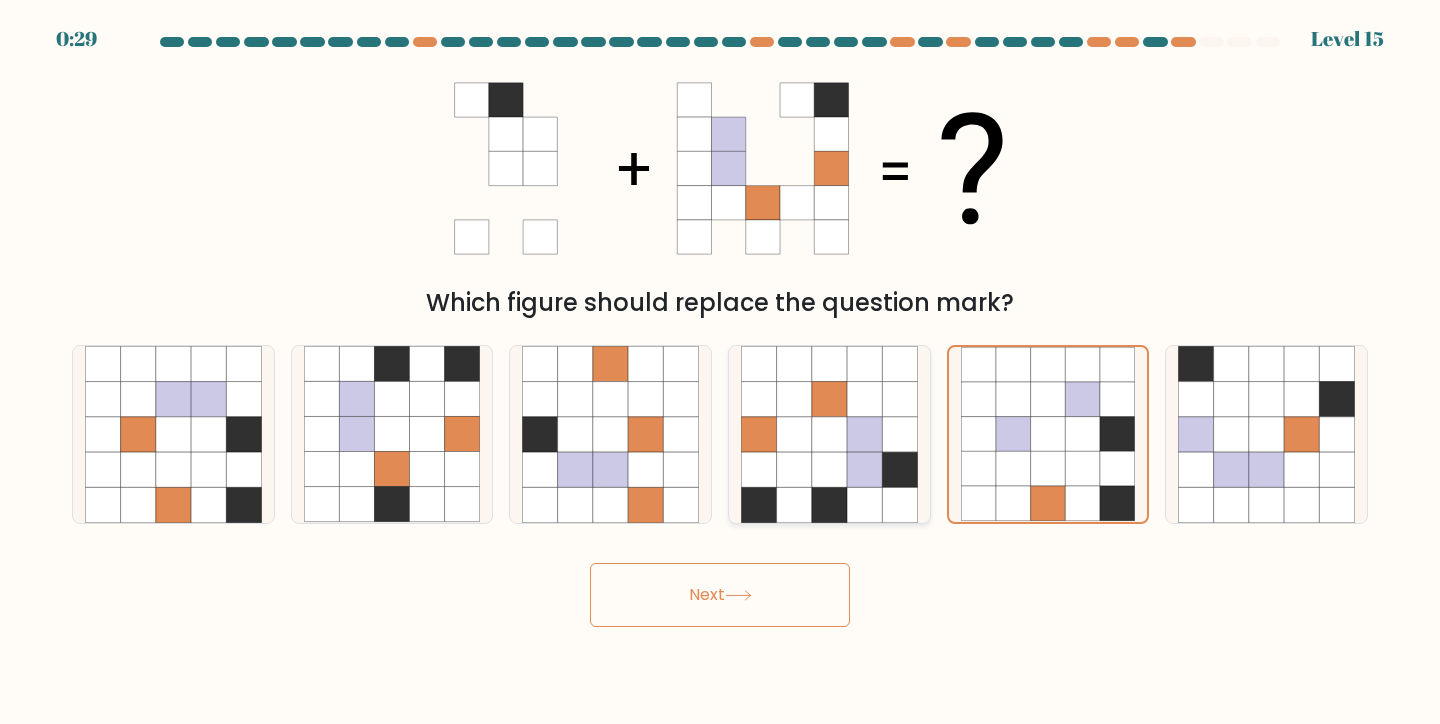 click 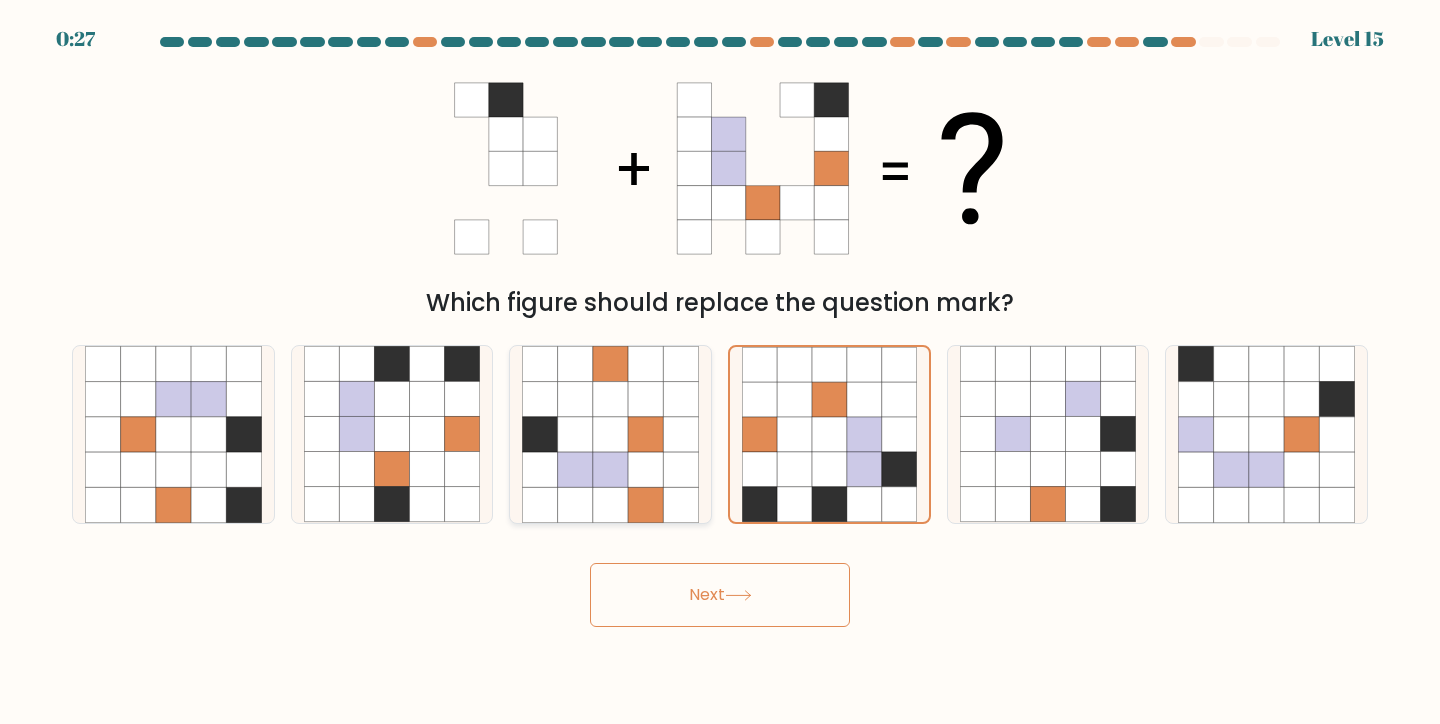 click 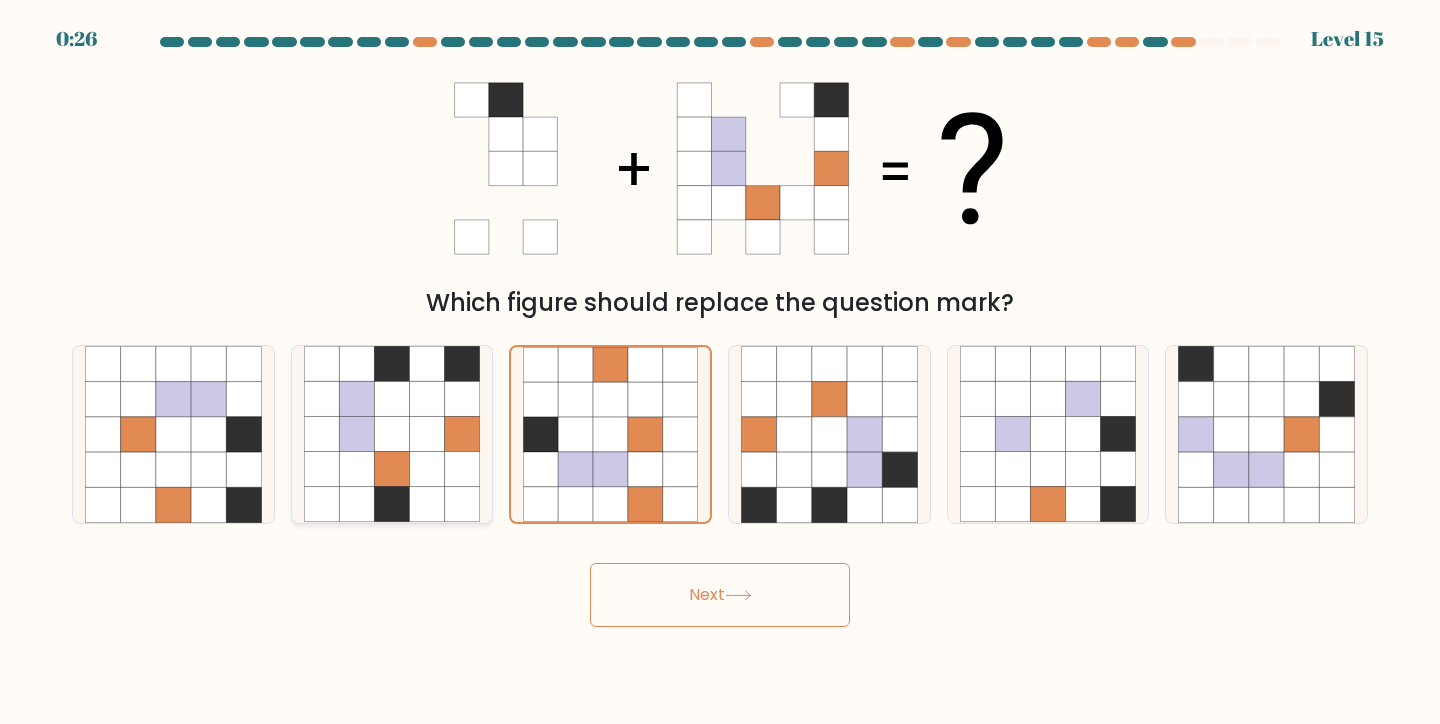 click 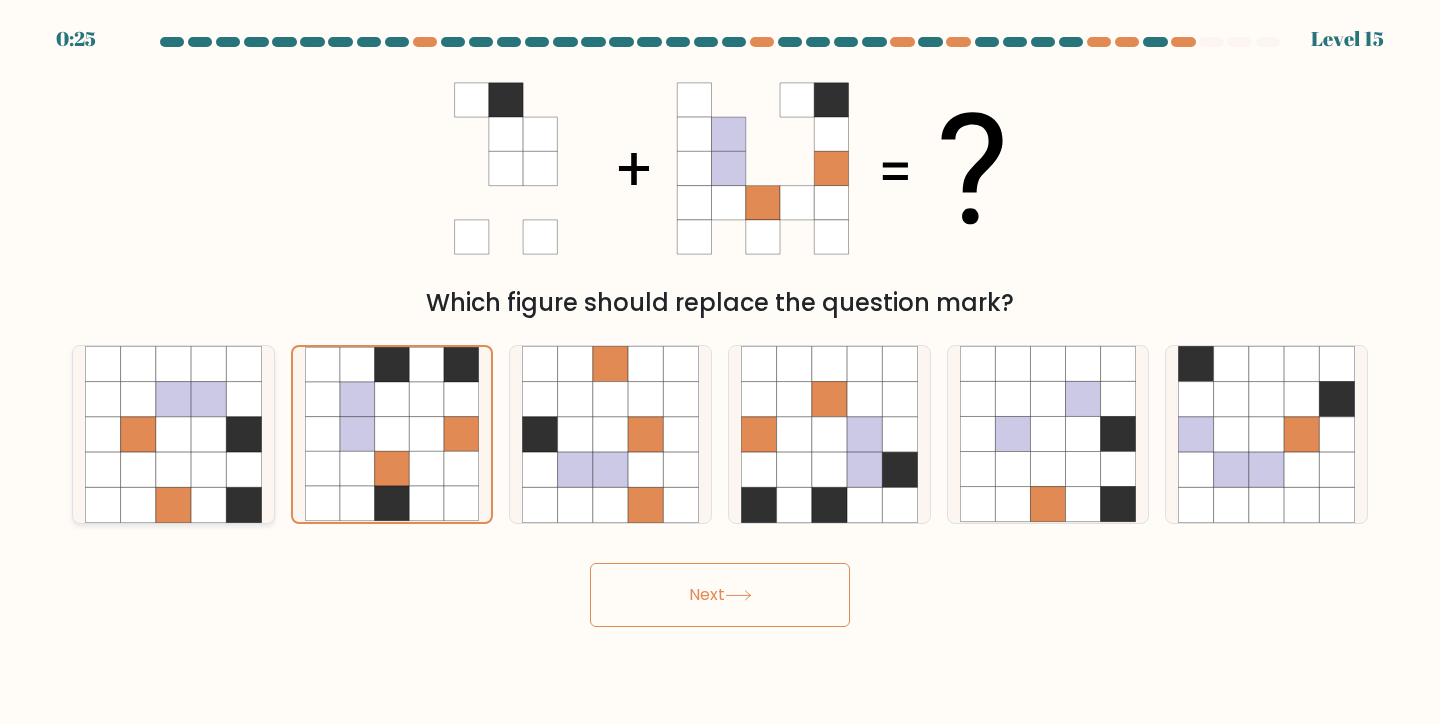 click 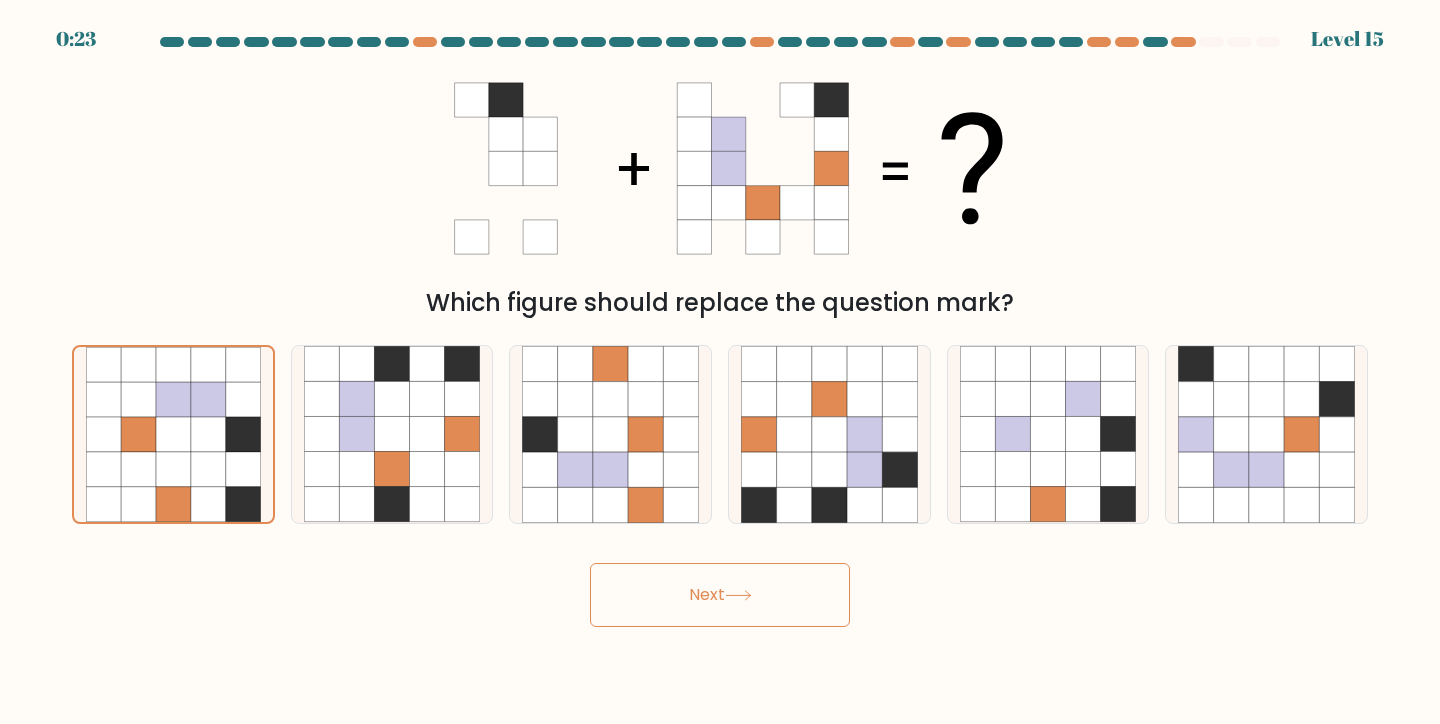 click on "Next" at bounding box center [720, 595] 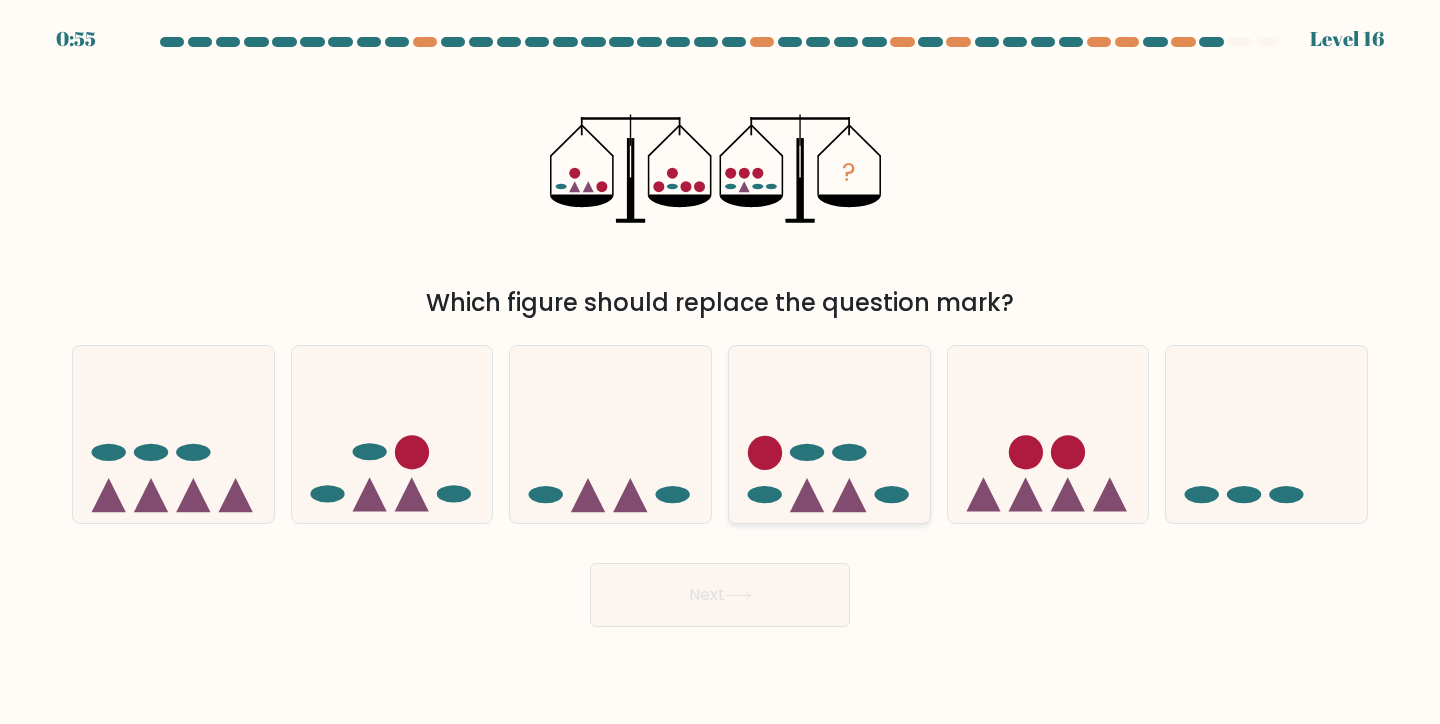 drag, startPoint x: 925, startPoint y: 517, endPoint x: 908, endPoint y: 501, distance: 23.345236 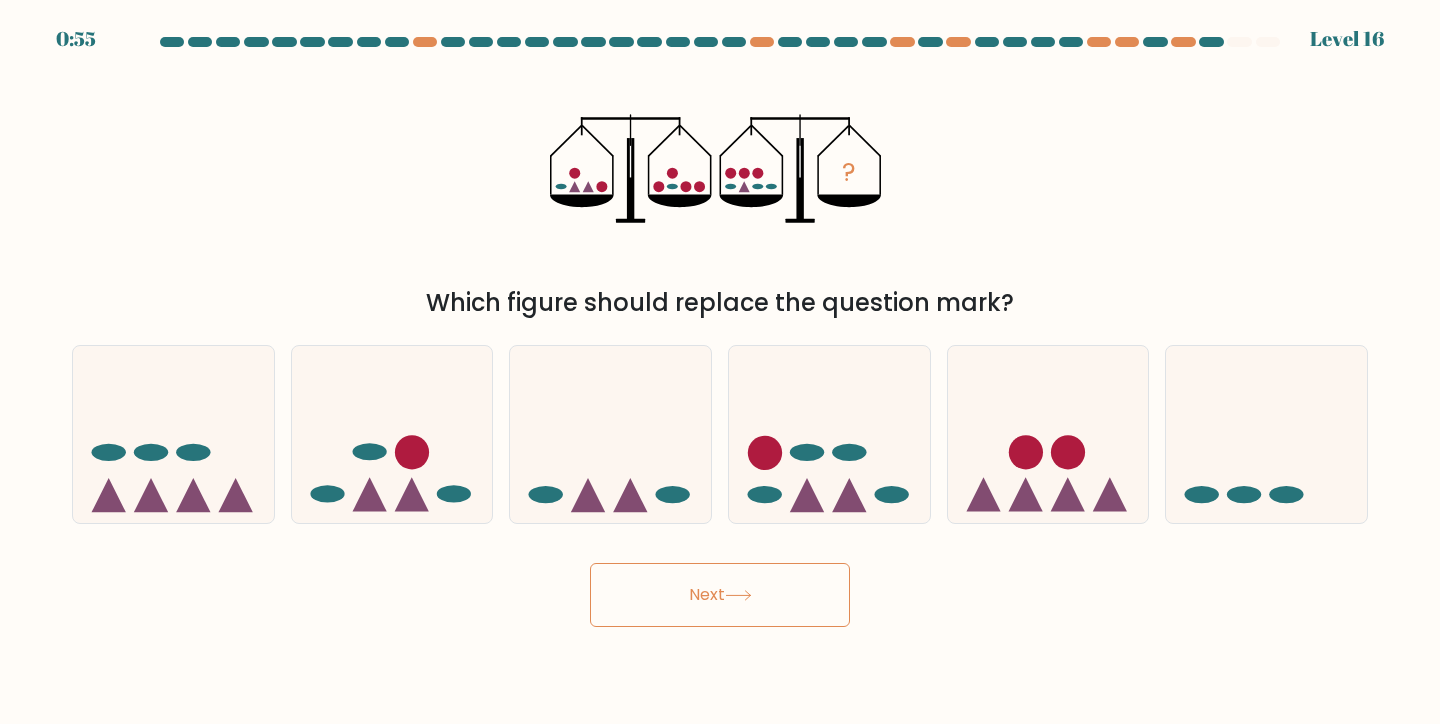 click on "Next" at bounding box center [720, 595] 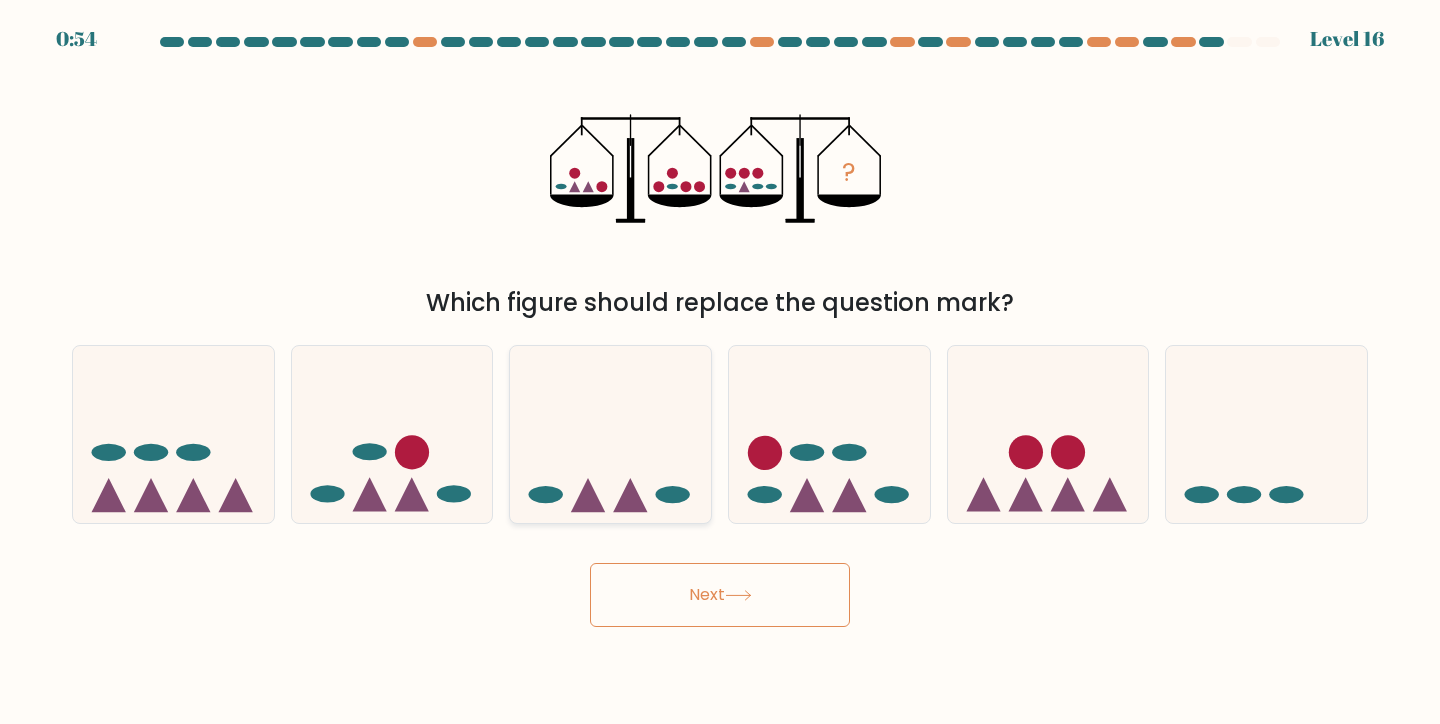 drag, startPoint x: 661, startPoint y: 482, endPoint x: 698, endPoint y: 480, distance: 37.054016 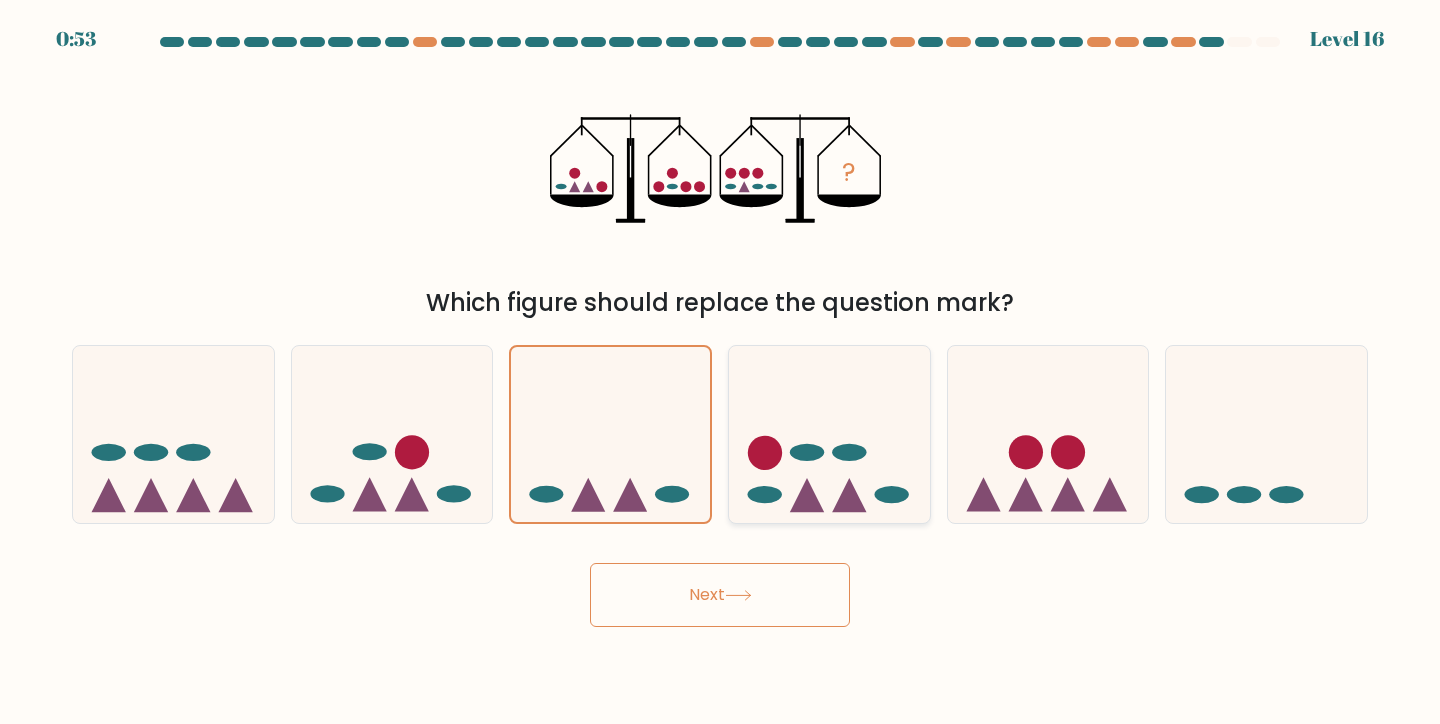 click 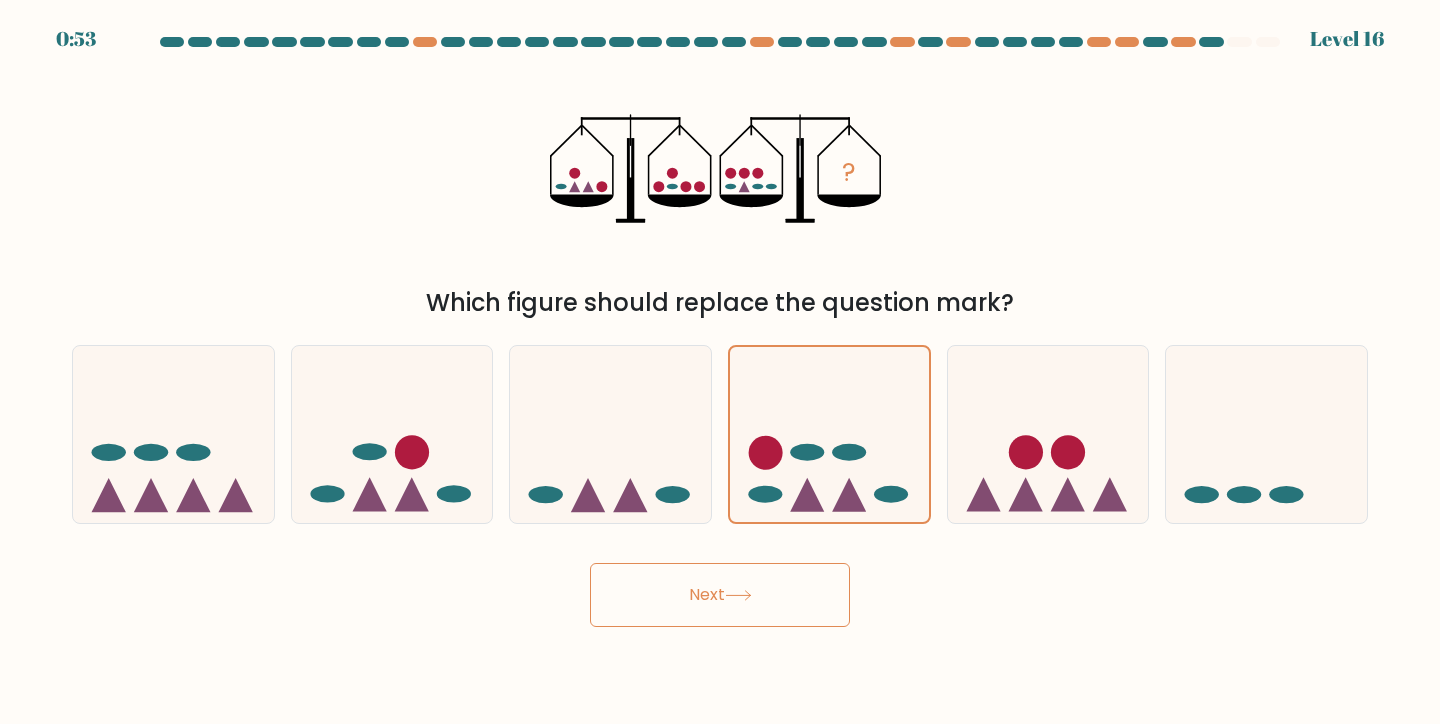 click on "Next" at bounding box center [720, 595] 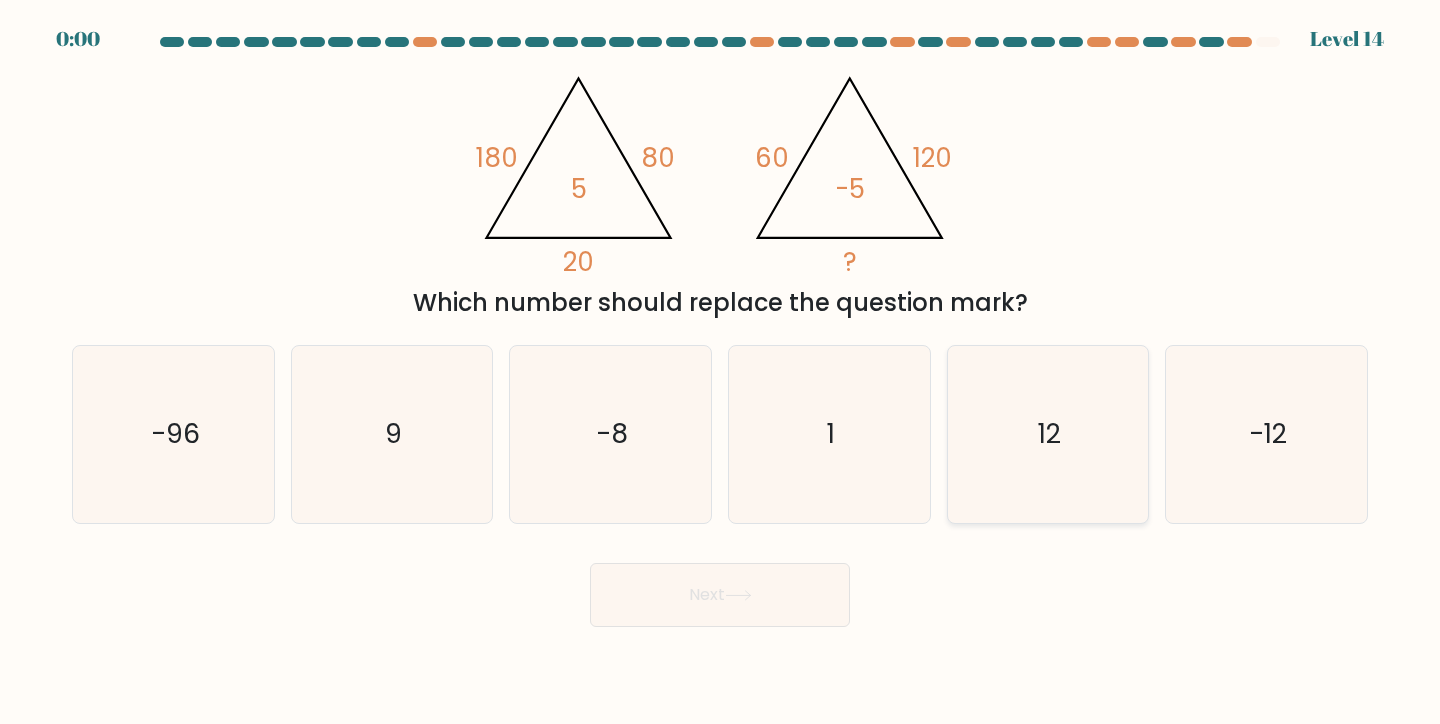 drag, startPoint x: 1004, startPoint y: 447, endPoint x: 833, endPoint y: 529, distance: 189.64441 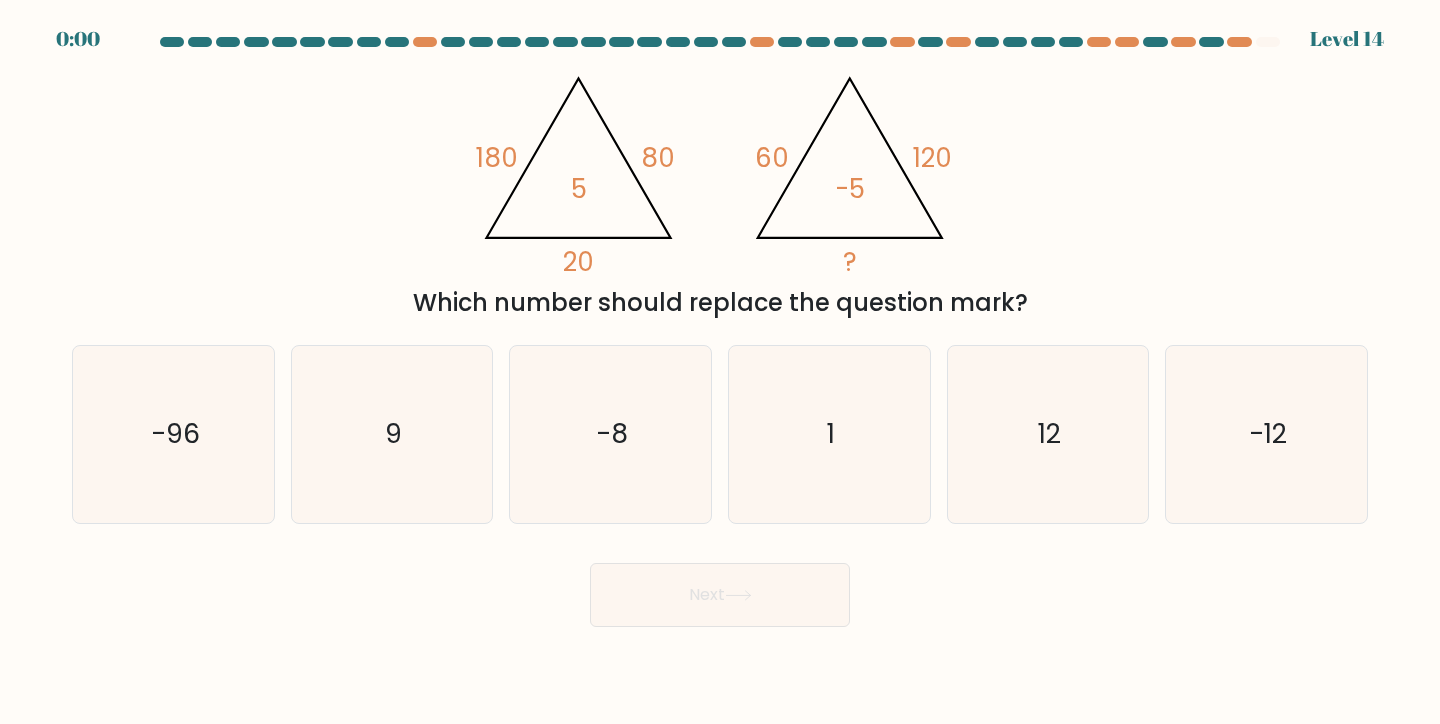 click on "12" 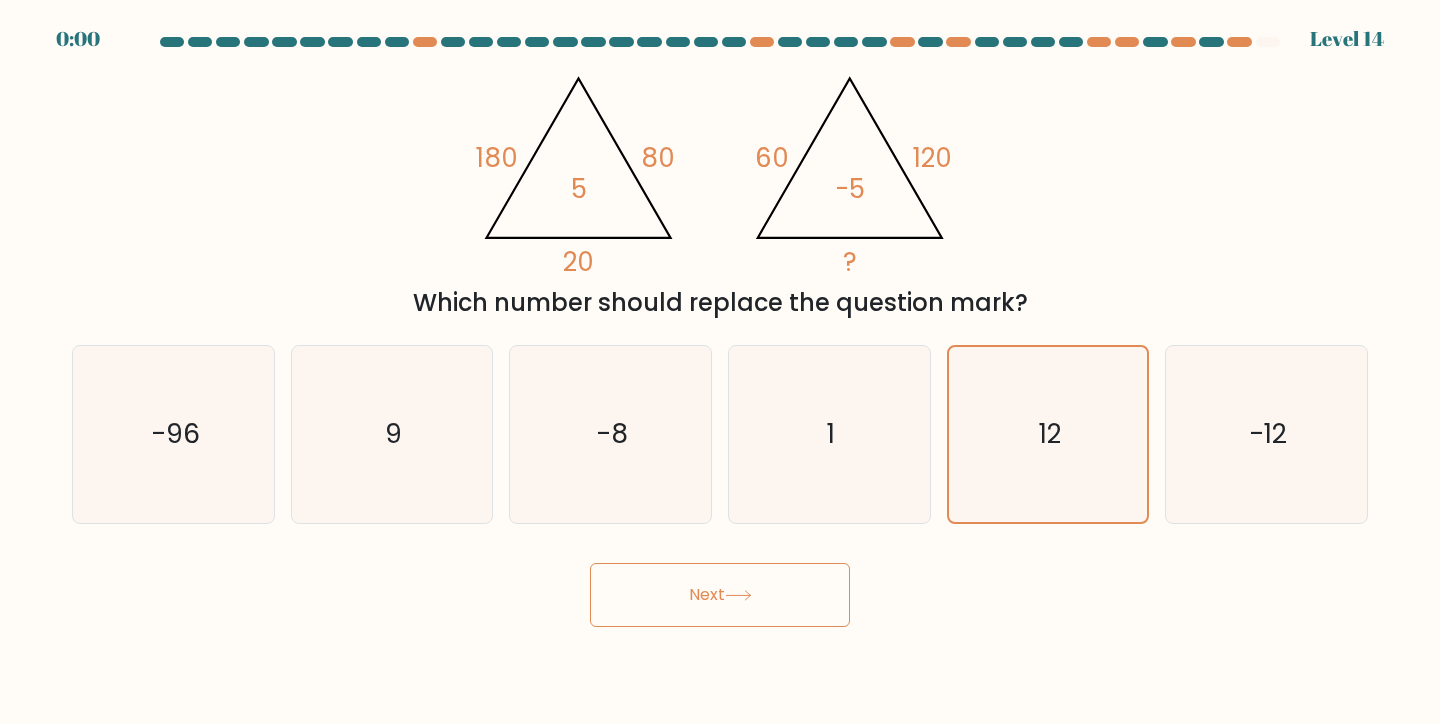 click on "Next" at bounding box center [720, 595] 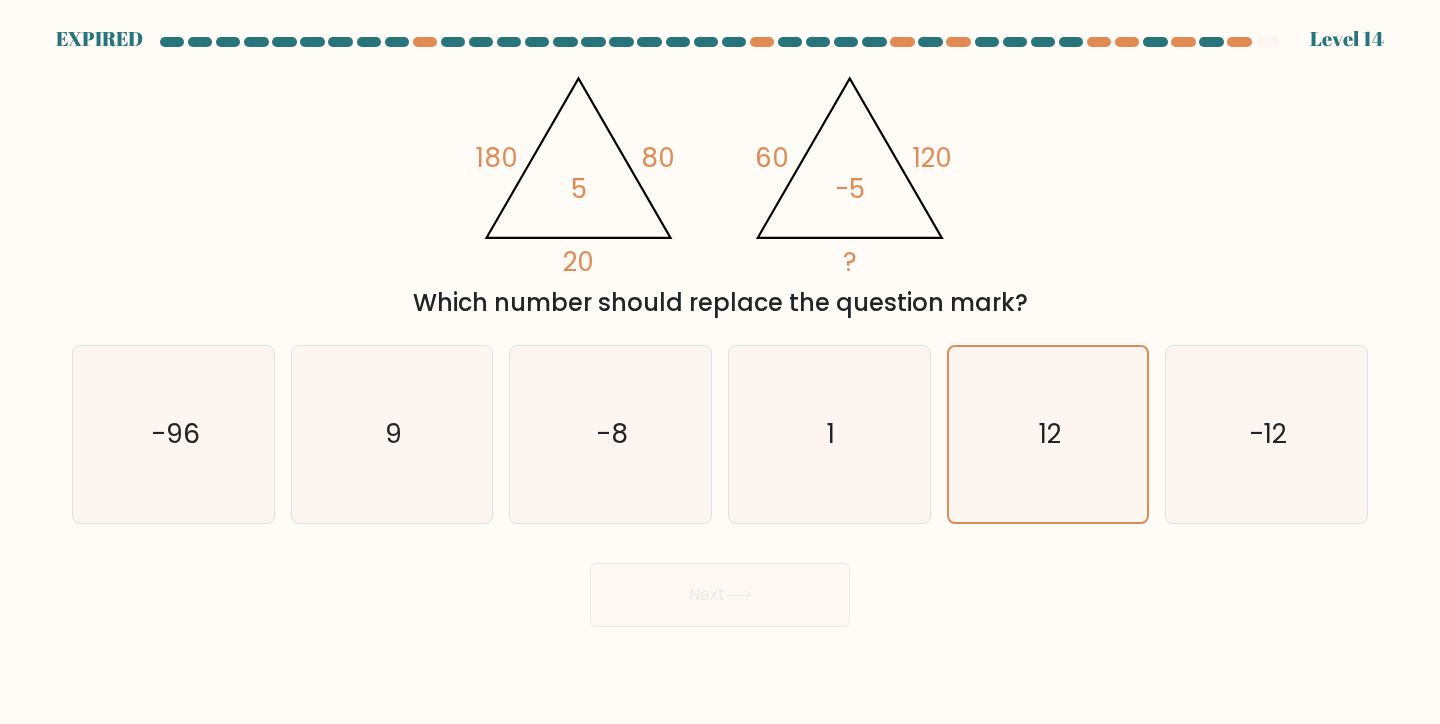 click on "Next" at bounding box center [720, 587] 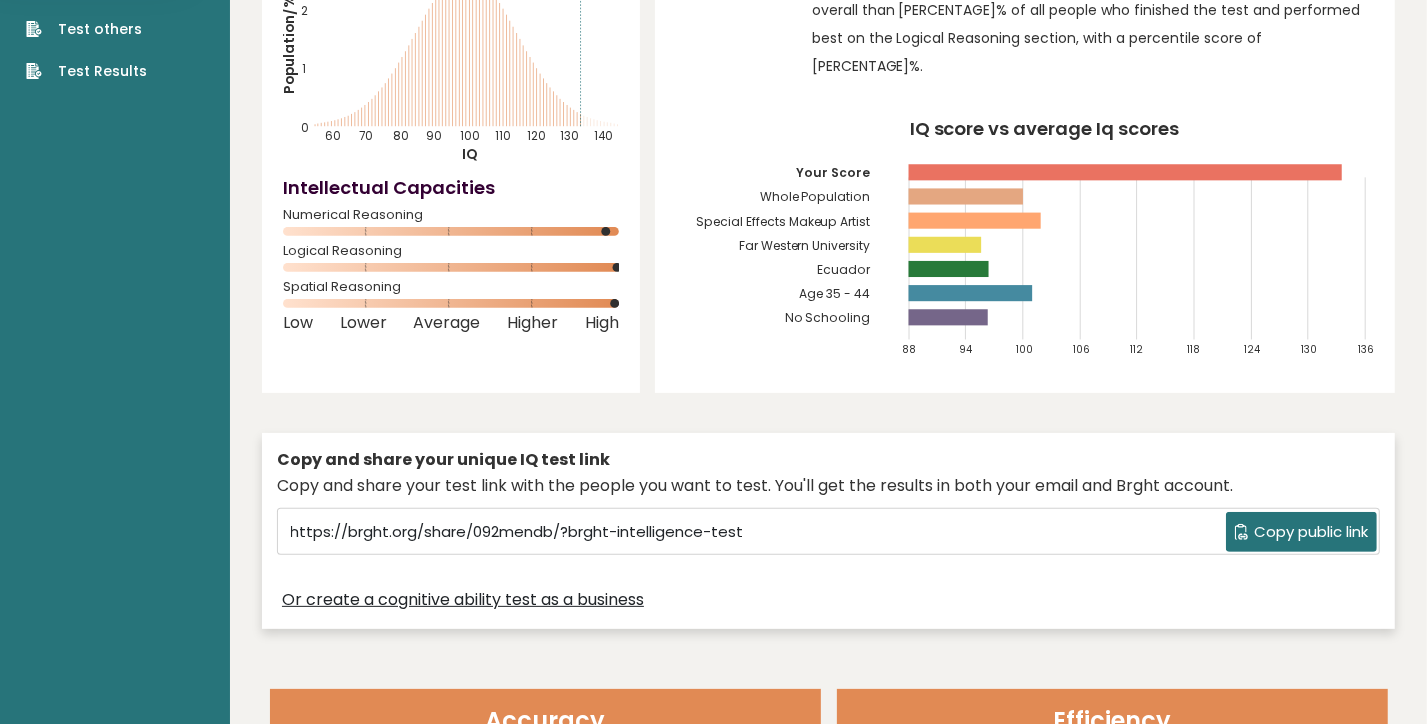 scroll, scrollTop: 216, scrollLeft: 0, axis: vertical 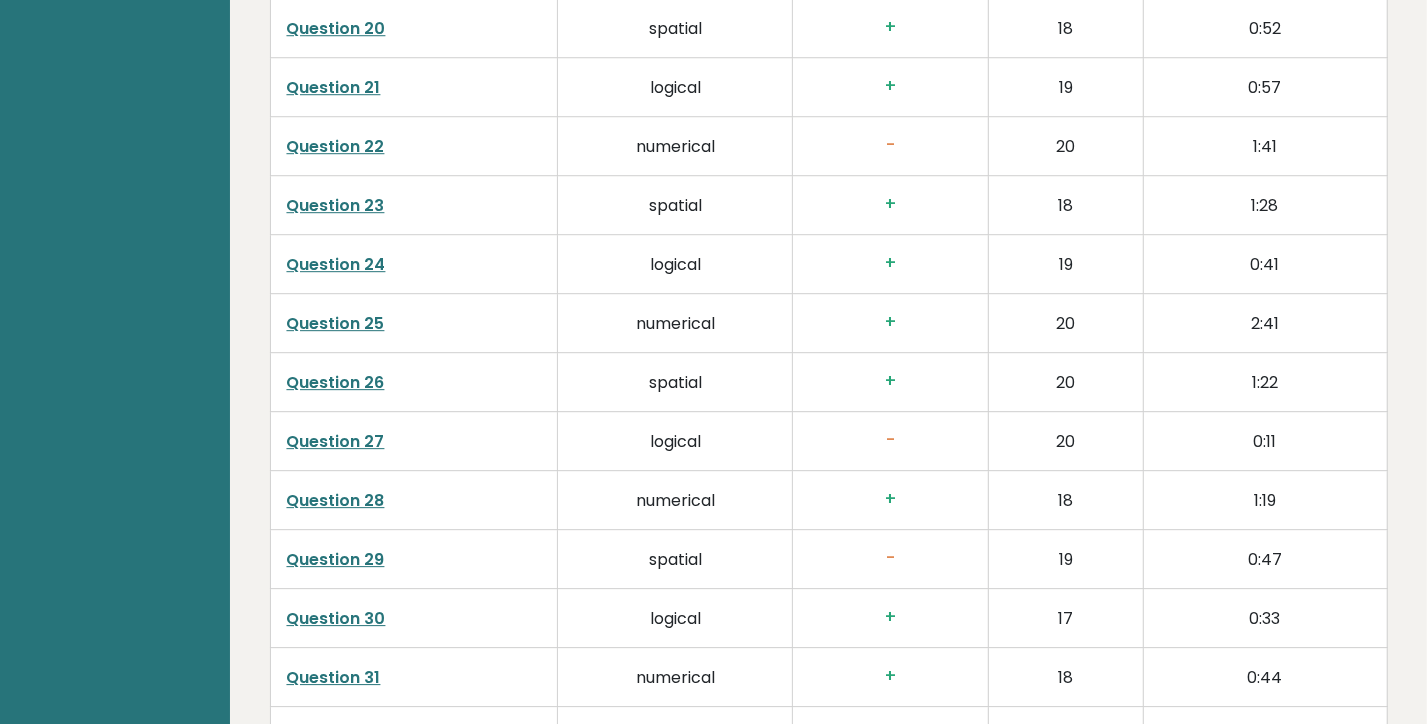 click on "Question
24" at bounding box center (336, 264) 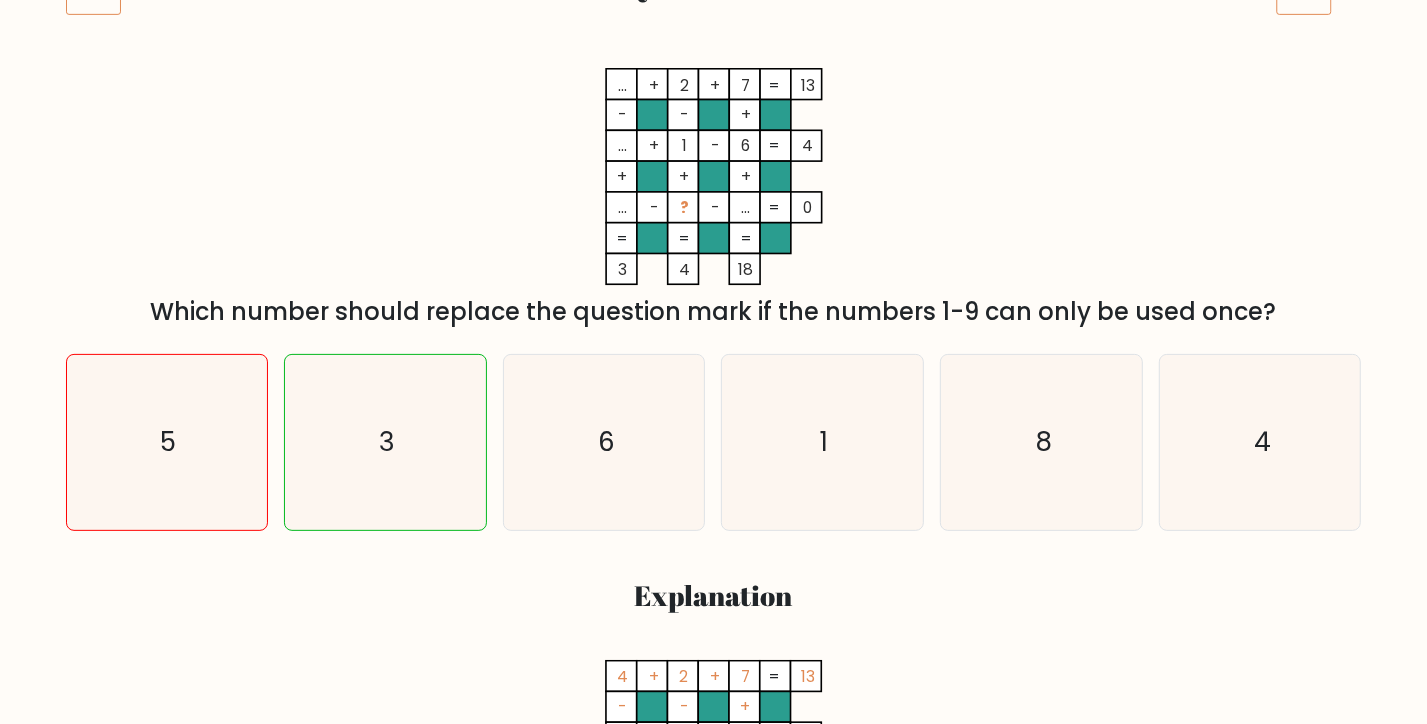 scroll, scrollTop: 324, scrollLeft: 0, axis: vertical 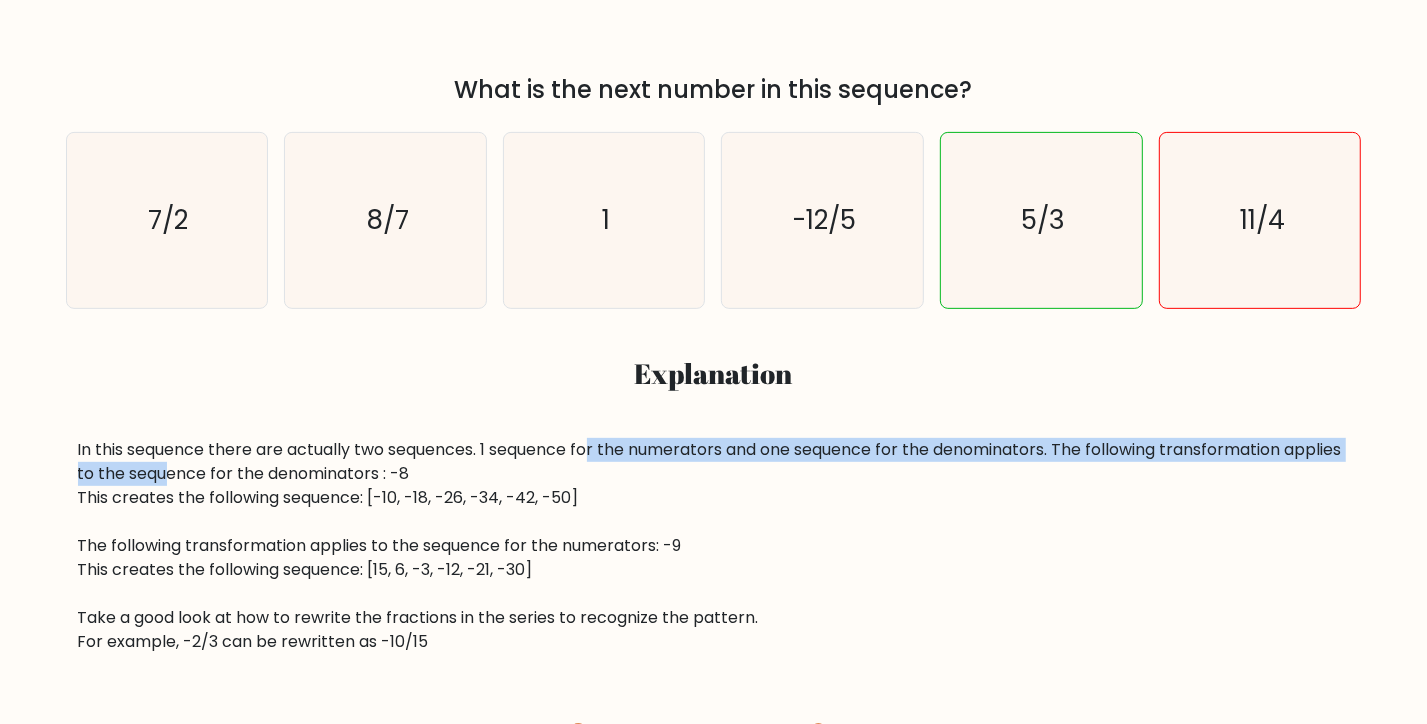 drag, startPoint x: 591, startPoint y: 453, endPoint x: 230, endPoint y: 484, distance: 362.32858 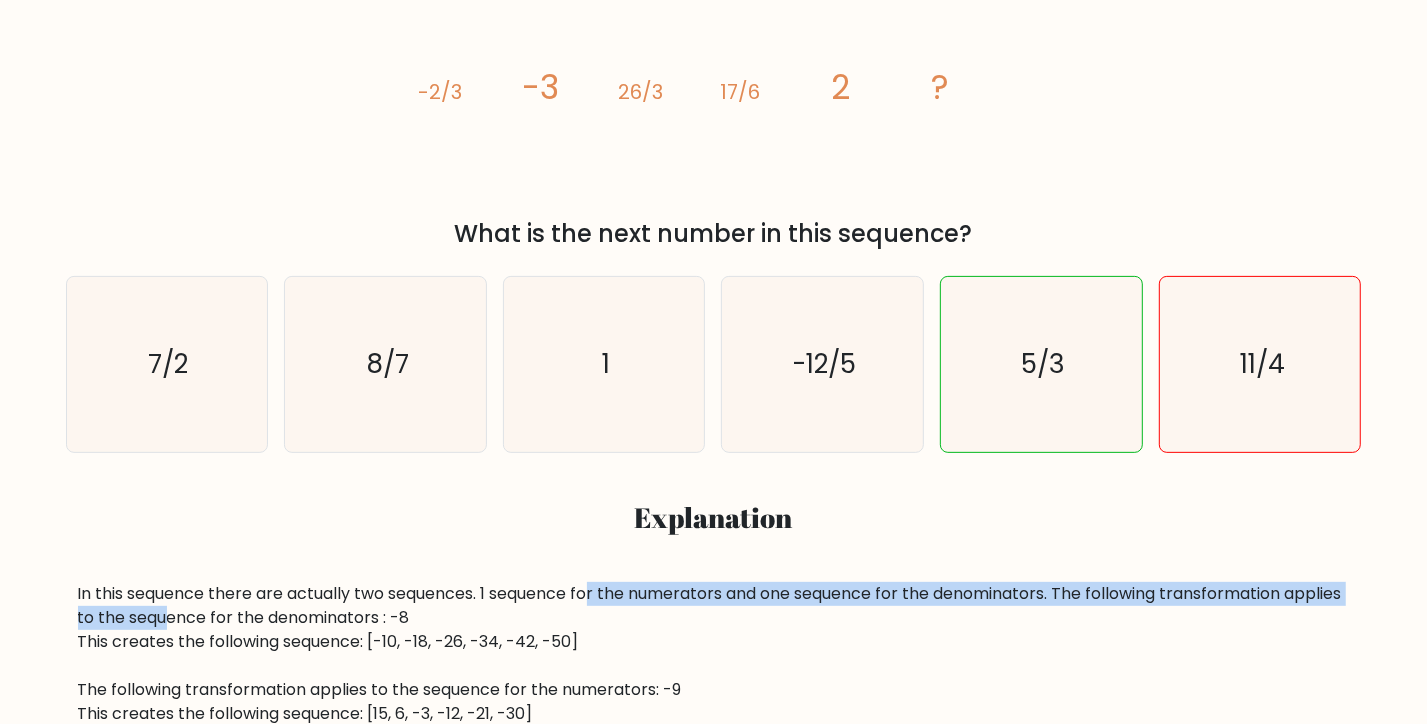 scroll, scrollTop: 432, scrollLeft: 0, axis: vertical 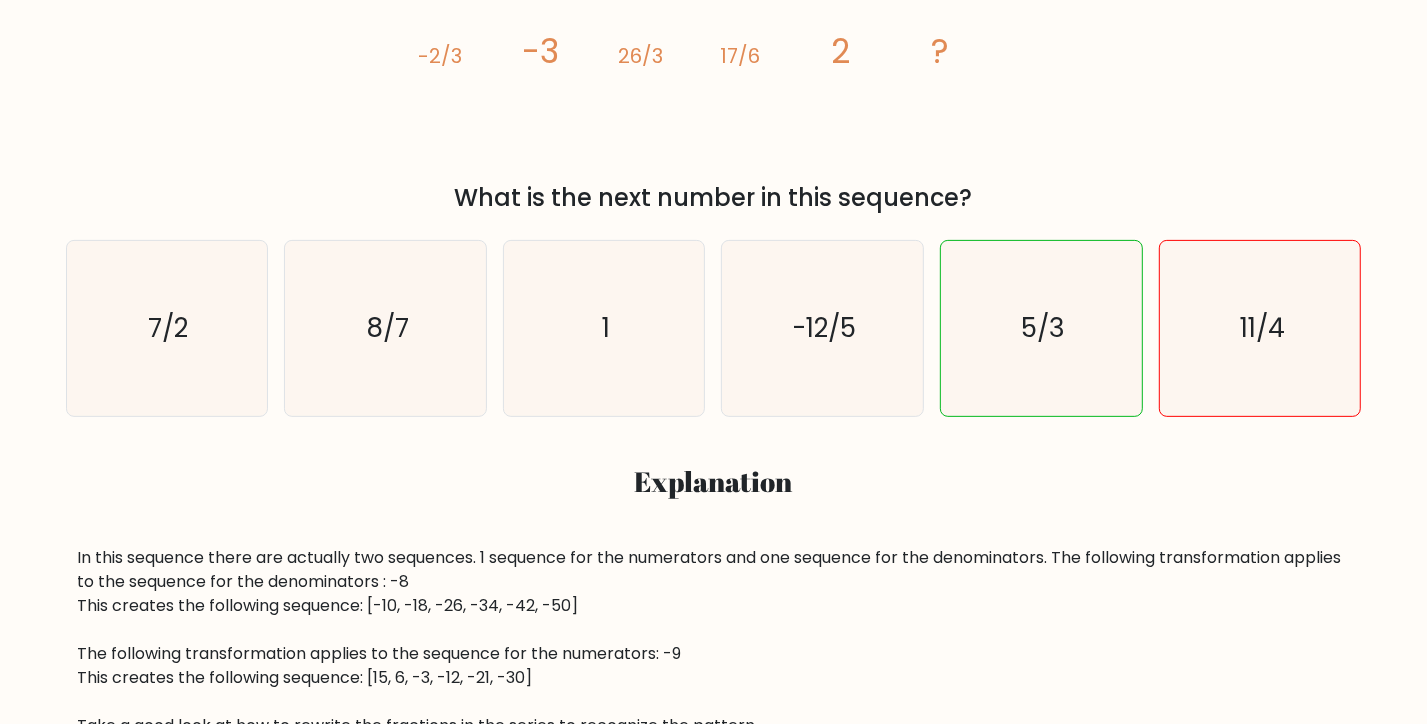 click on "In this sequence there are actually two sequences. 1 sequence for the numerators and one sequence for the denominators. The following transformation applies to the sequence for the denominators : -8   This creates the following sequence: [-10, -18, -26, -34, -42, -50]  The following transformation applies to the sequence for the numerators: -9   This creates the following sequence: [15, 6, -3, -12, -21, -30]  Take a good look at how to rewrite the fractions in the series to recognize the pattern.  For example, -2/3 can be rewritten as -10/15" at bounding box center [714, 654] 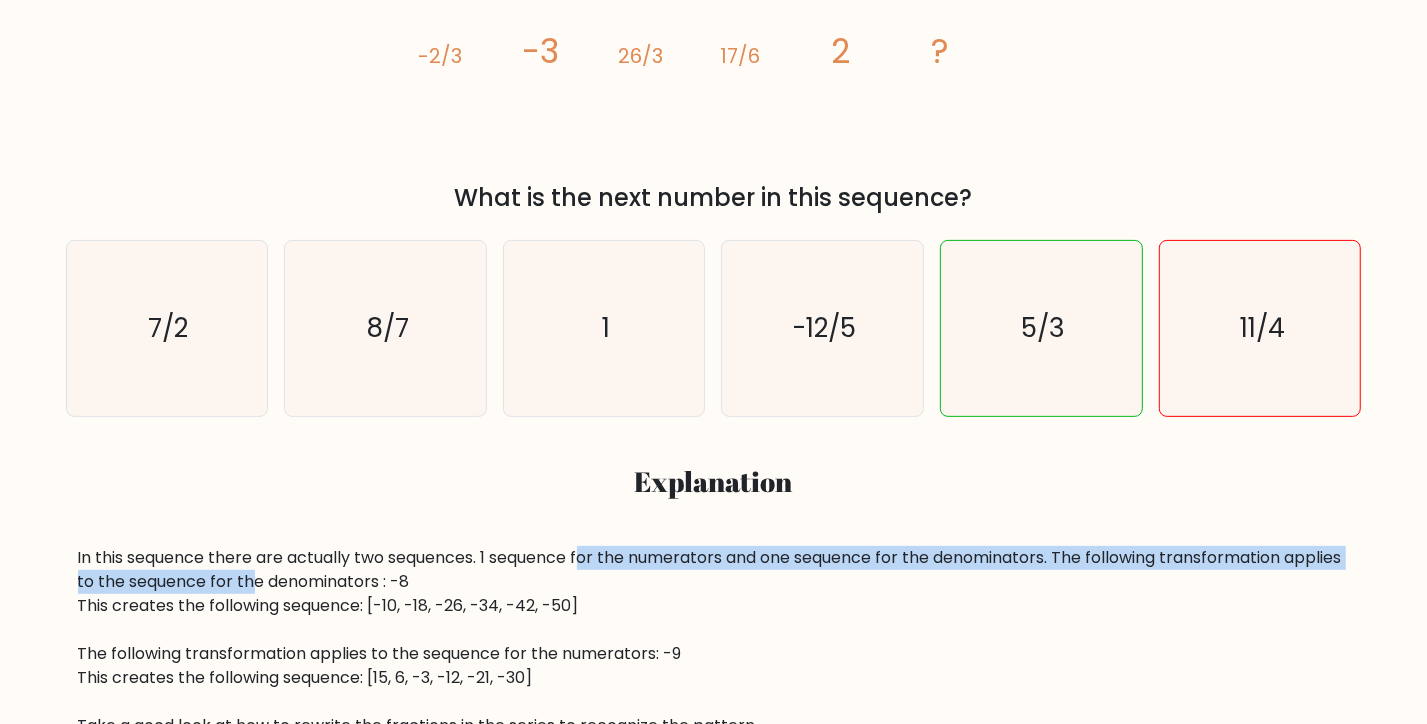 drag, startPoint x: 587, startPoint y: 567, endPoint x: 319, endPoint y: 584, distance: 268.53864 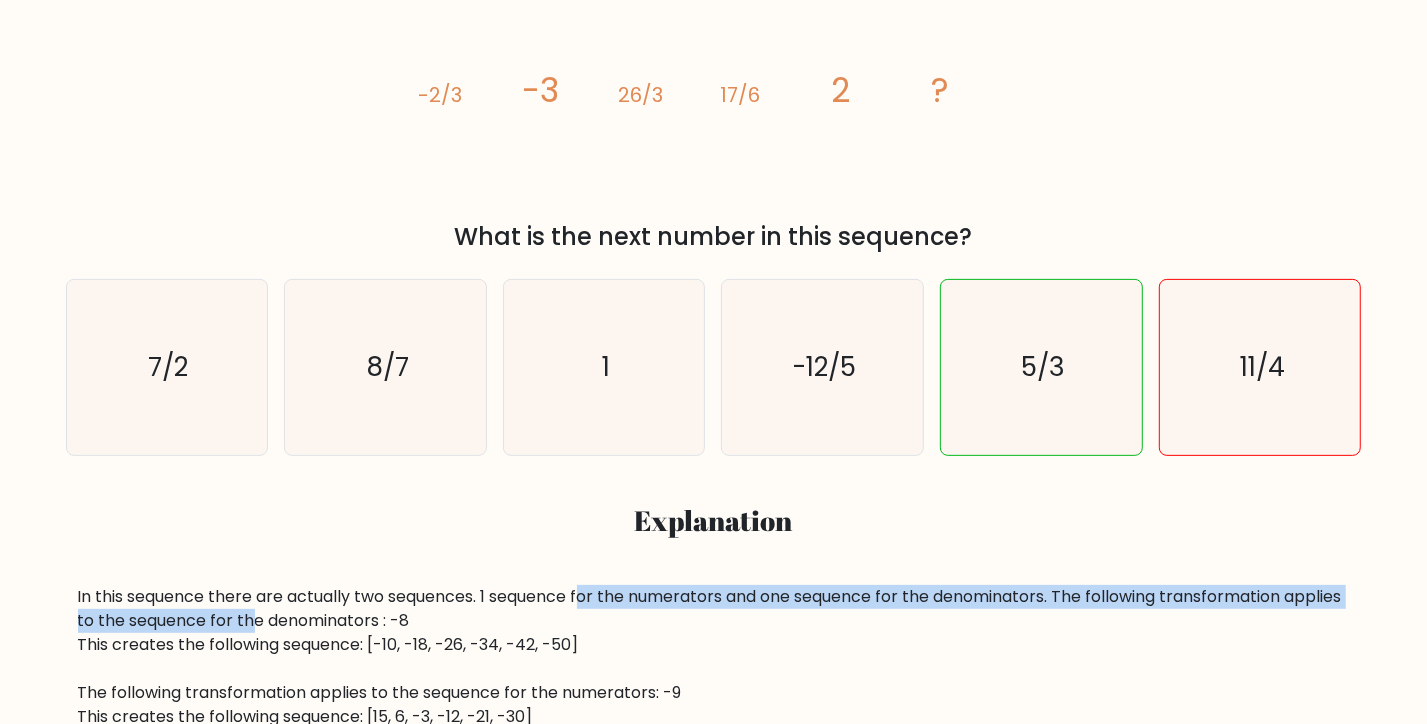 scroll, scrollTop: 432, scrollLeft: 0, axis: vertical 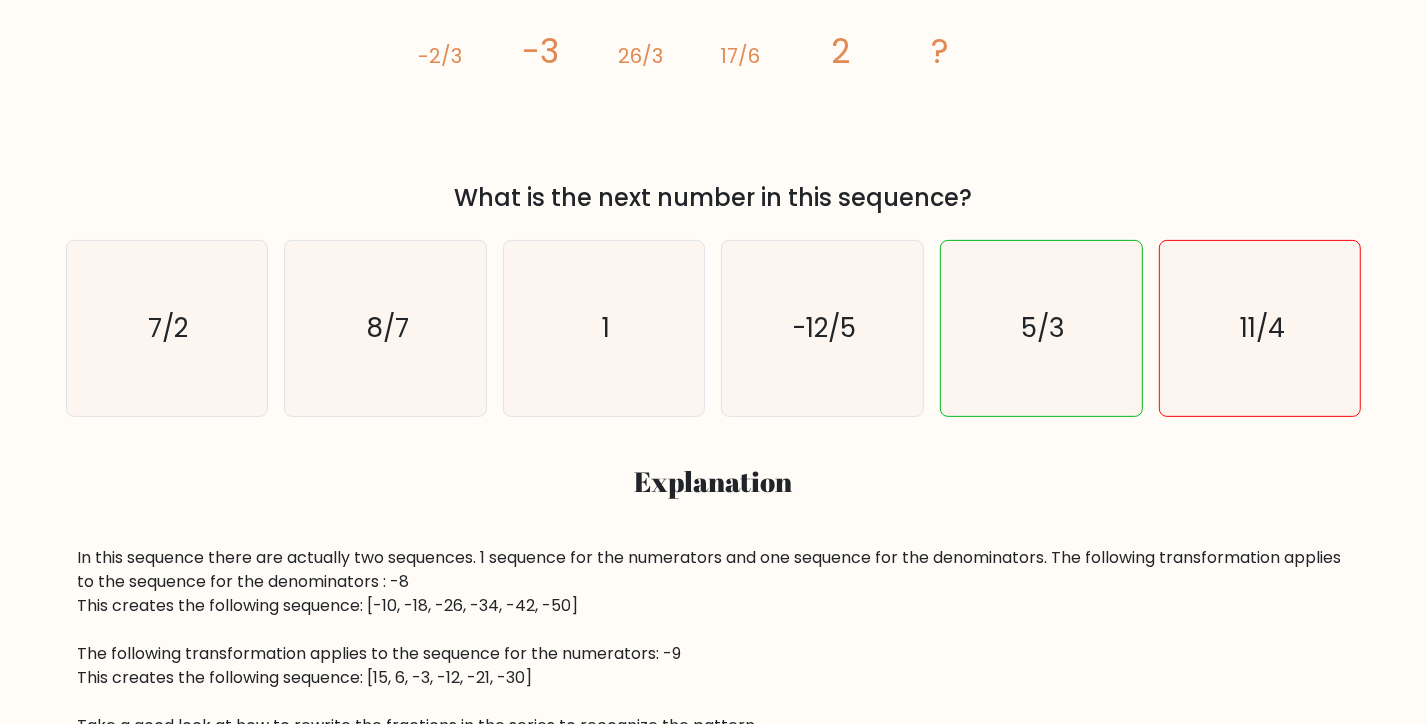 click on "In this sequence there are actually two sequences. 1 sequence for the numerators and one sequence for the denominators. The following transformation applies to the sequence for the denominators : -8   This creates the following sequence: [-10, -18, -26, -34, -42, -50]  The following transformation applies to the sequence for the numerators: -9   This creates the following sequence: [15, 6, -3, -12, -21, -30]  Take a good look at how to rewrite the fractions in the series to recognize the pattern.  For example, -2/3 can be rewritten as -10/15" at bounding box center [714, 654] 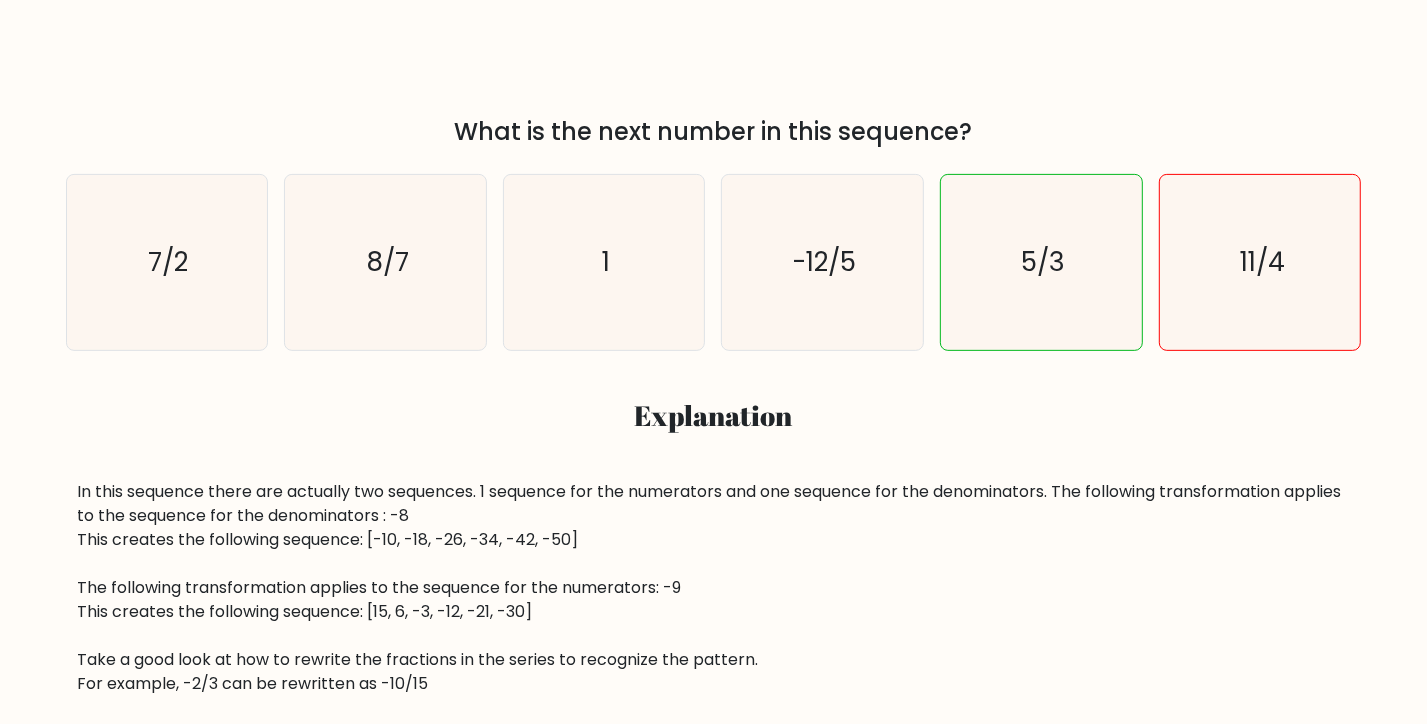 scroll, scrollTop: 540, scrollLeft: 0, axis: vertical 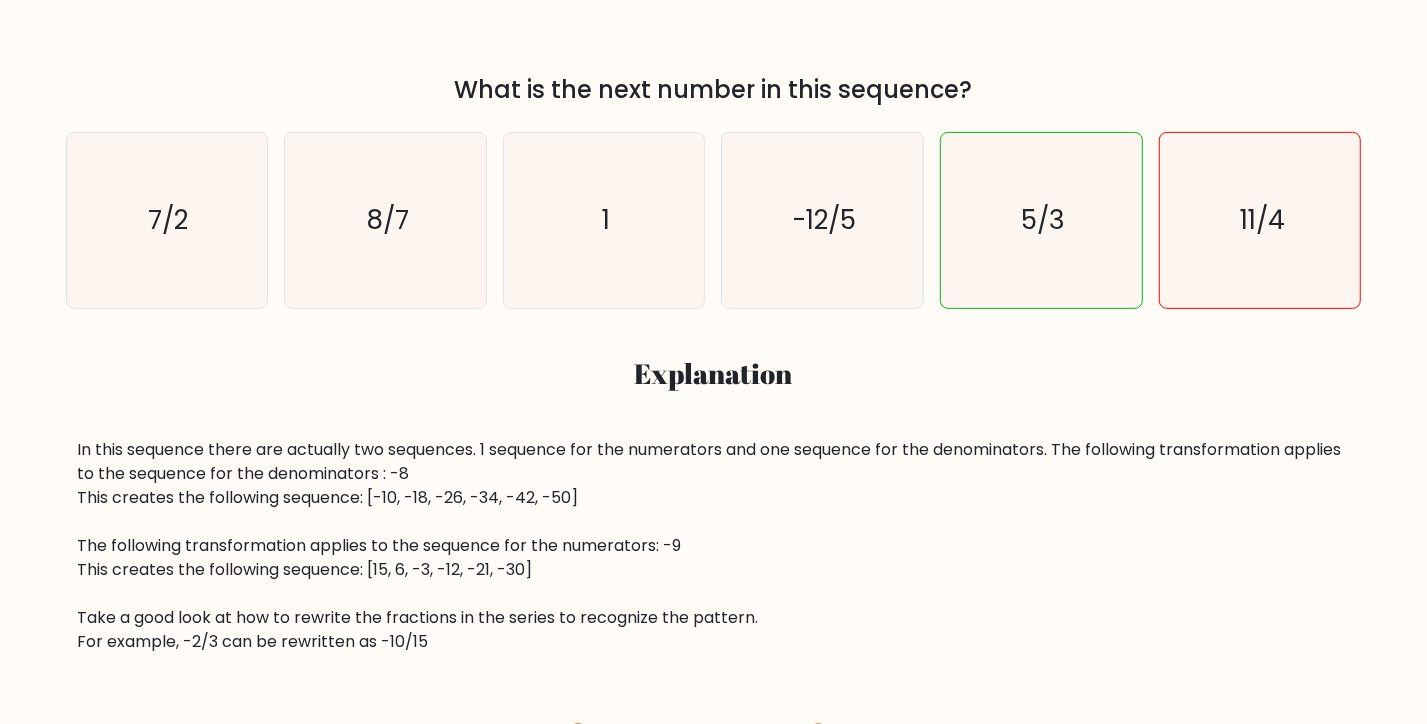 drag, startPoint x: 314, startPoint y: 615, endPoint x: 437, endPoint y: 635, distance: 124.61541 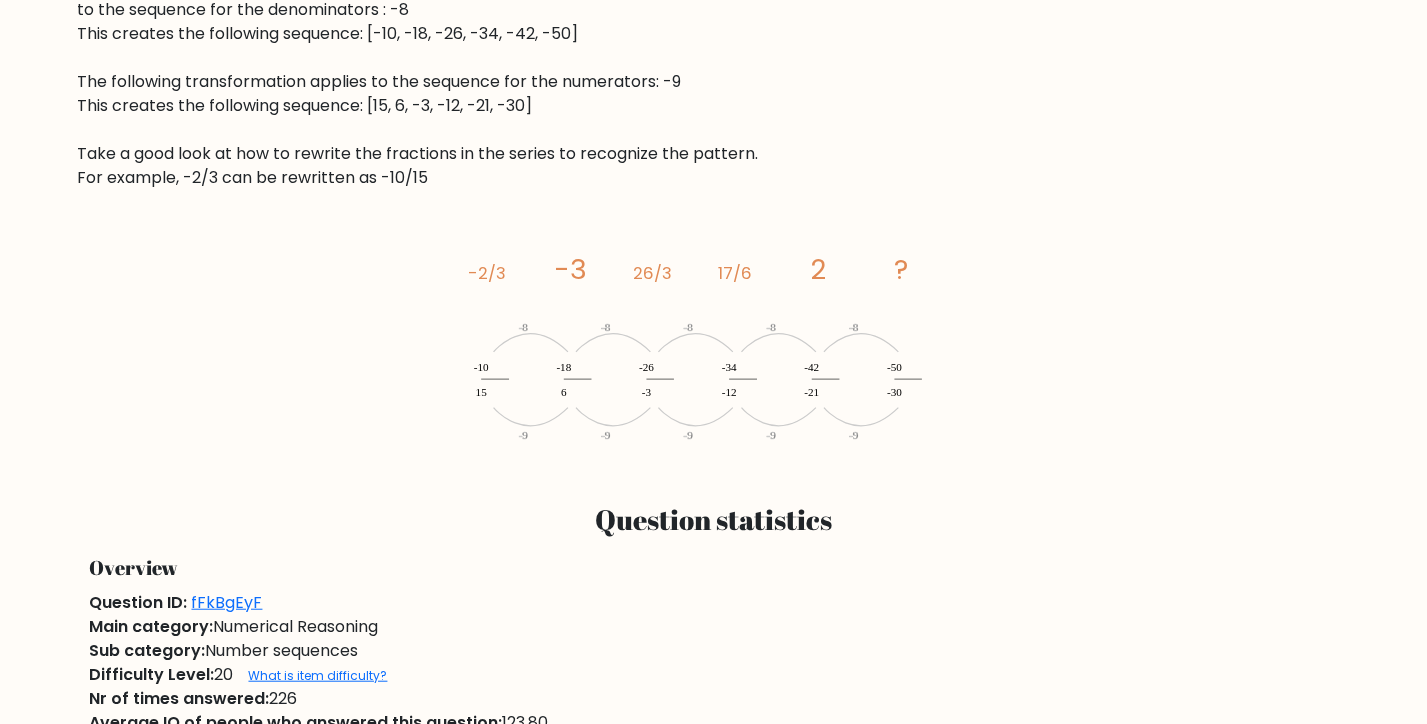scroll, scrollTop: 972, scrollLeft: 0, axis: vertical 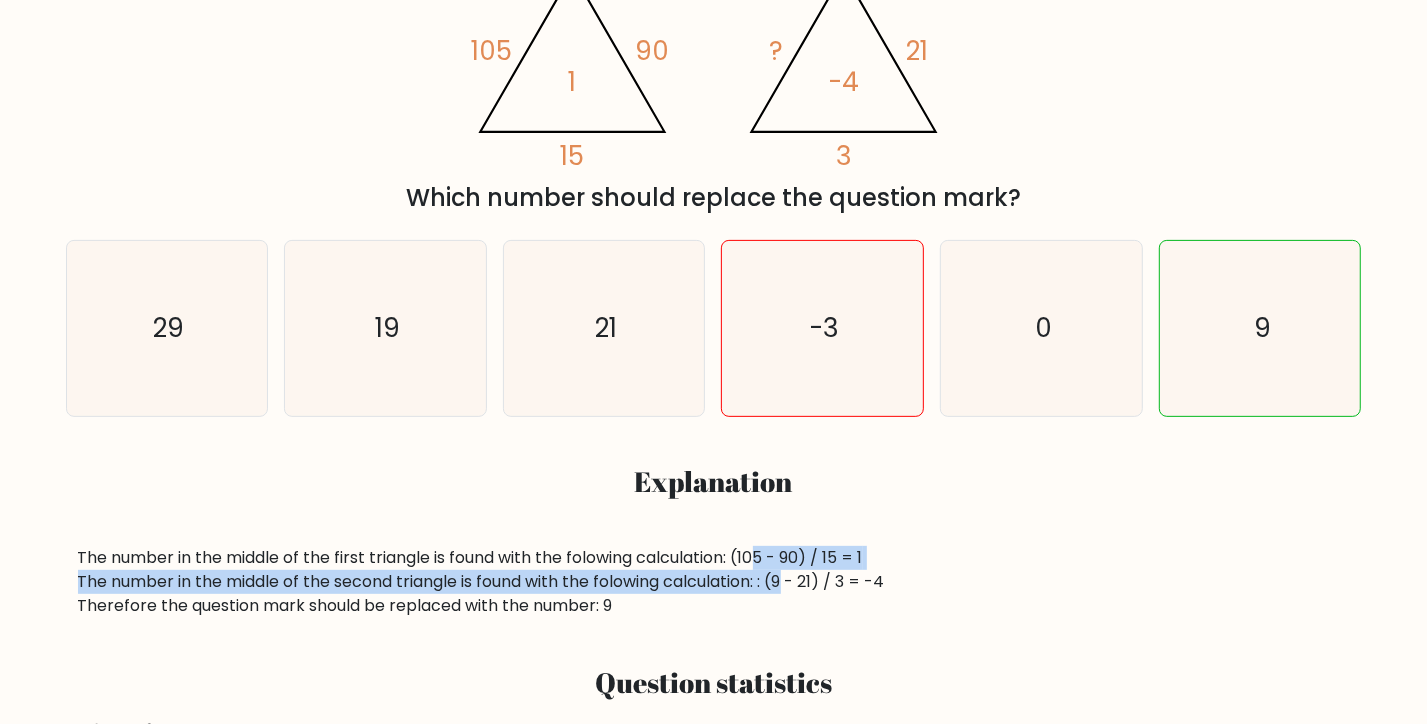 drag, startPoint x: 768, startPoint y: 563, endPoint x: 785, endPoint y: 584, distance: 27.018513 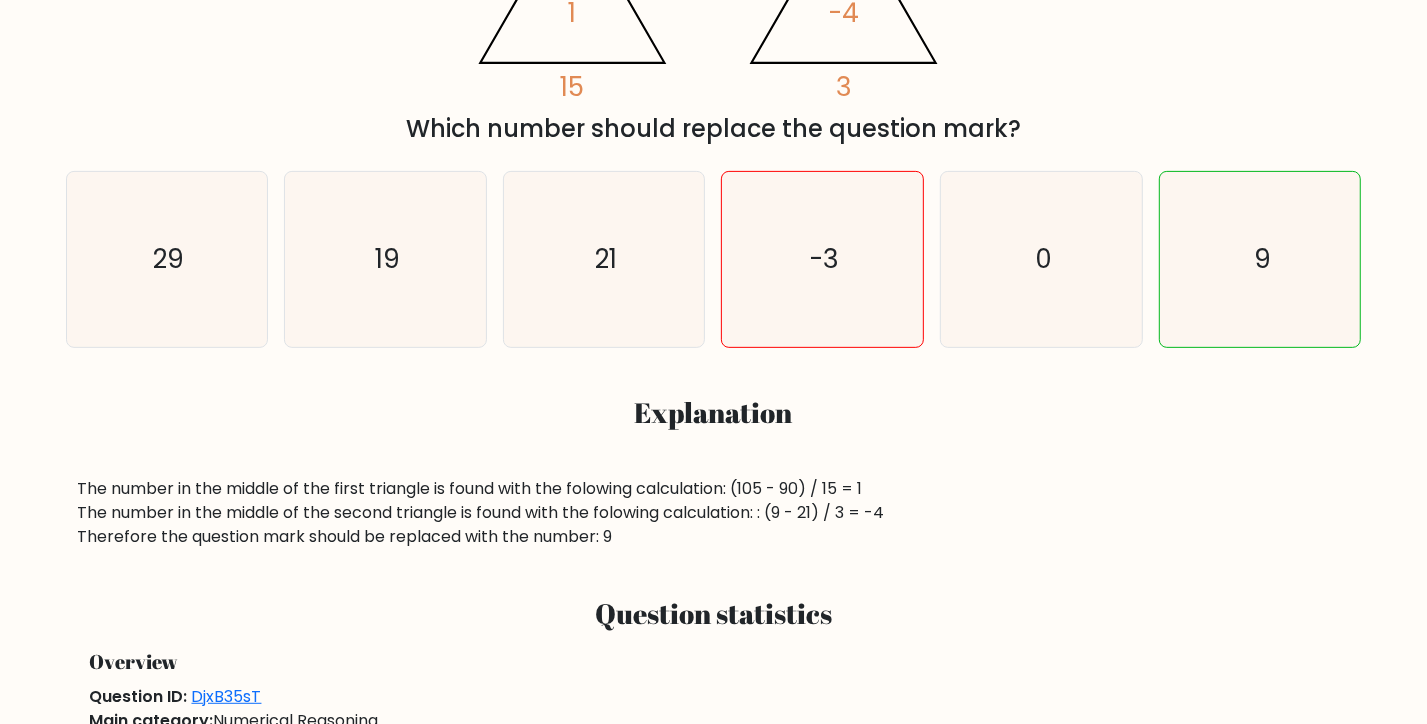 scroll, scrollTop: 540, scrollLeft: 0, axis: vertical 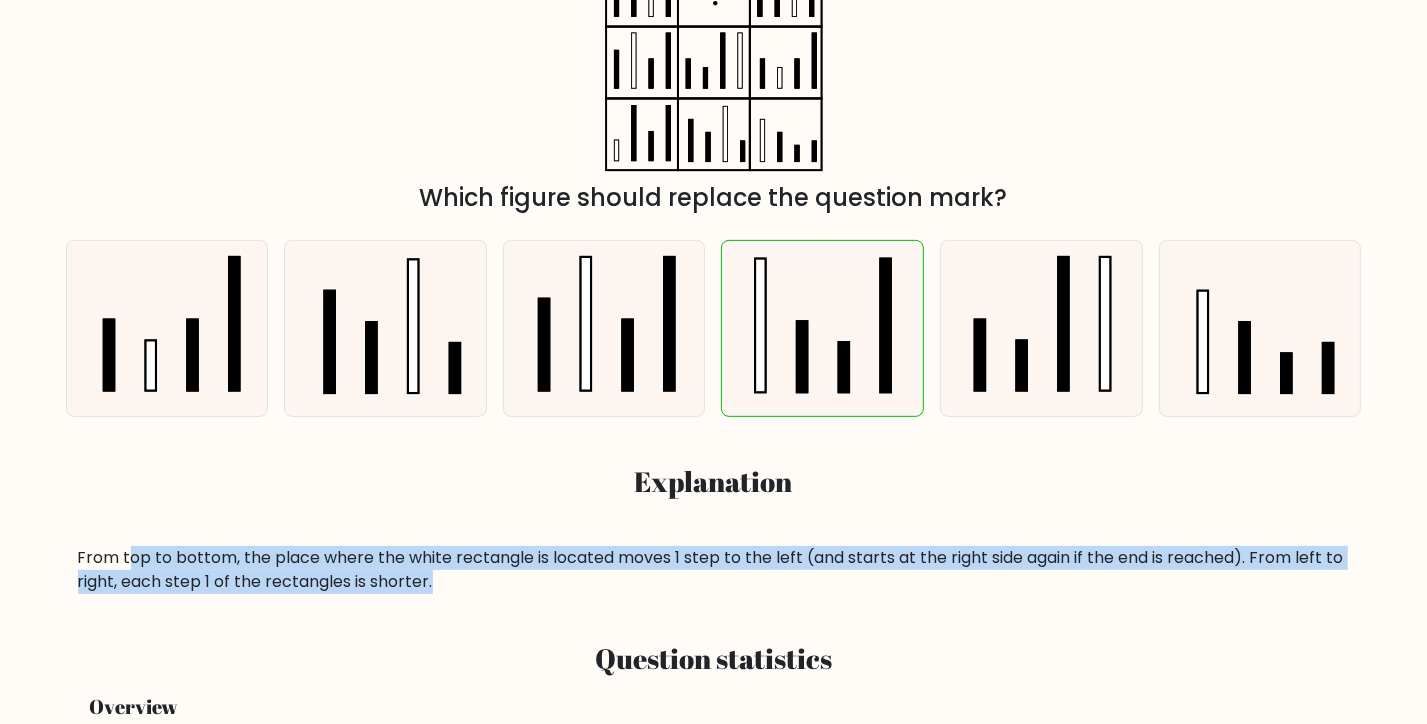 drag, startPoint x: 164, startPoint y: 563, endPoint x: 470, endPoint y: 595, distance: 307.66864 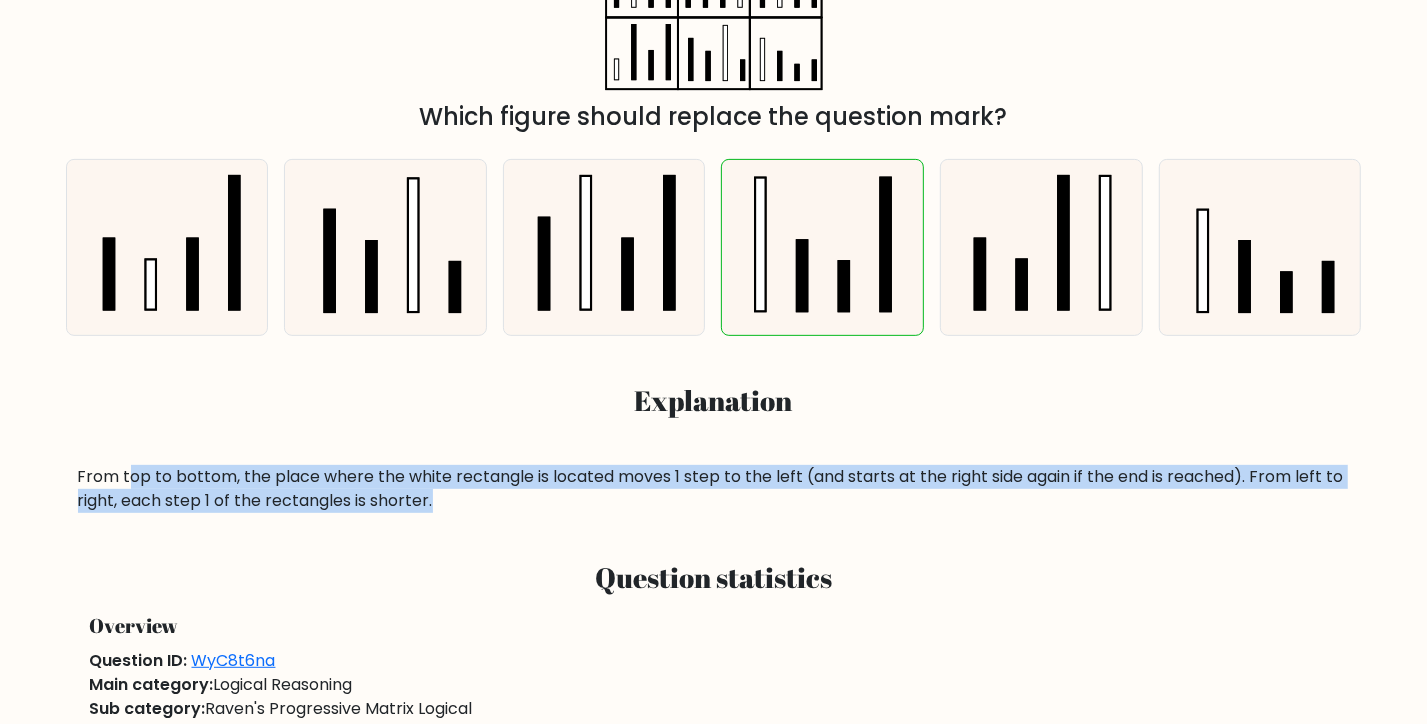 scroll, scrollTop: 540, scrollLeft: 0, axis: vertical 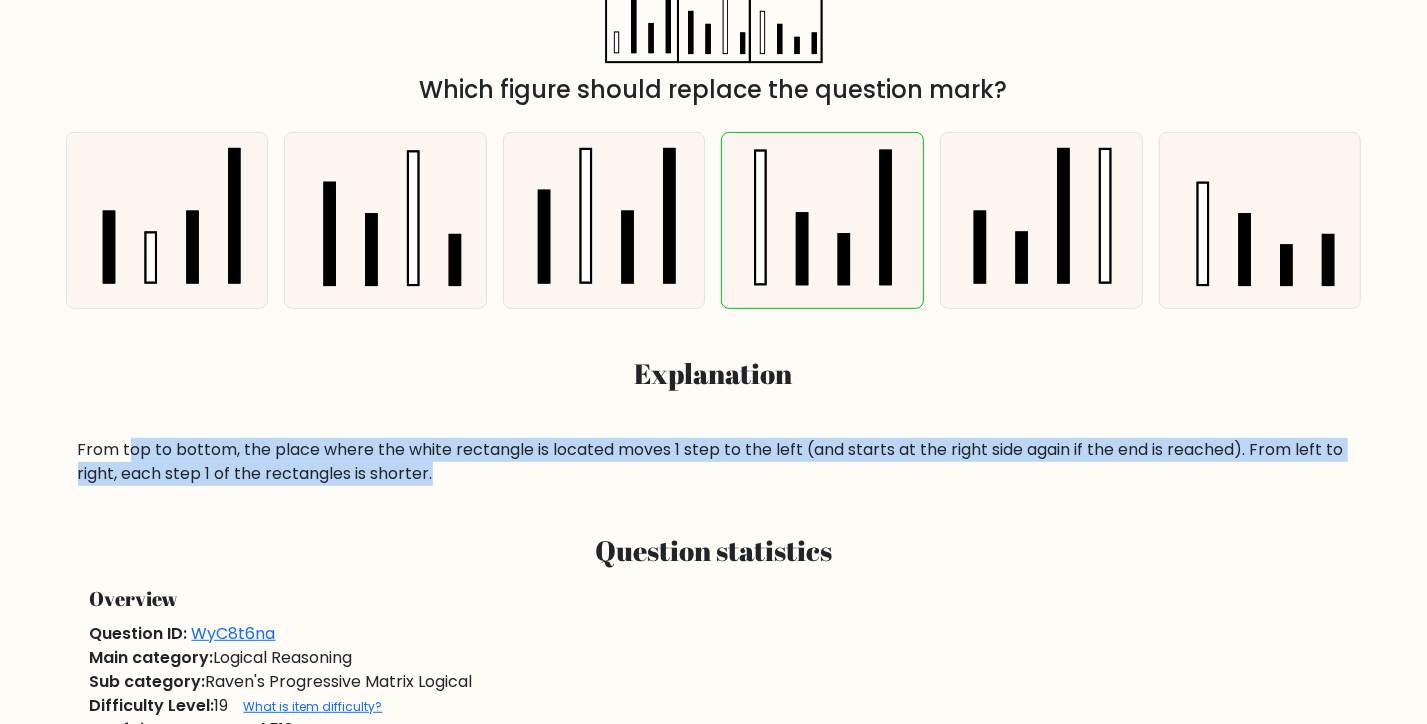 click on "From top to bottom, the place where the white rectangle is located moves 1 step to the left (and starts at the right side again if the end is reached). From left to right, each step 1 of the rectangles is shorter." at bounding box center (714, 462) 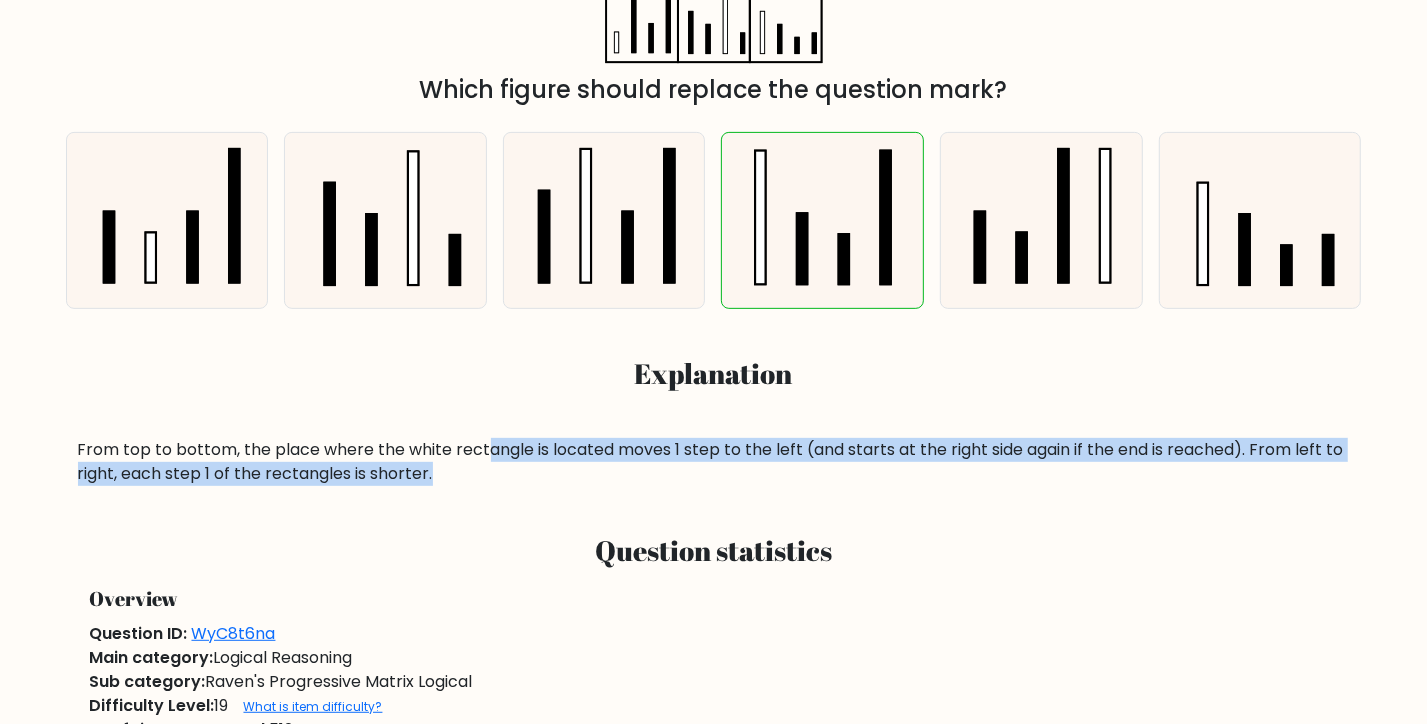 drag, startPoint x: 485, startPoint y: 455, endPoint x: 456, endPoint y: 473, distance: 34.132095 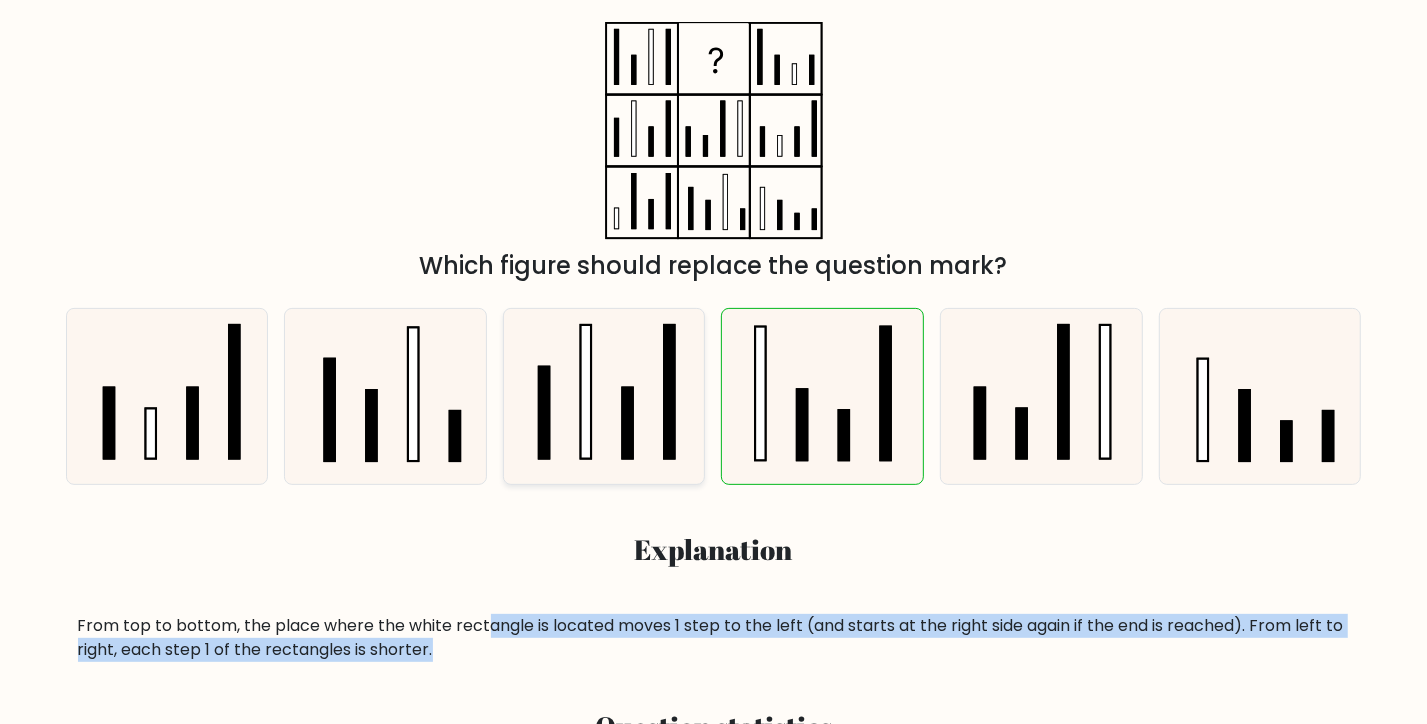 scroll, scrollTop: 324, scrollLeft: 0, axis: vertical 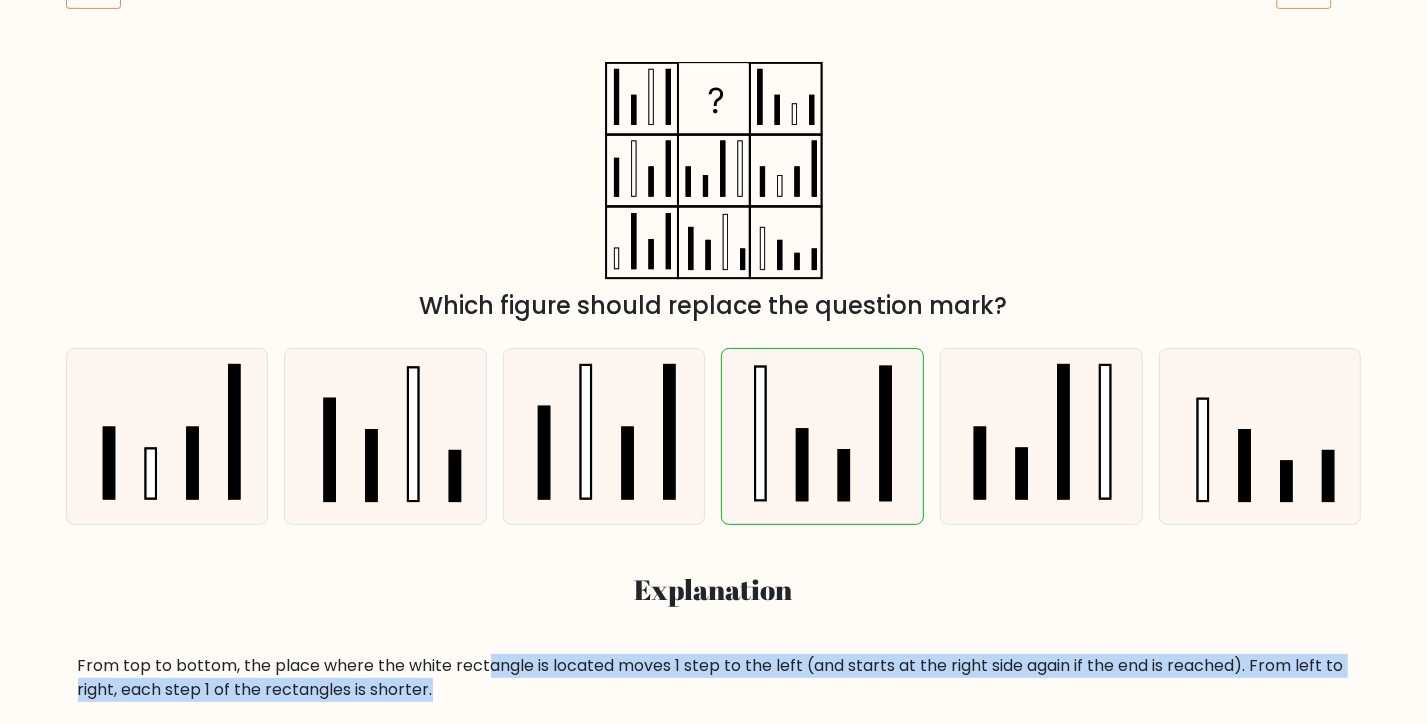 click on "From top to bottom, the place where the white rectangle is located moves 1 step to the left (and starts at the right side again if the end is reached). From left to right, each step 1 of the rectangles is shorter." at bounding box center [714, 678] 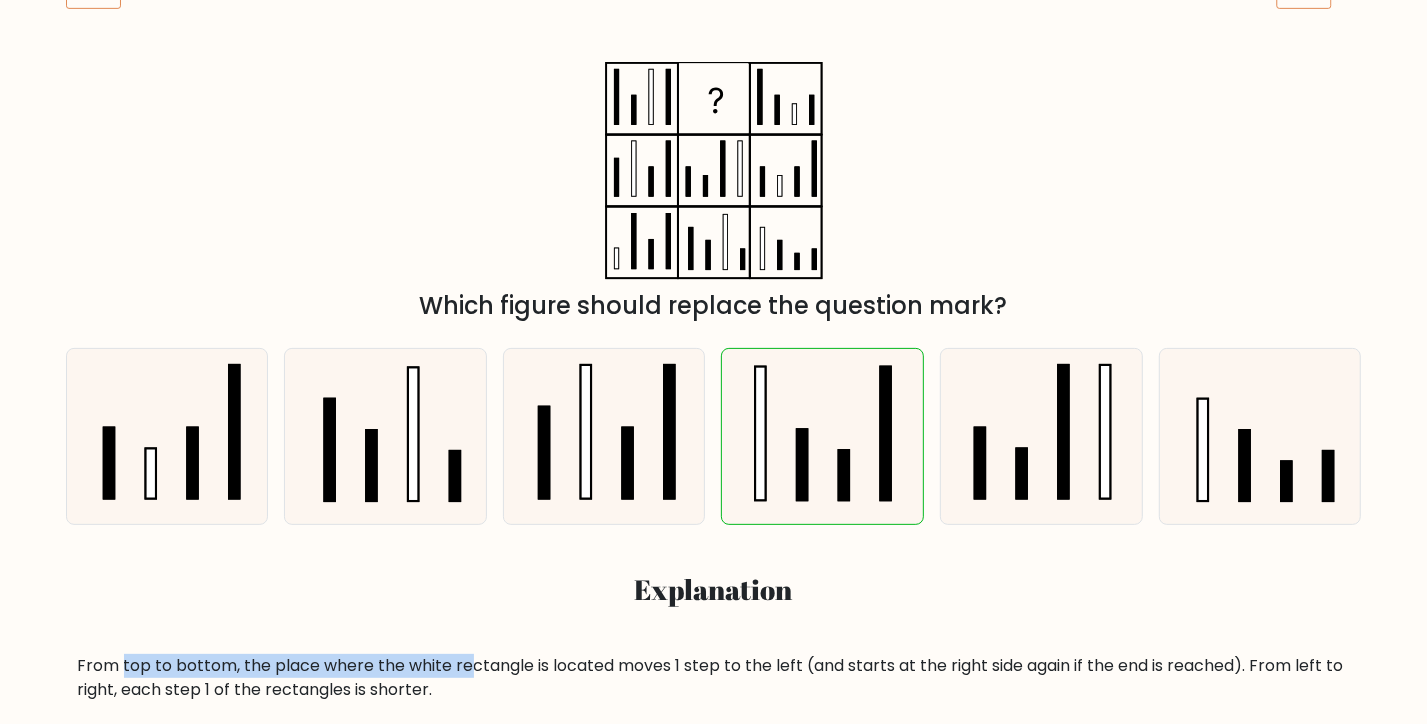 drag, startPoint x: 125, startPoint y: 677, endPoint x: 466, endPoint y: 668, distance: 341.11874 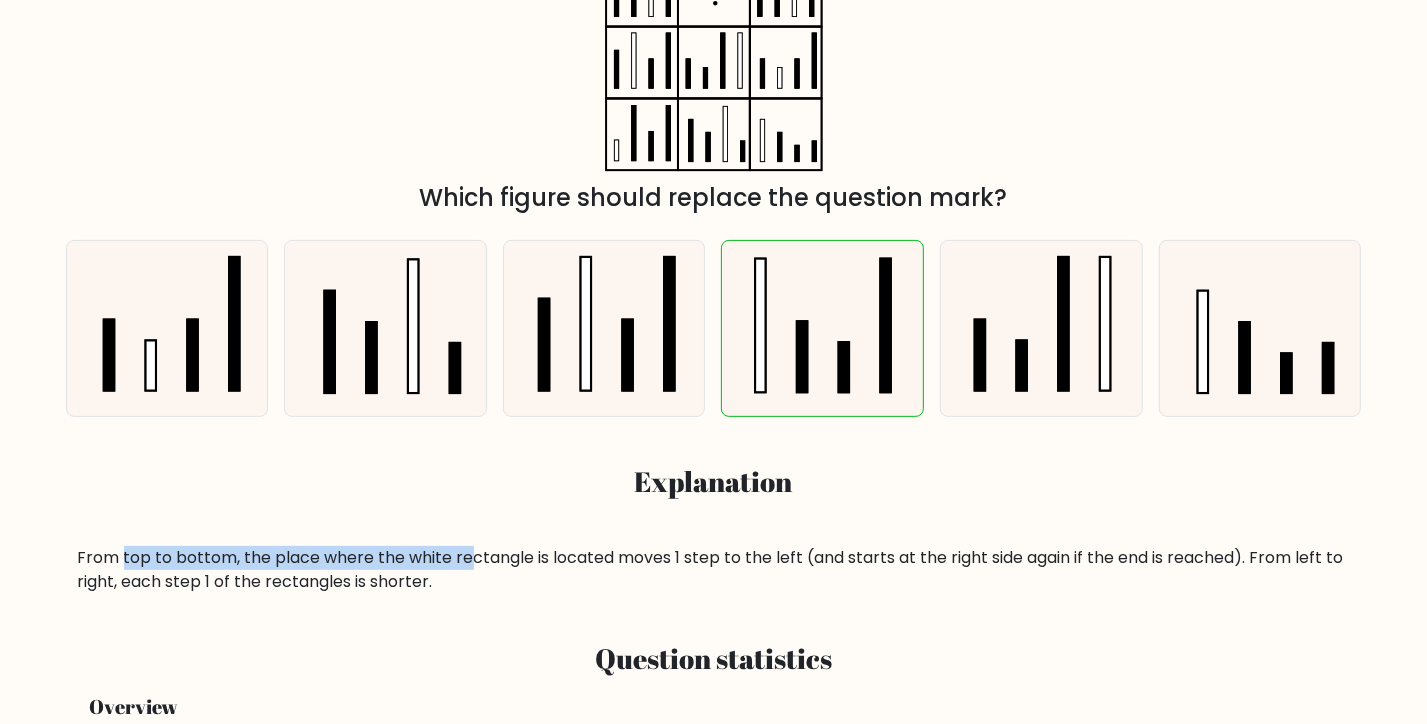click on "From top to bottom, the place where the white rectangle is located moves 1 step to the left (and starts at the right side again if the end is reached). From left to right, each step 1 of the rectangles is shorter." at bounding box center (714, 570) 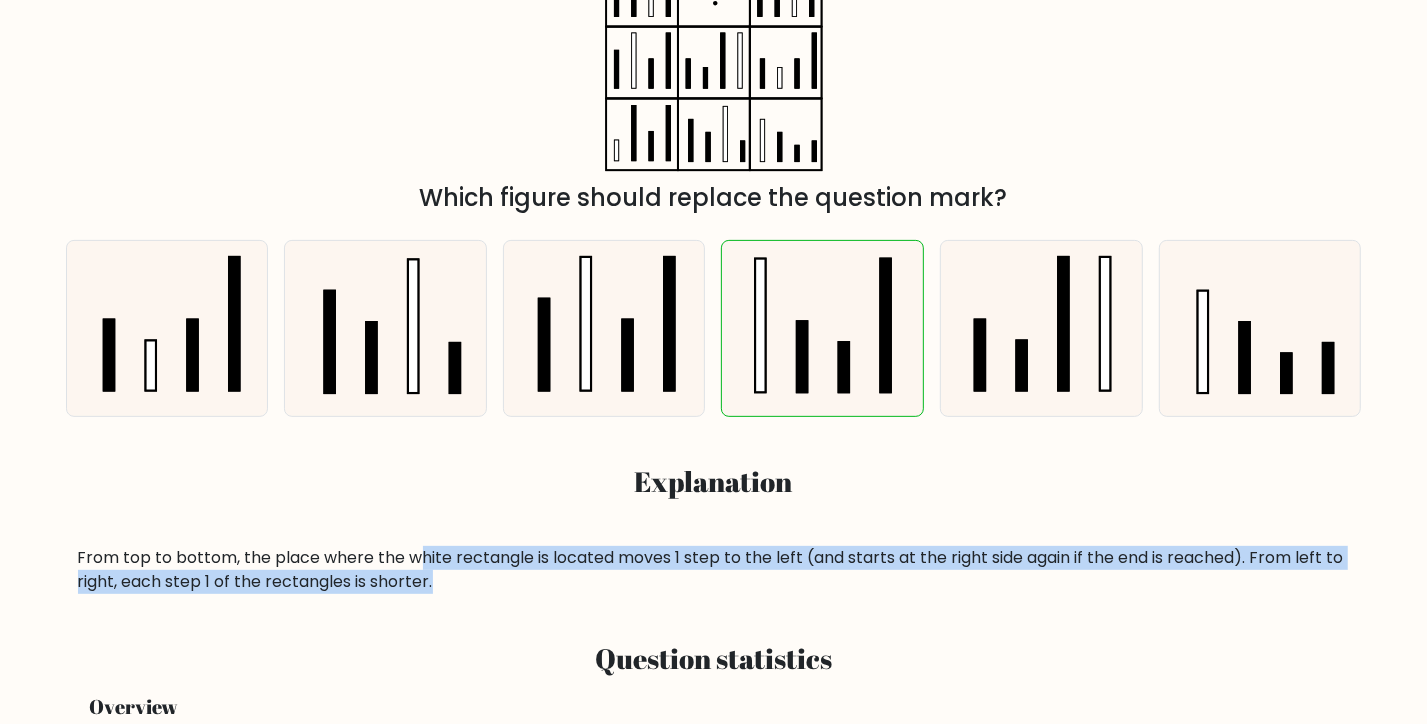 drag, startPoint x: 413, startPoint y: 561, endPoint x: 518, endPoint y: 576, distance: 106.06602 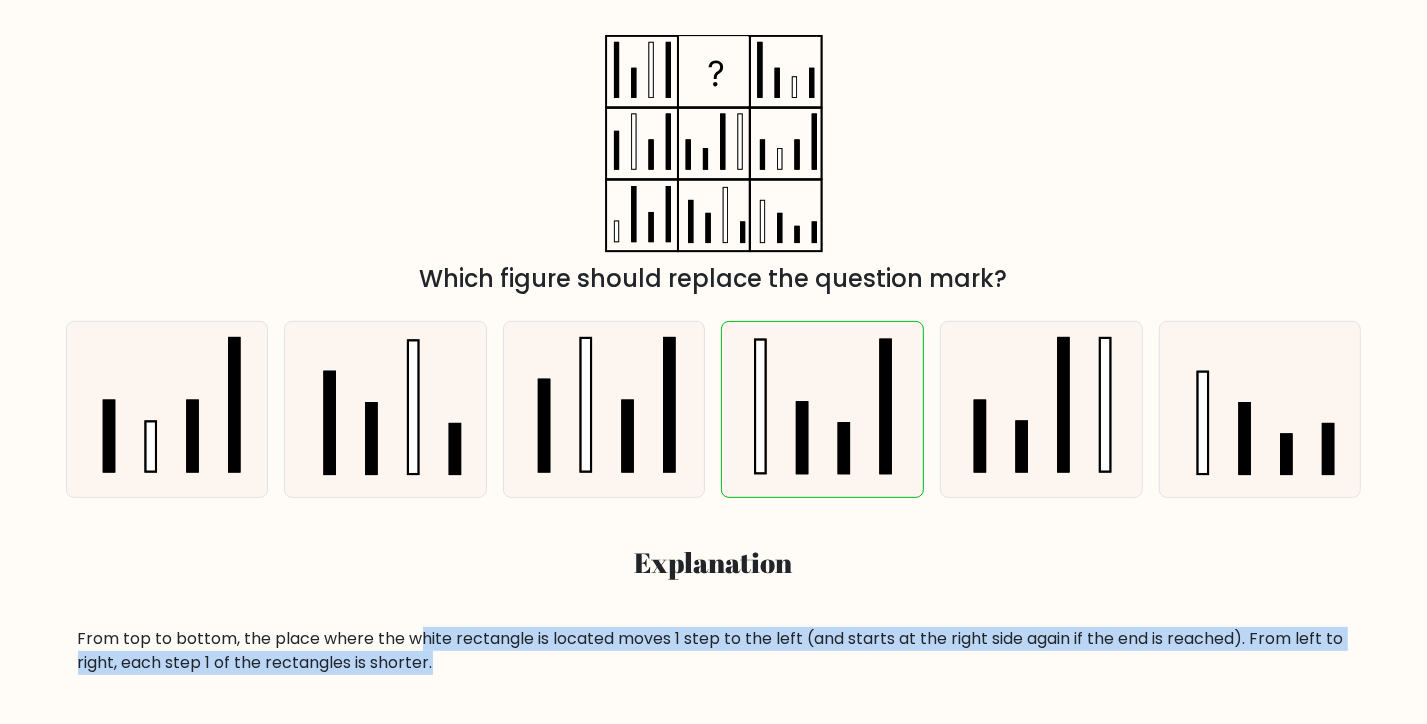 scroll, scrollTop: 324, scrollLeft: 0, axis: vertical 